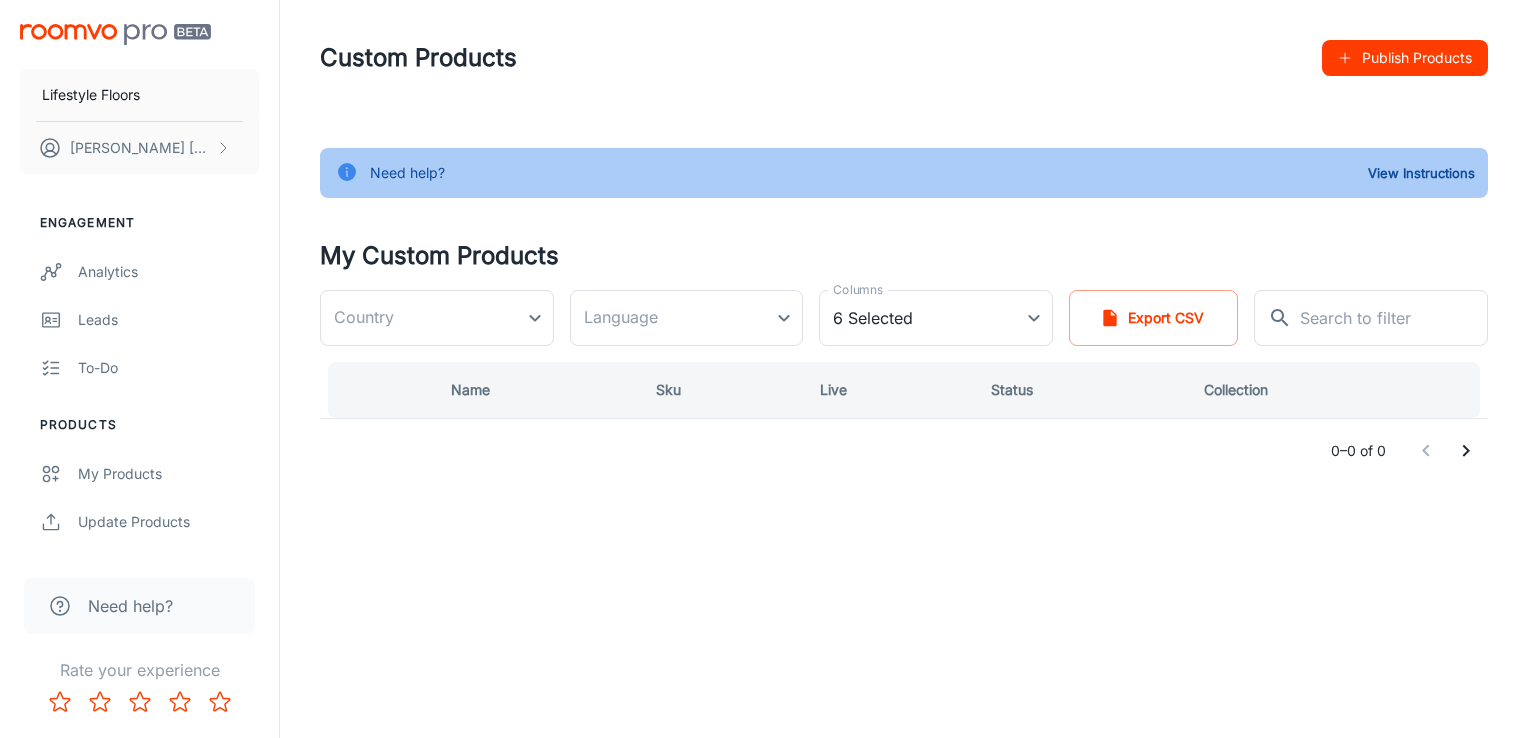 type on "[GEOGRAPHIC_DATA]" 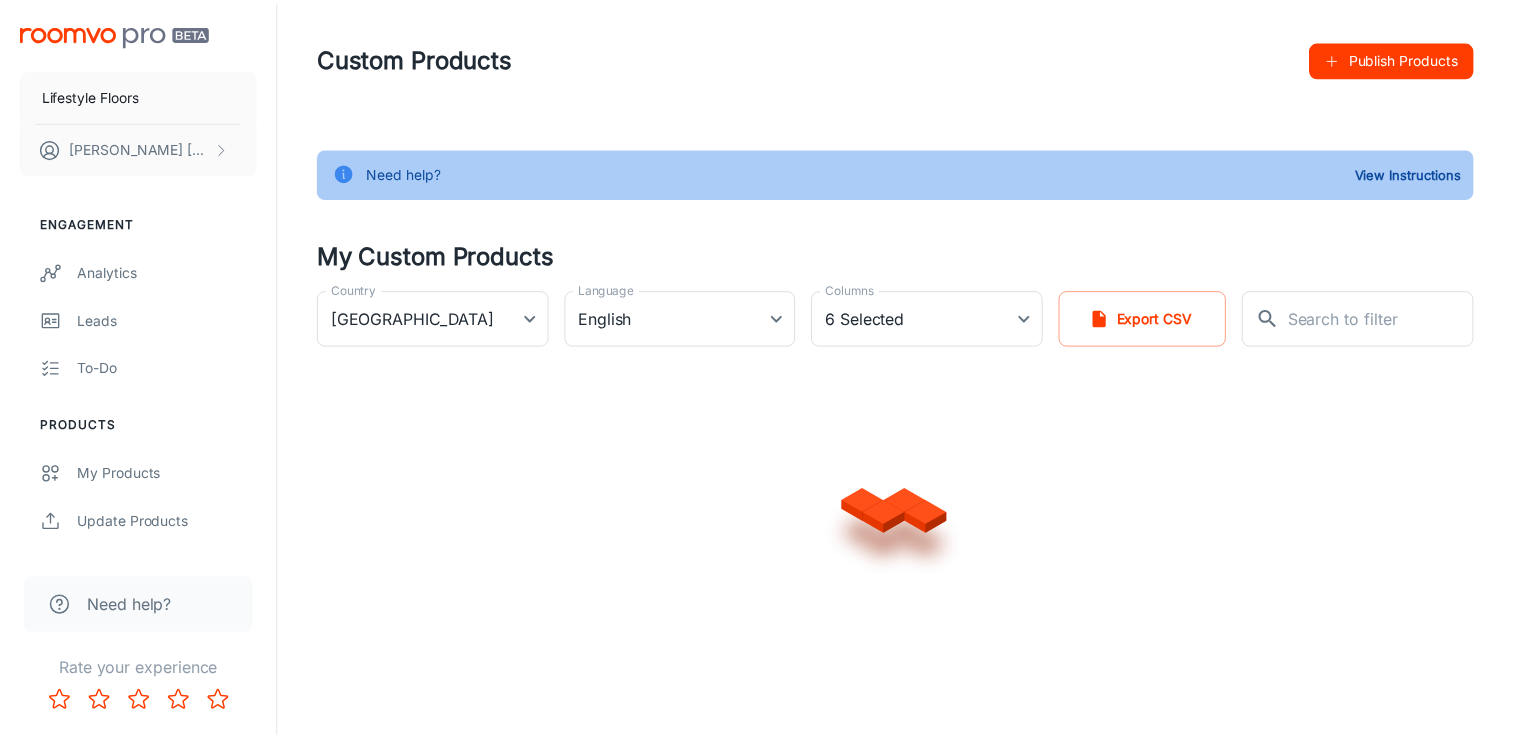 scroll, scrollTop: 0, scrollLeft: 0, axis: both 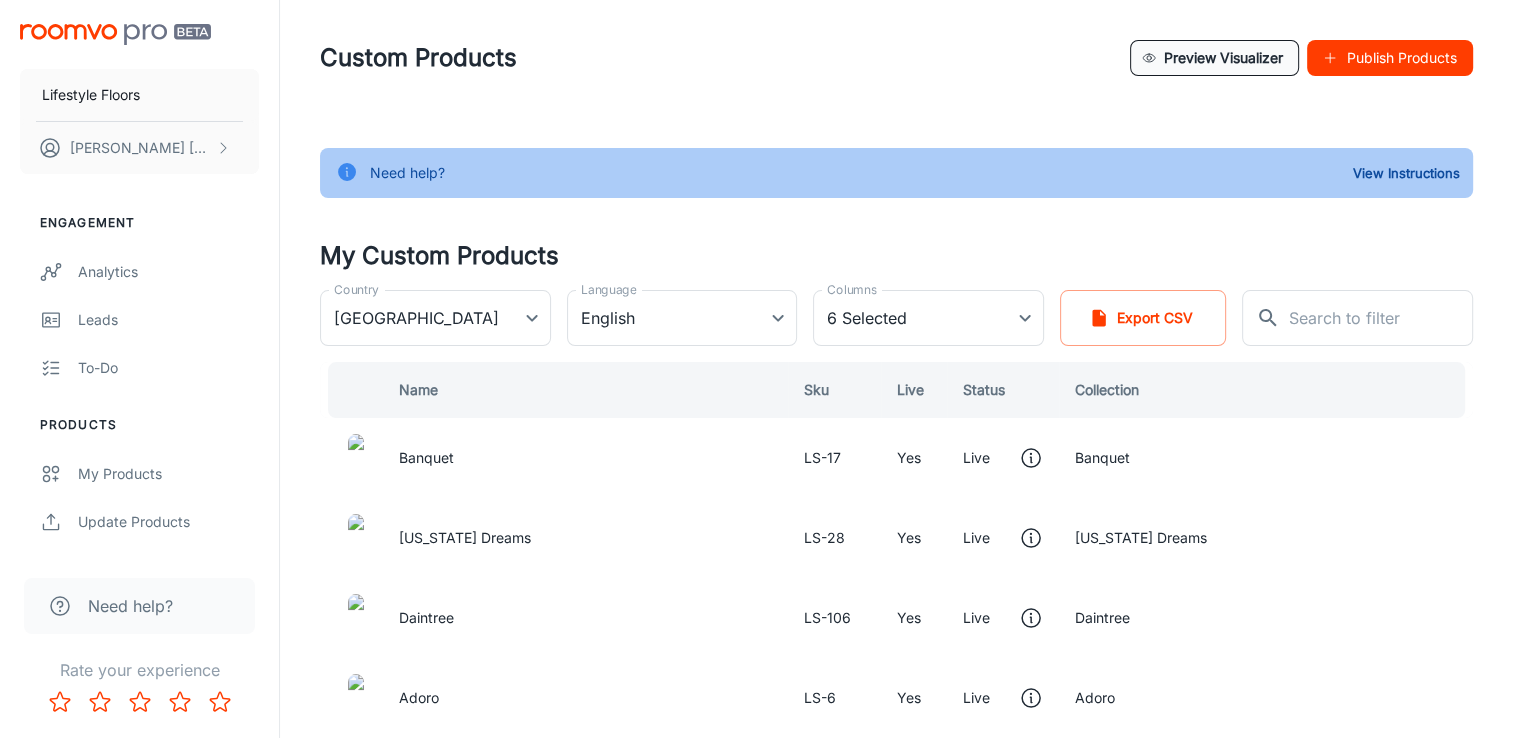 click on "Preview Visualizer" at bounding box center (1214, 58) 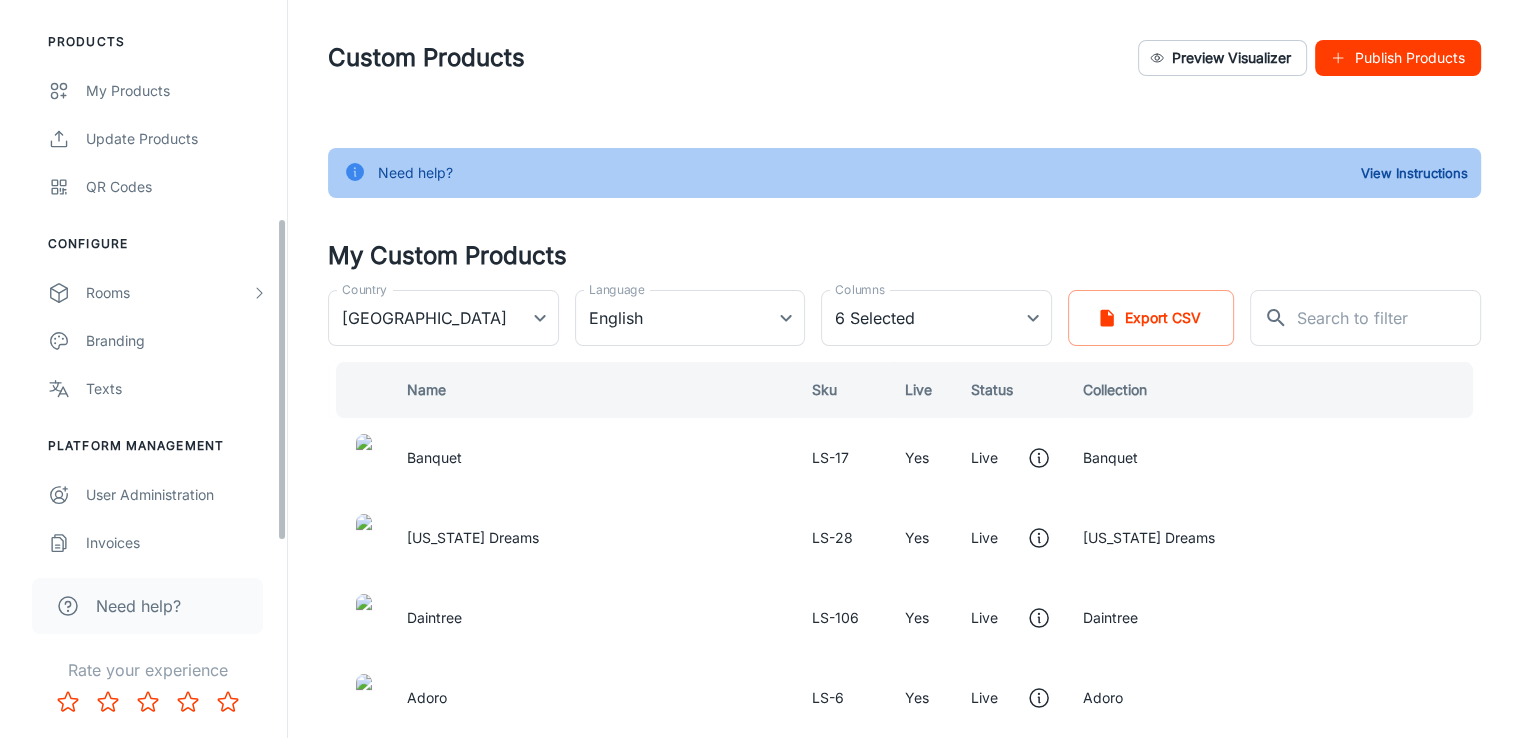 scroll, scrollTop: 395, scrollLeft: 0, axis: vertical 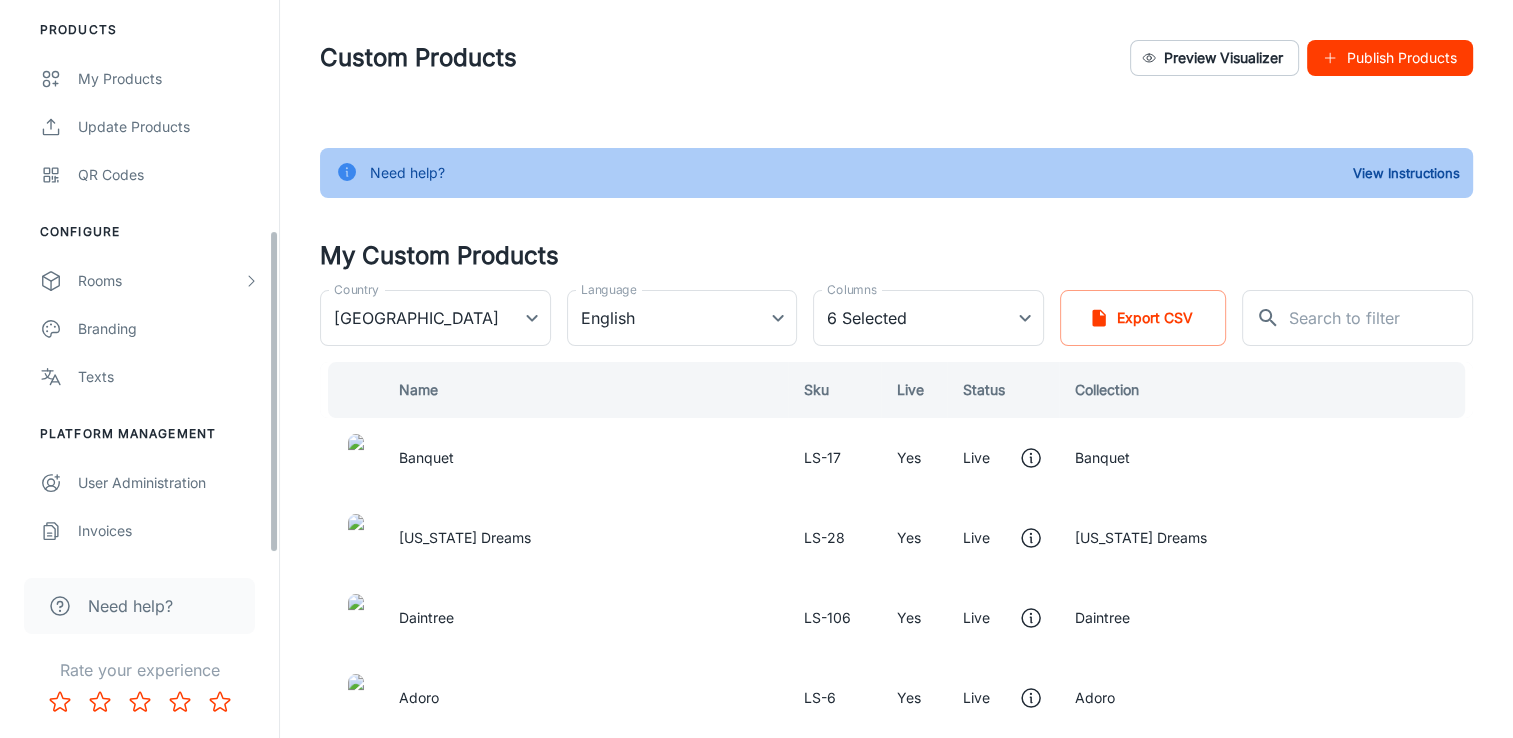drag, startPoint x: 278, startPoint y: 308, endPoint x: 260, endPoint y: 581, distance: 273.59277 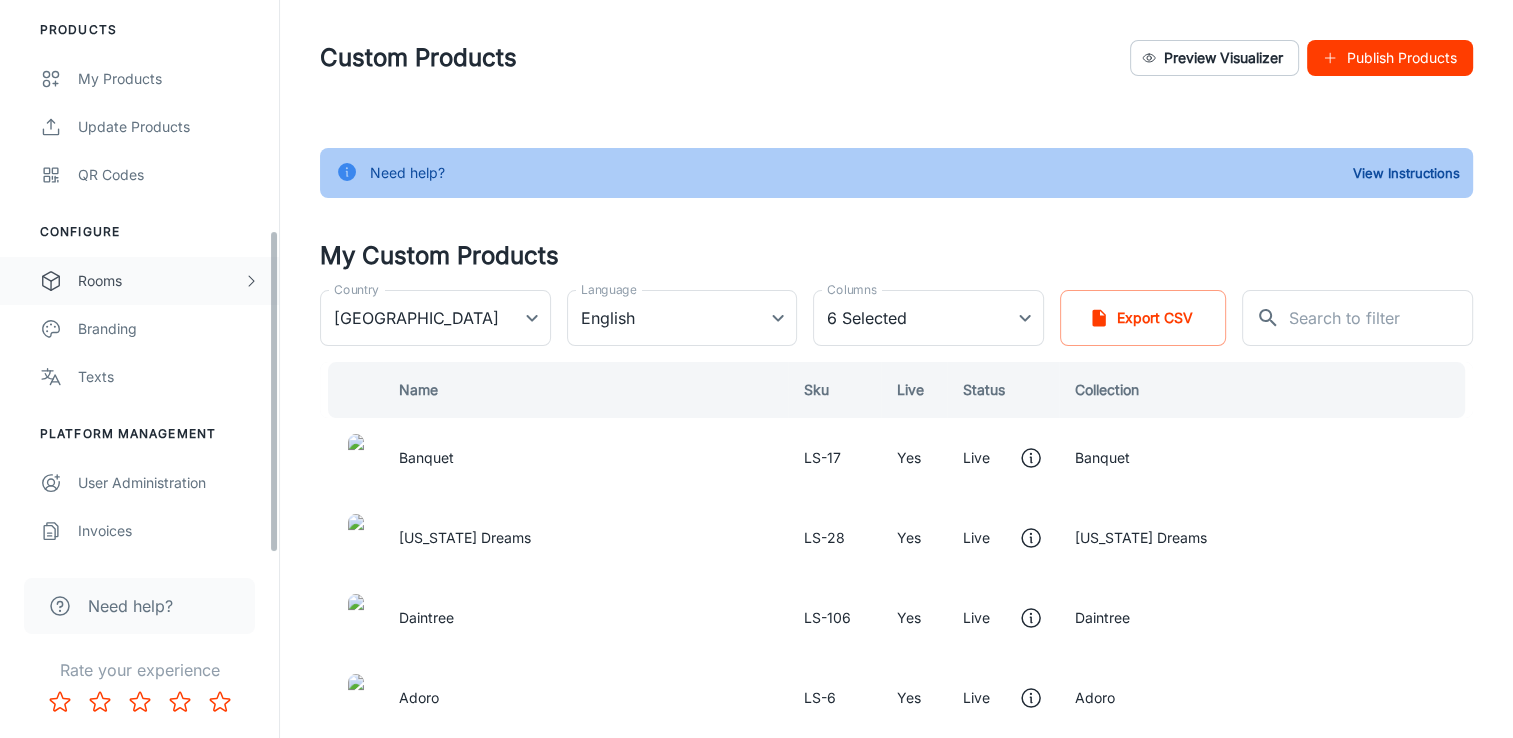 click on "Rooms" at bounding box center [139, 281] 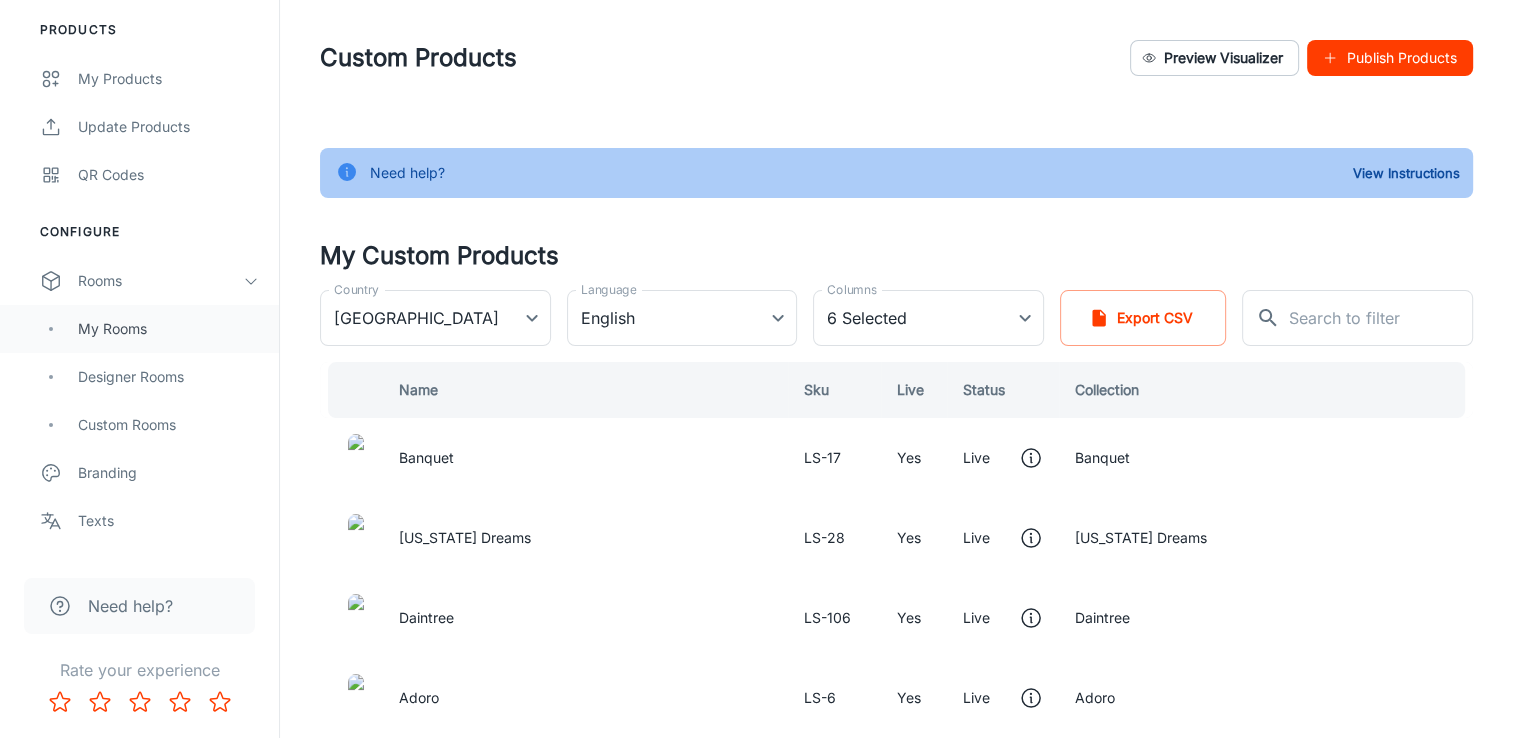 click on "My Rooms" at bounding box center [139, 329] 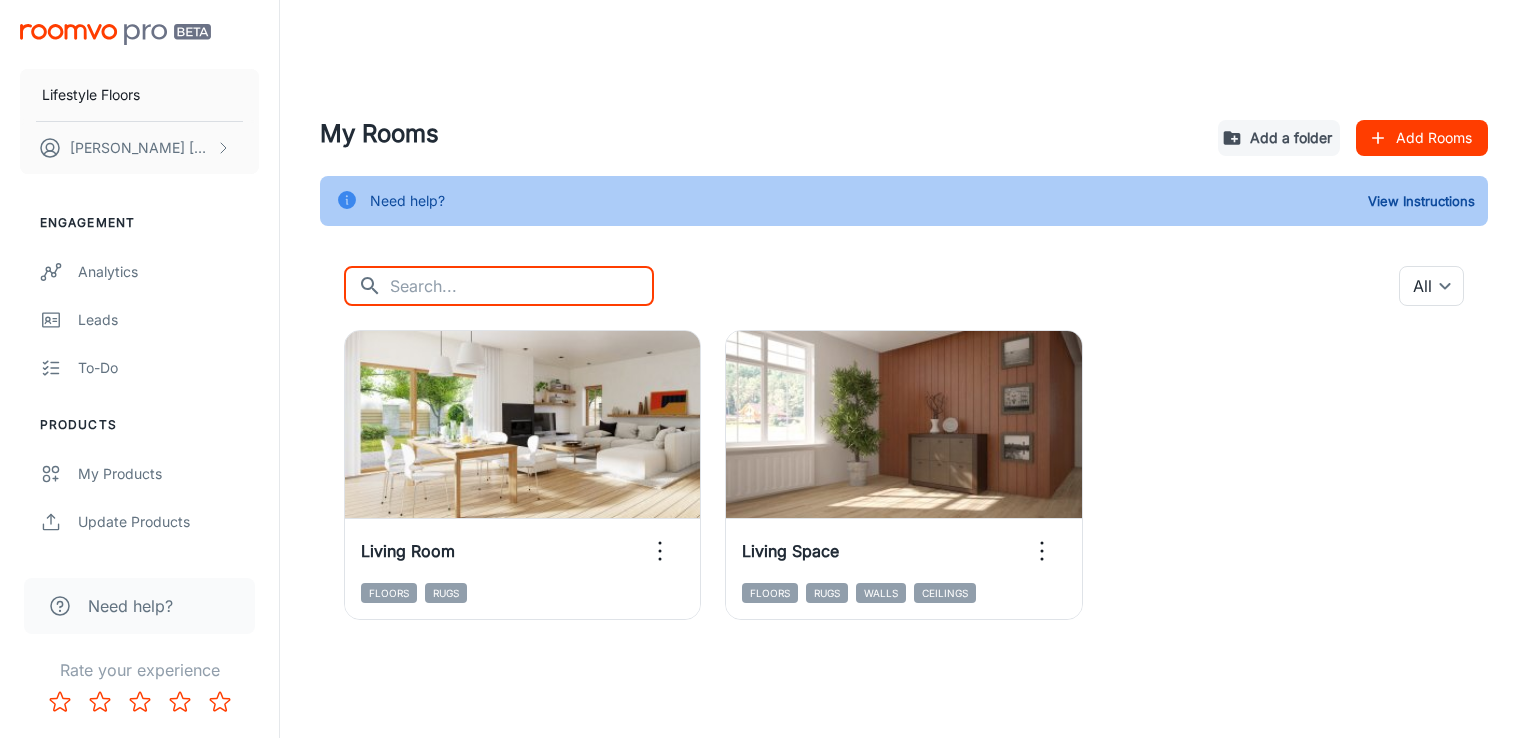 click at bounding box center [522, 286] 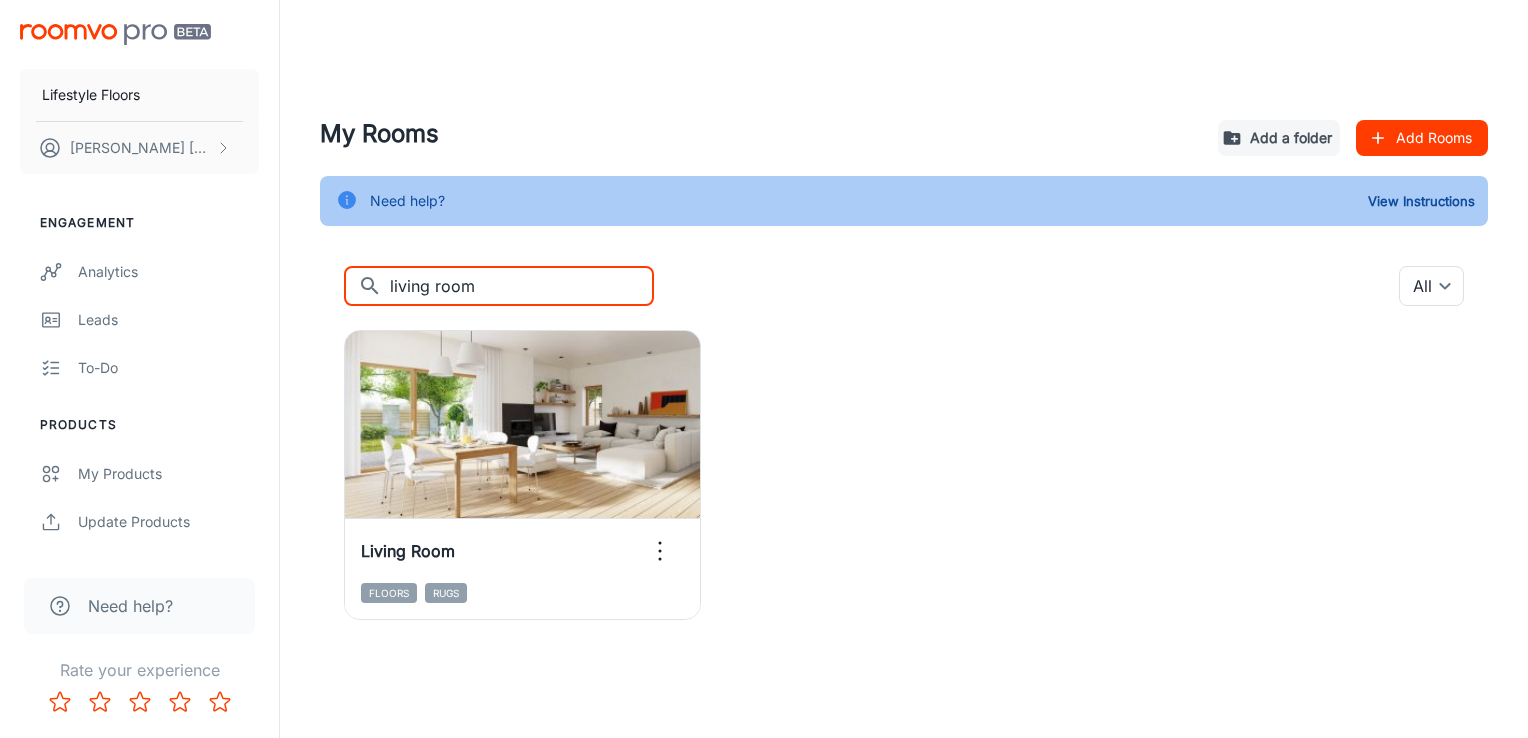 drag, startPoint x: 489, startPoint y: 285, endPoint x: 384, endPoint y: 258, distance: 108.41586 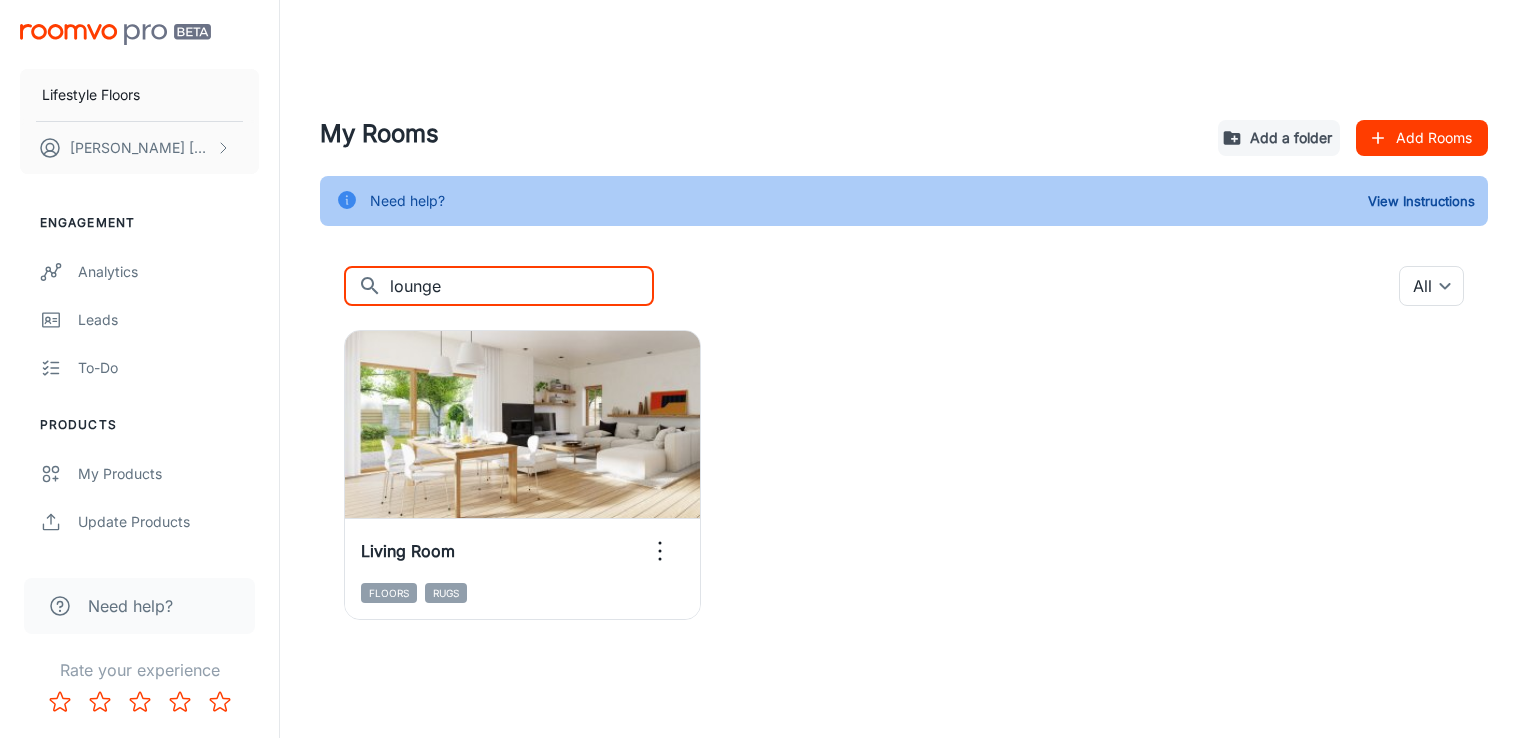 type on "lounge" 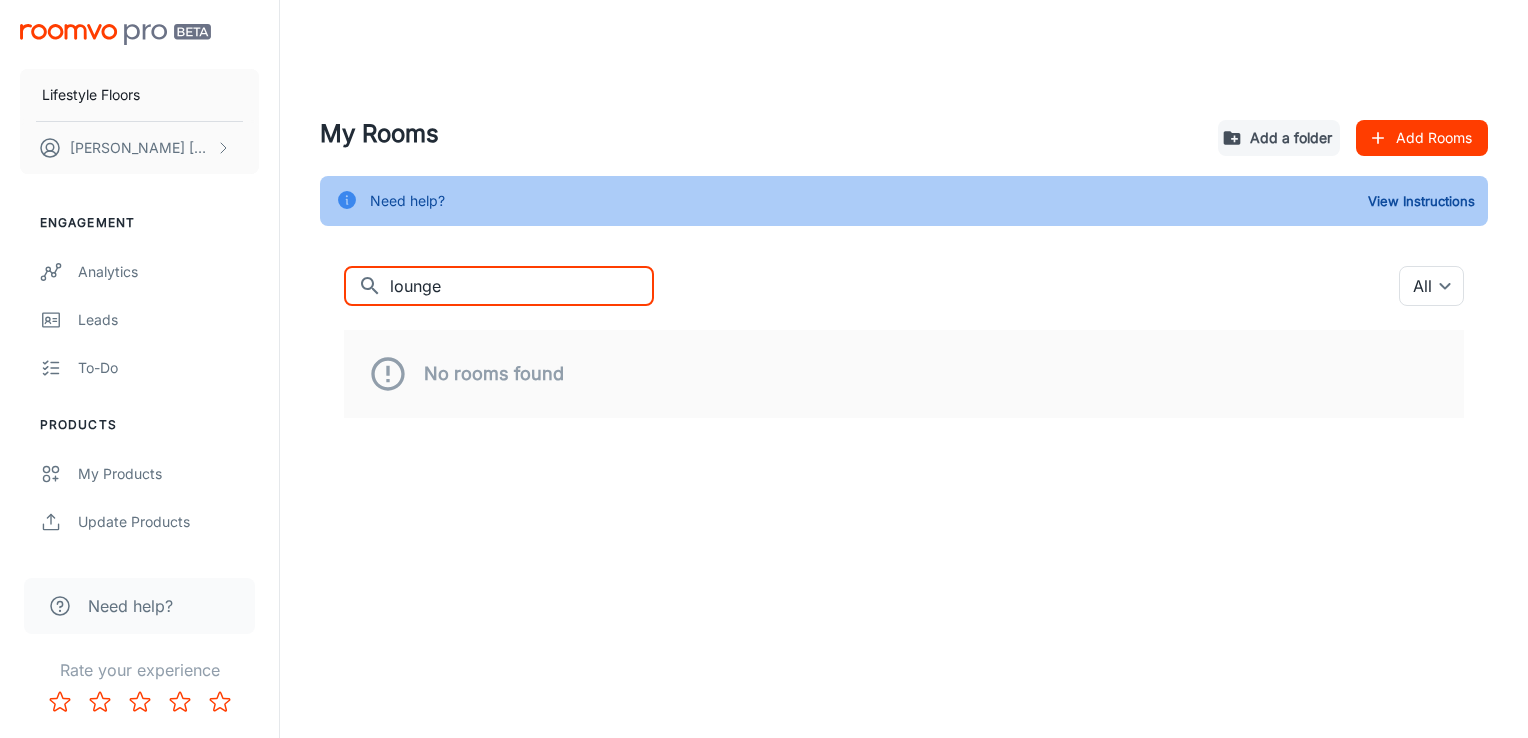 drag, startPoint x: 511, startPoint y: 298, endPoint x: 309, endPoint y: 263, distance: 205.00975 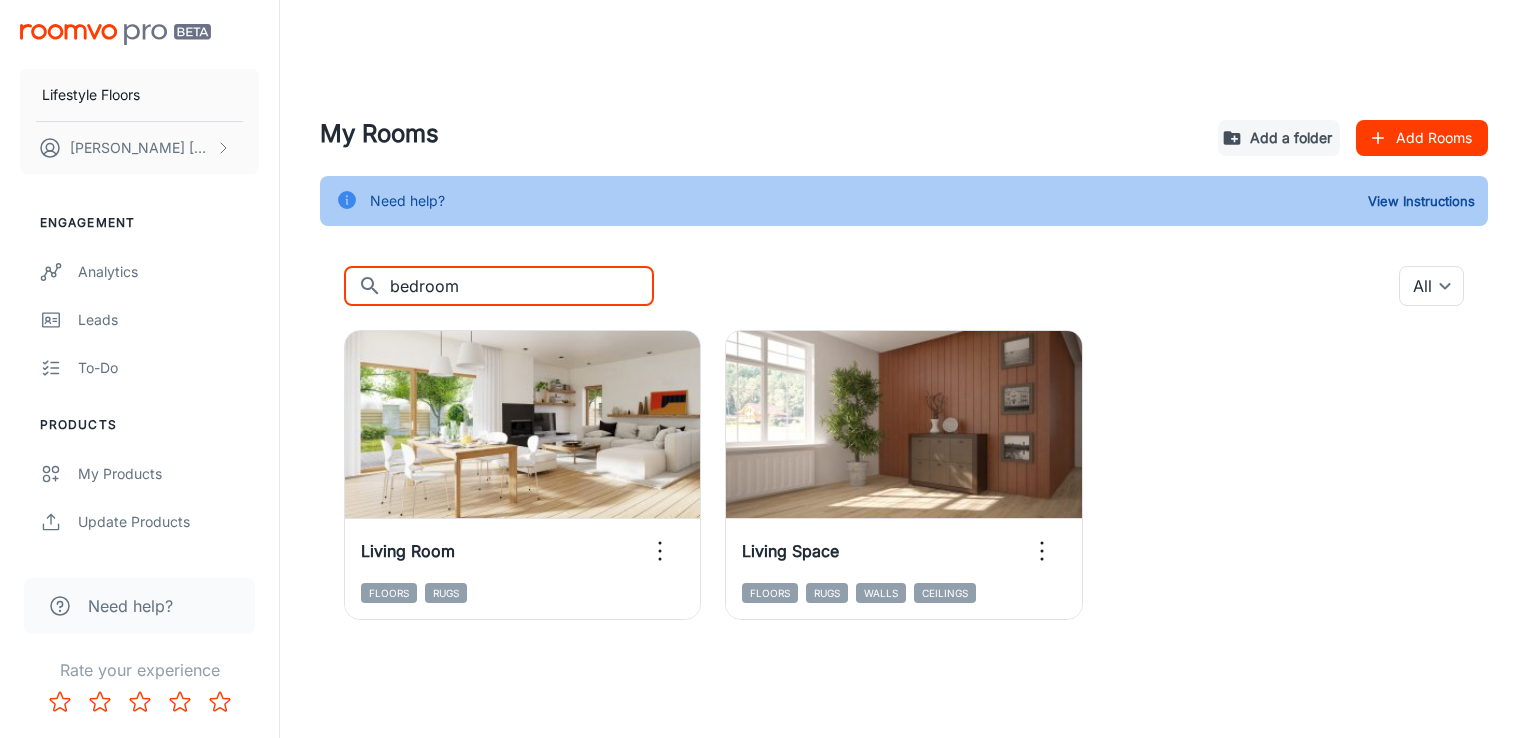 type on "bedroom" 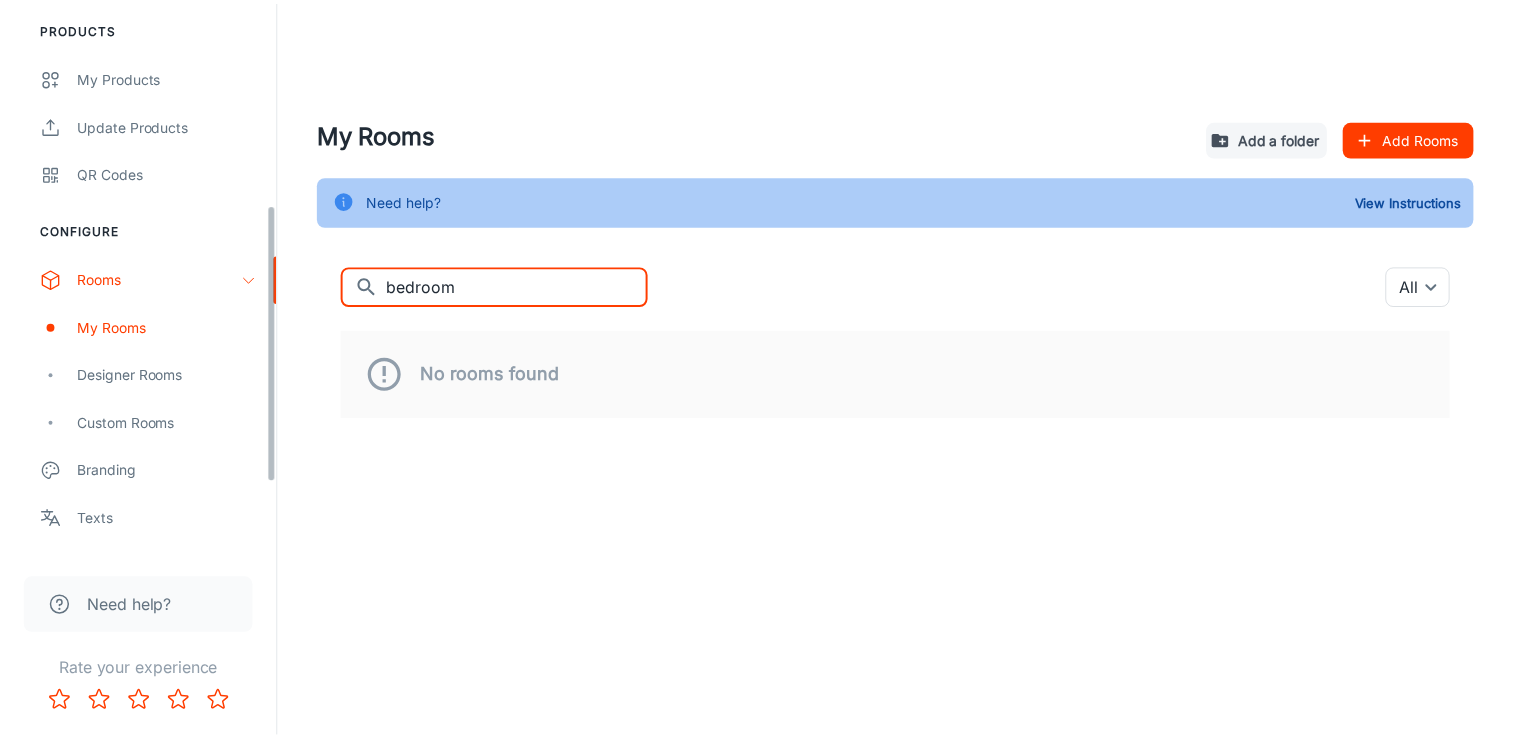 scroll, scrollTop: 403, scrollLeft: 0, axis: vertical 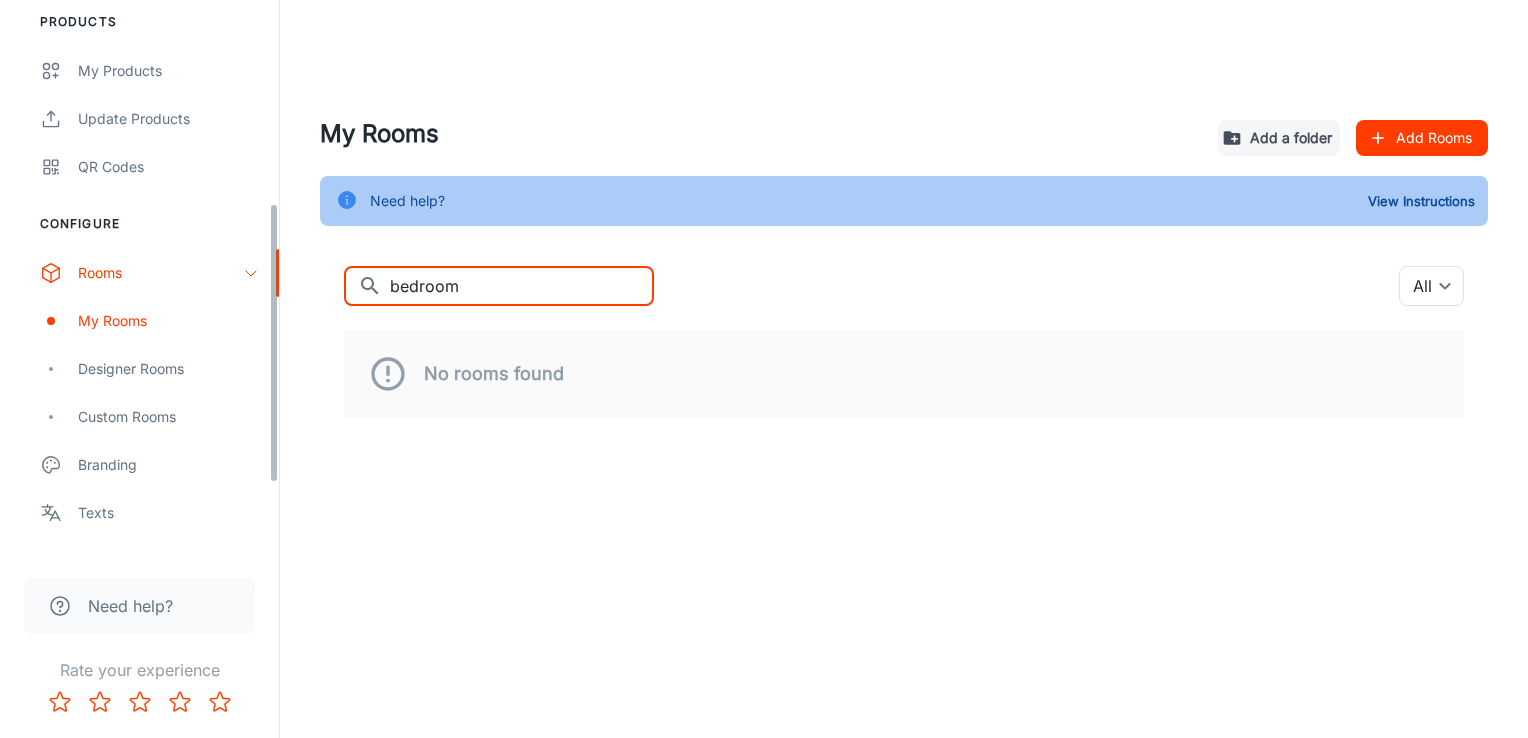 drag, startPoint x: 278, startPoint y: 241, endPoint x: 300, endPoint y: 446, distance: 206.17711 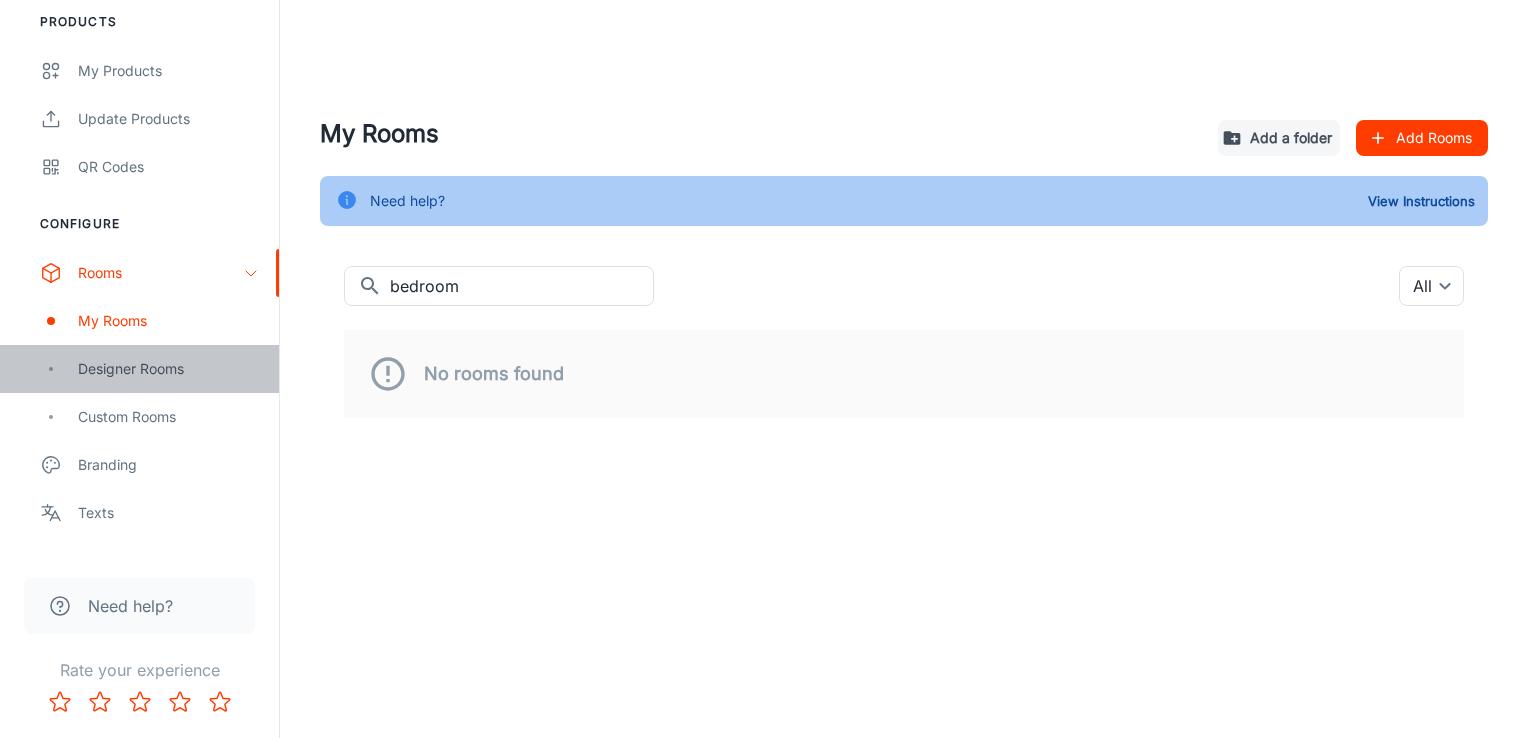 click on "Designer Rooms" at bounding box center [168, 369] 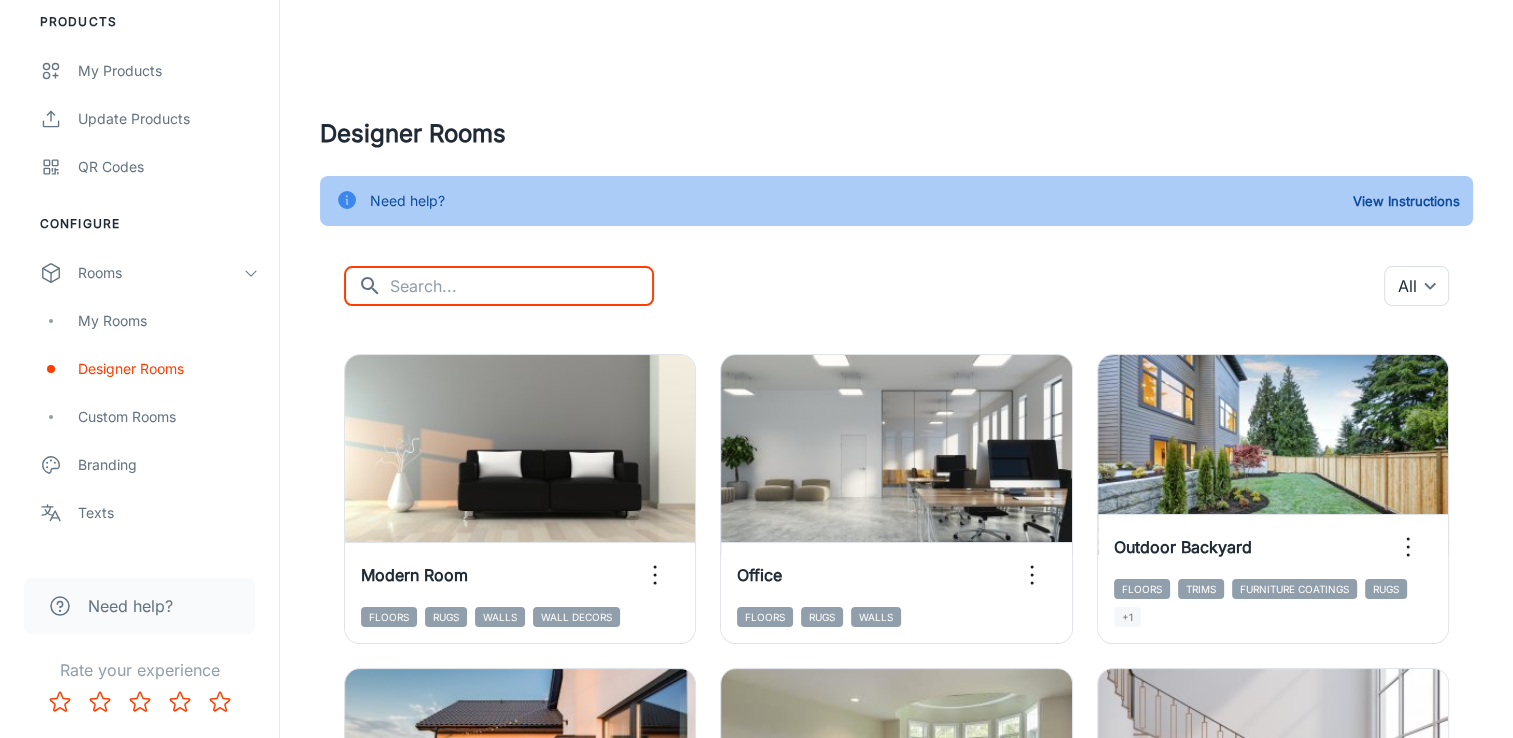 click at bounding box center [522, 286] 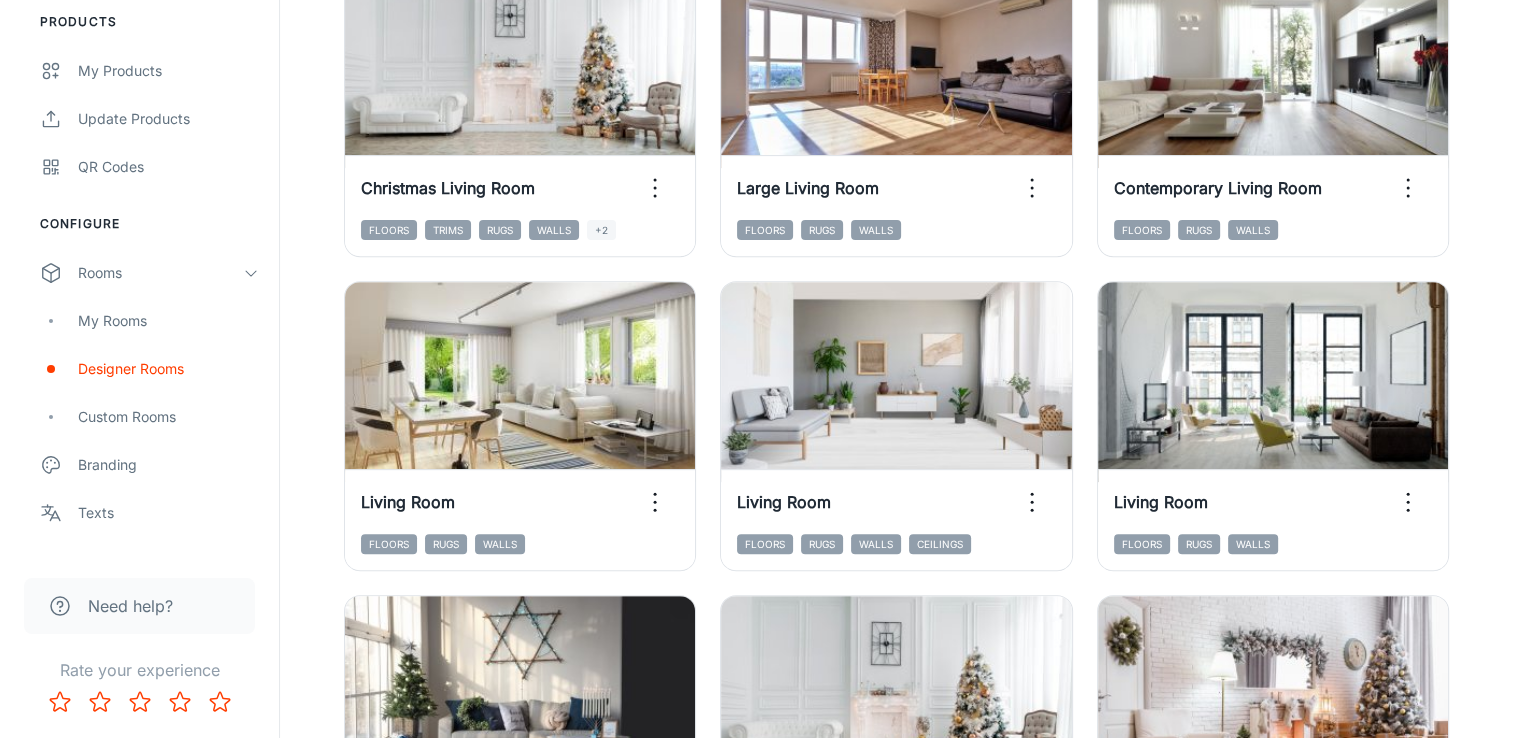 scroll, scrollTop: 711, scrollLeft: 0, axis: vertical 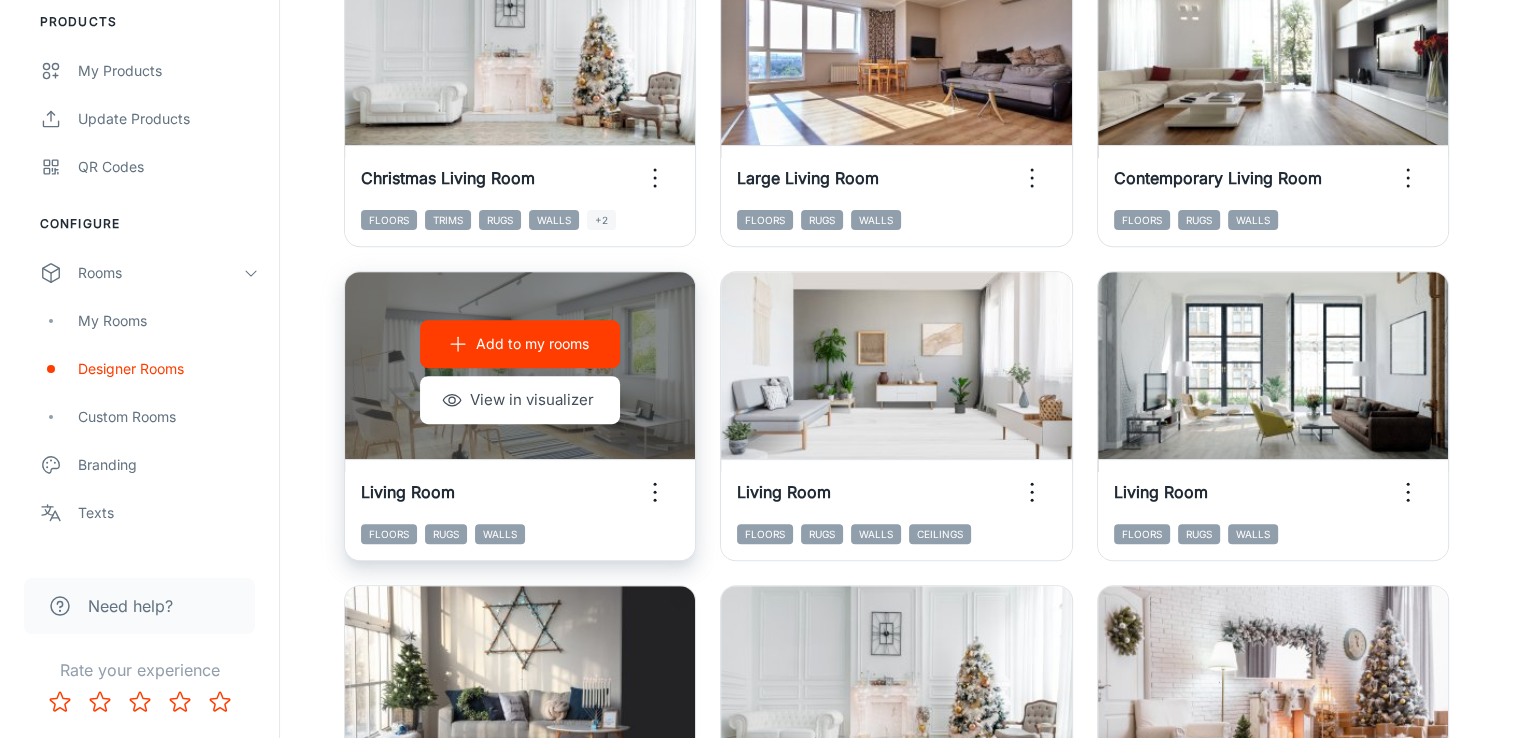 click on "Add to my rooms" at bounding box center [520, 344] 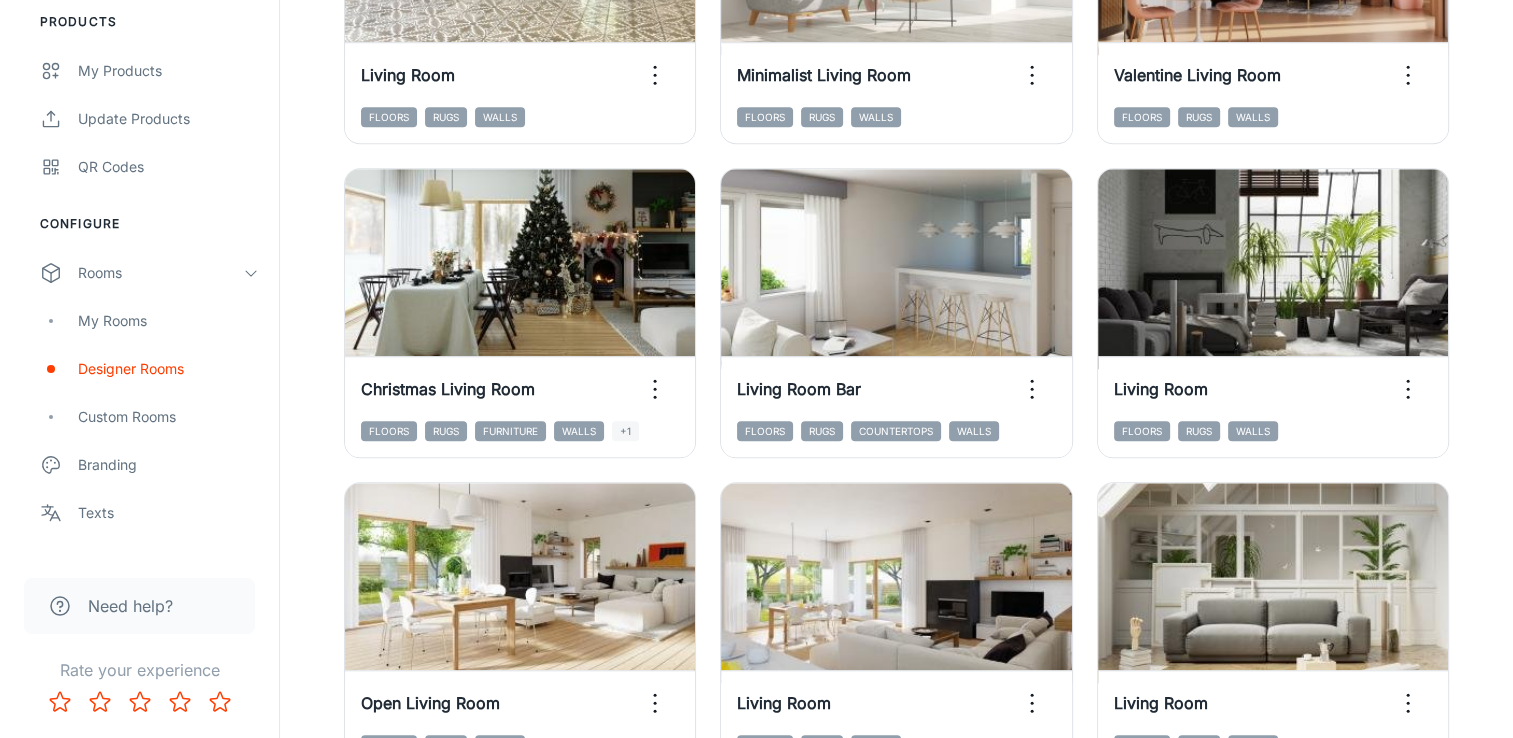 scroll, scrollTop: 1760, scrollLeft: 0, axis: vertical 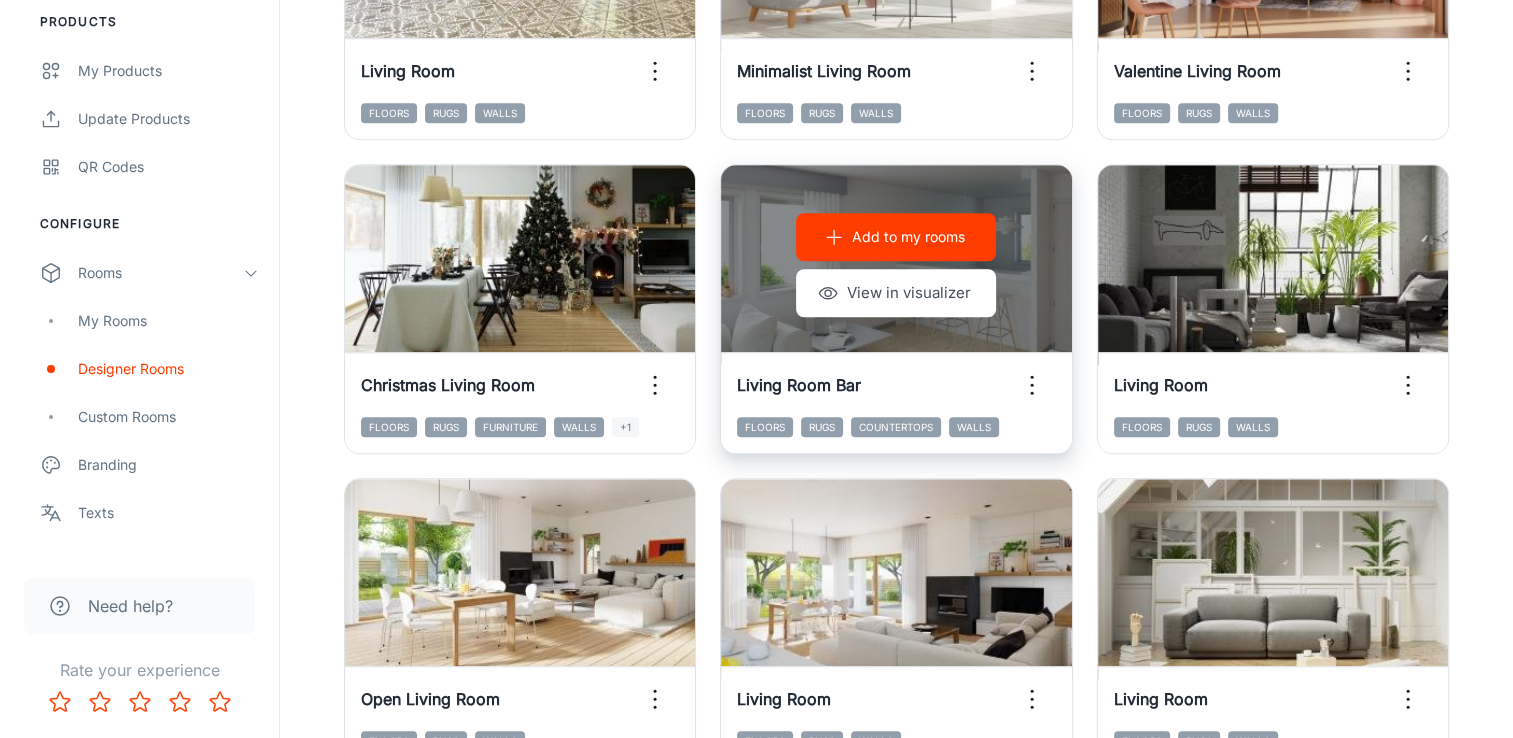 click on "Add to my rooms" at bounding box center [908, 237] 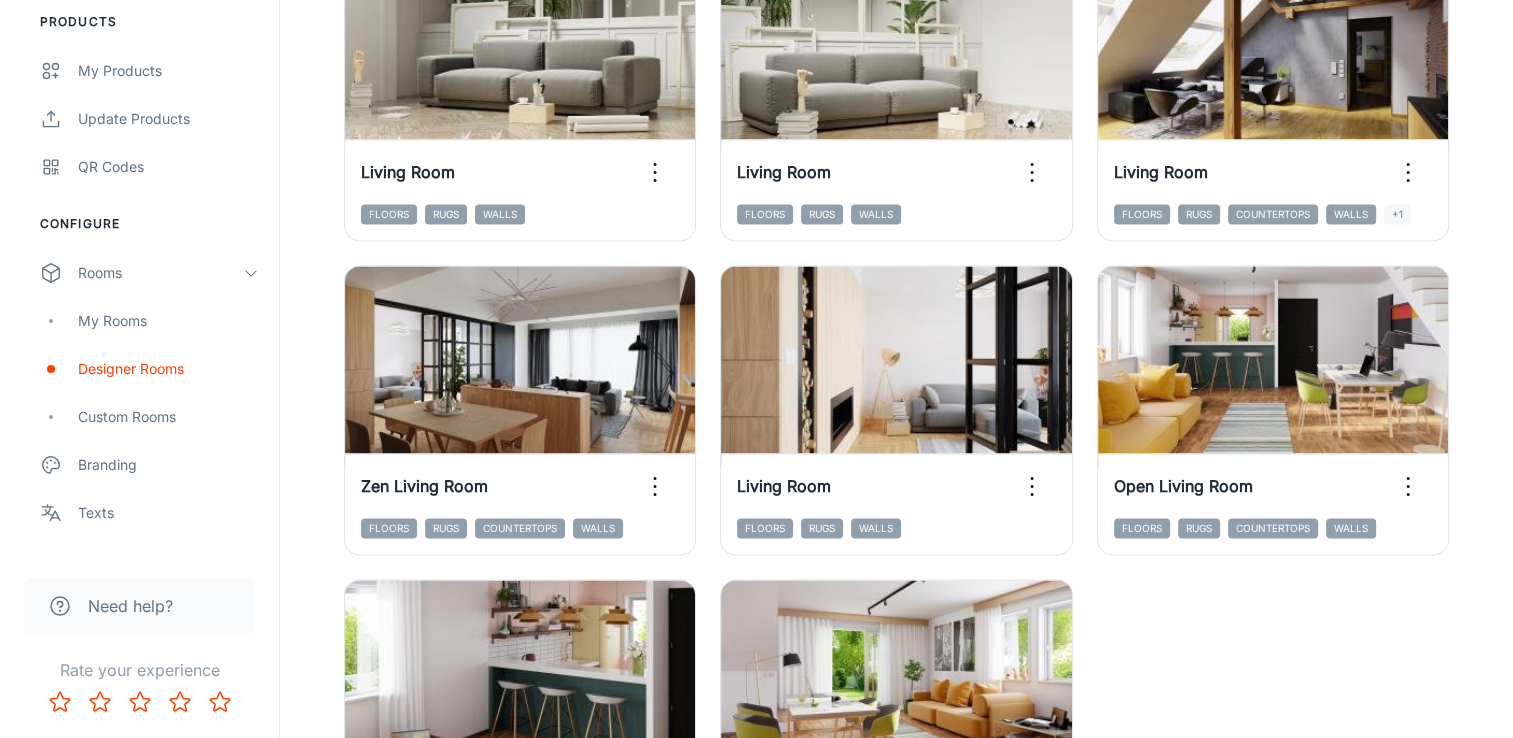 scroll, scrollTop: 3214, scrollLeft: 0, axis: vertical 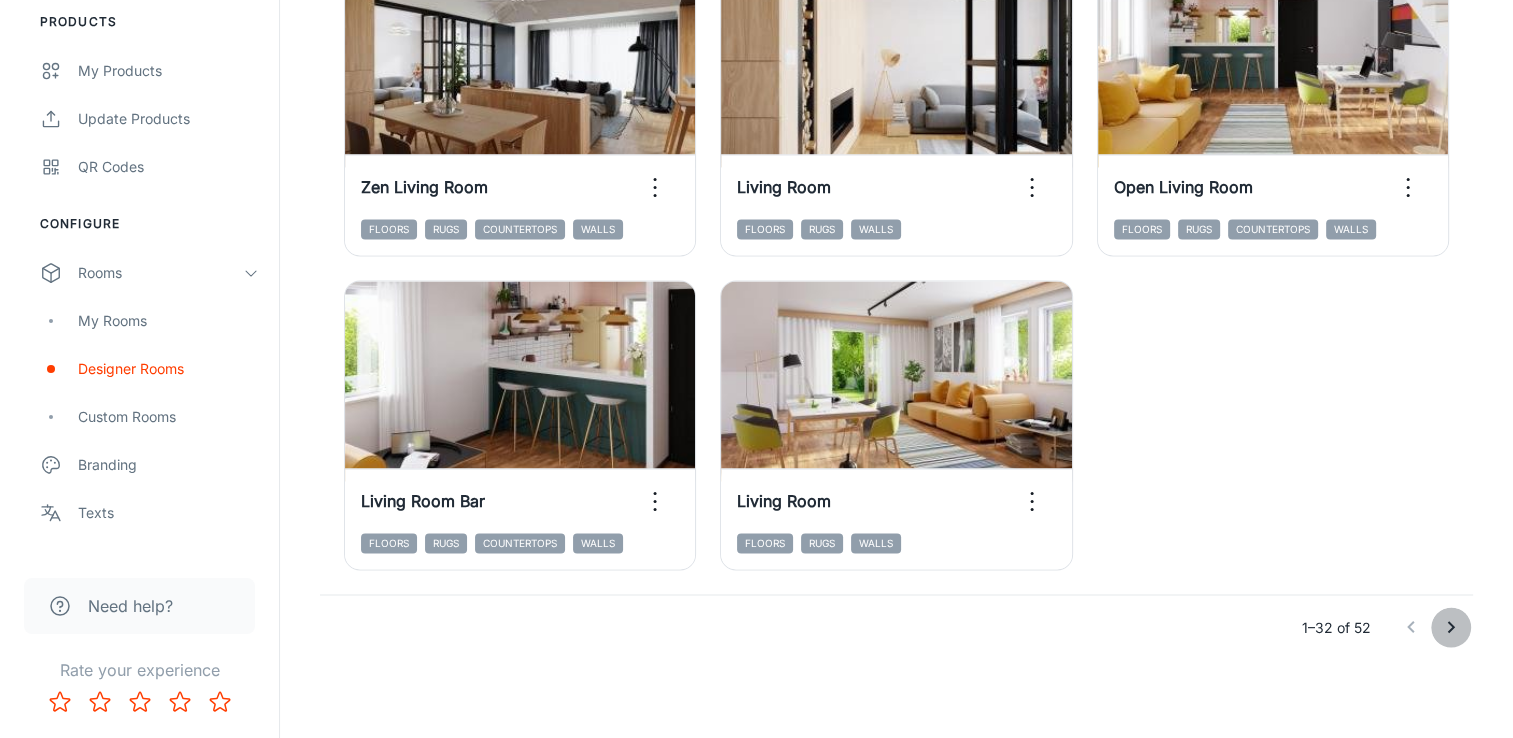click 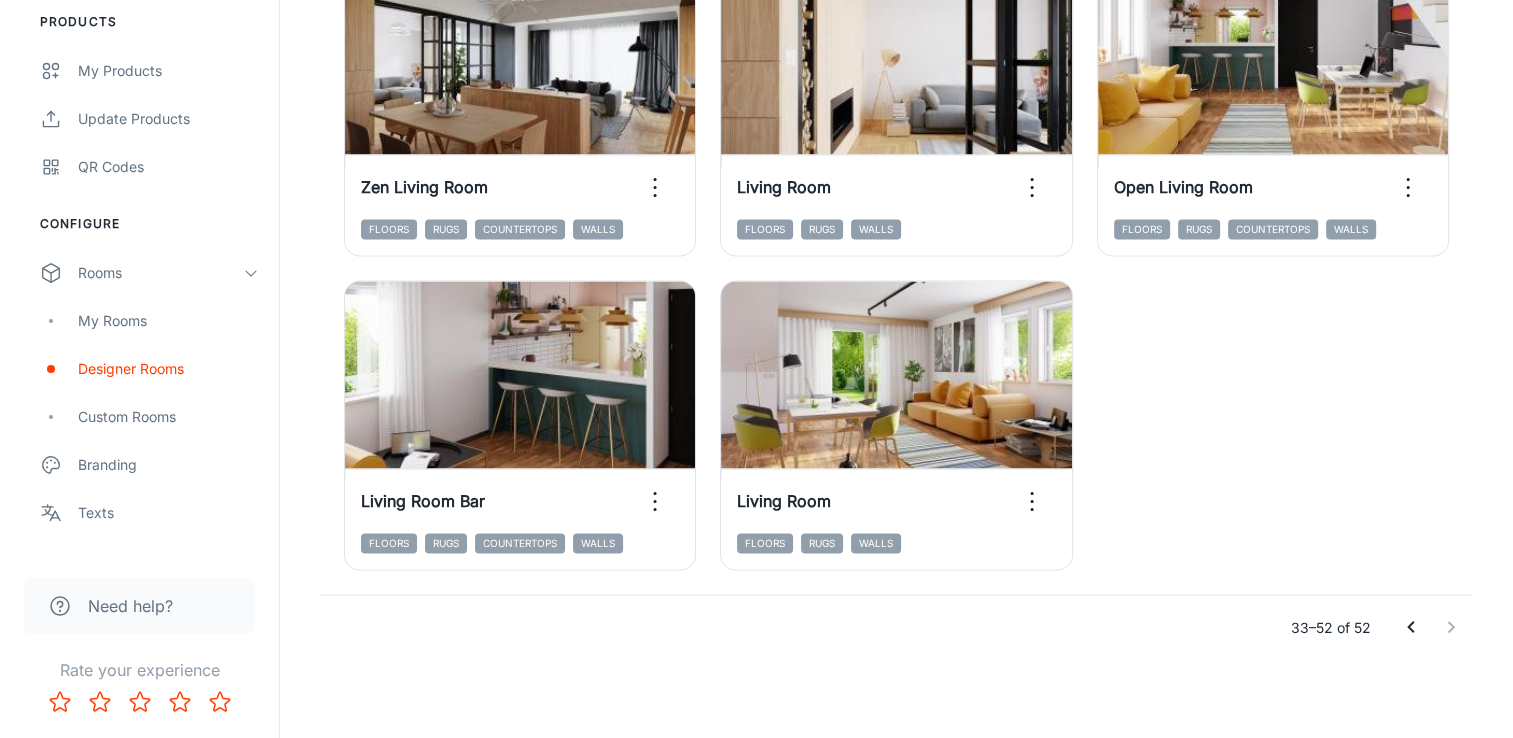 scroll, scrollTop: 1958, scrollLeft: 0, axis: vertical 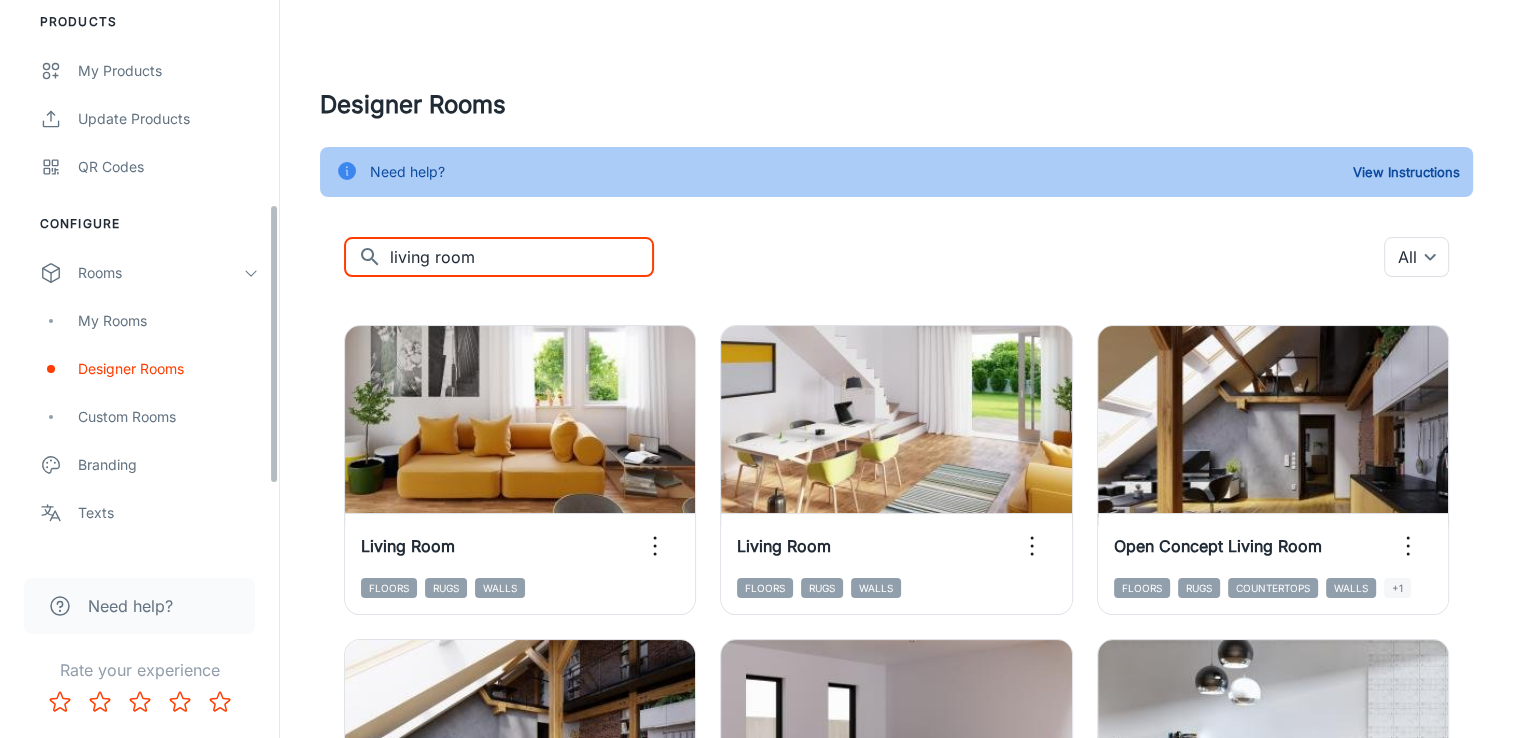drag, startPoint x: 475, startPoint y: 256, endPoint x: 186, endPoint y: 202, distance: 294.0017 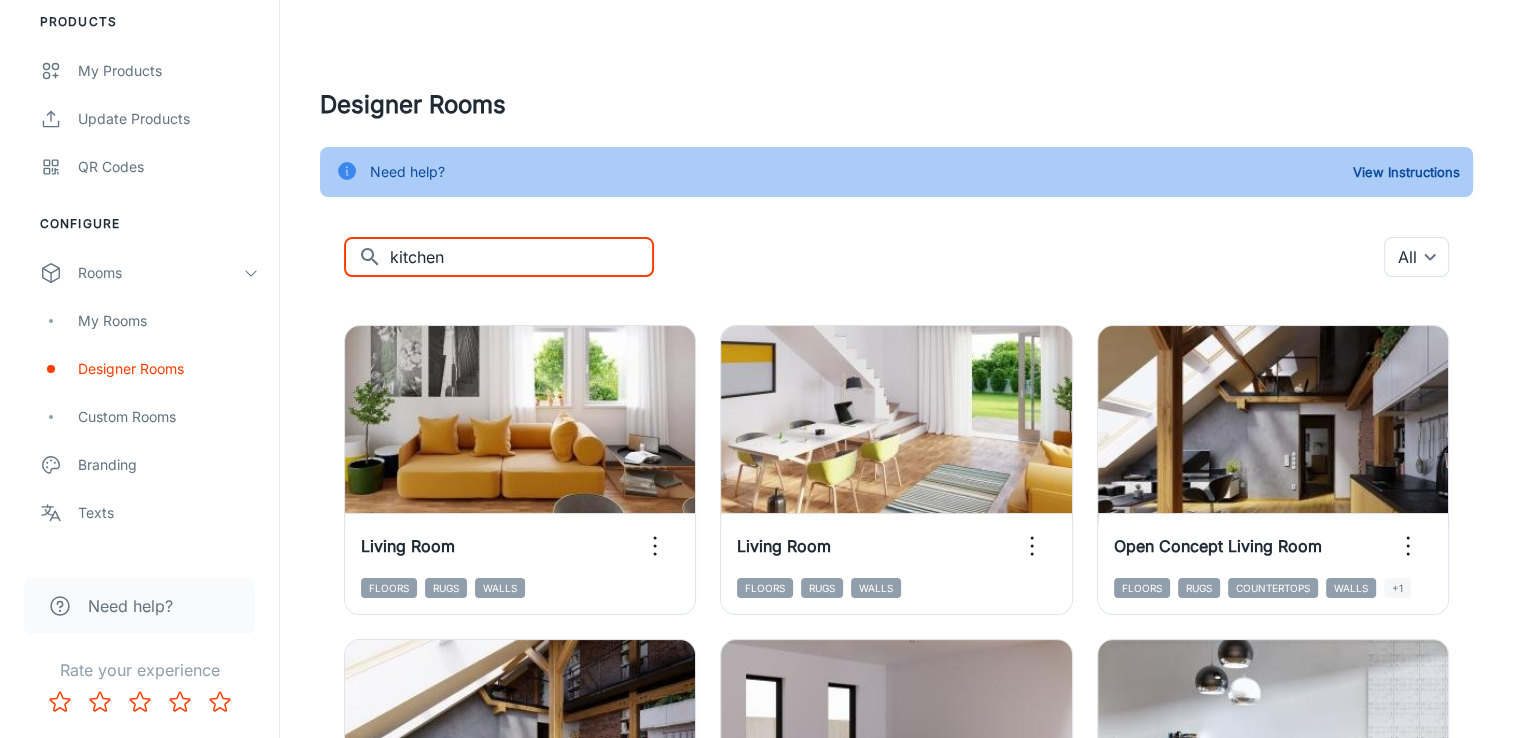 click on "kitchen" at bounding box center (522, 257) 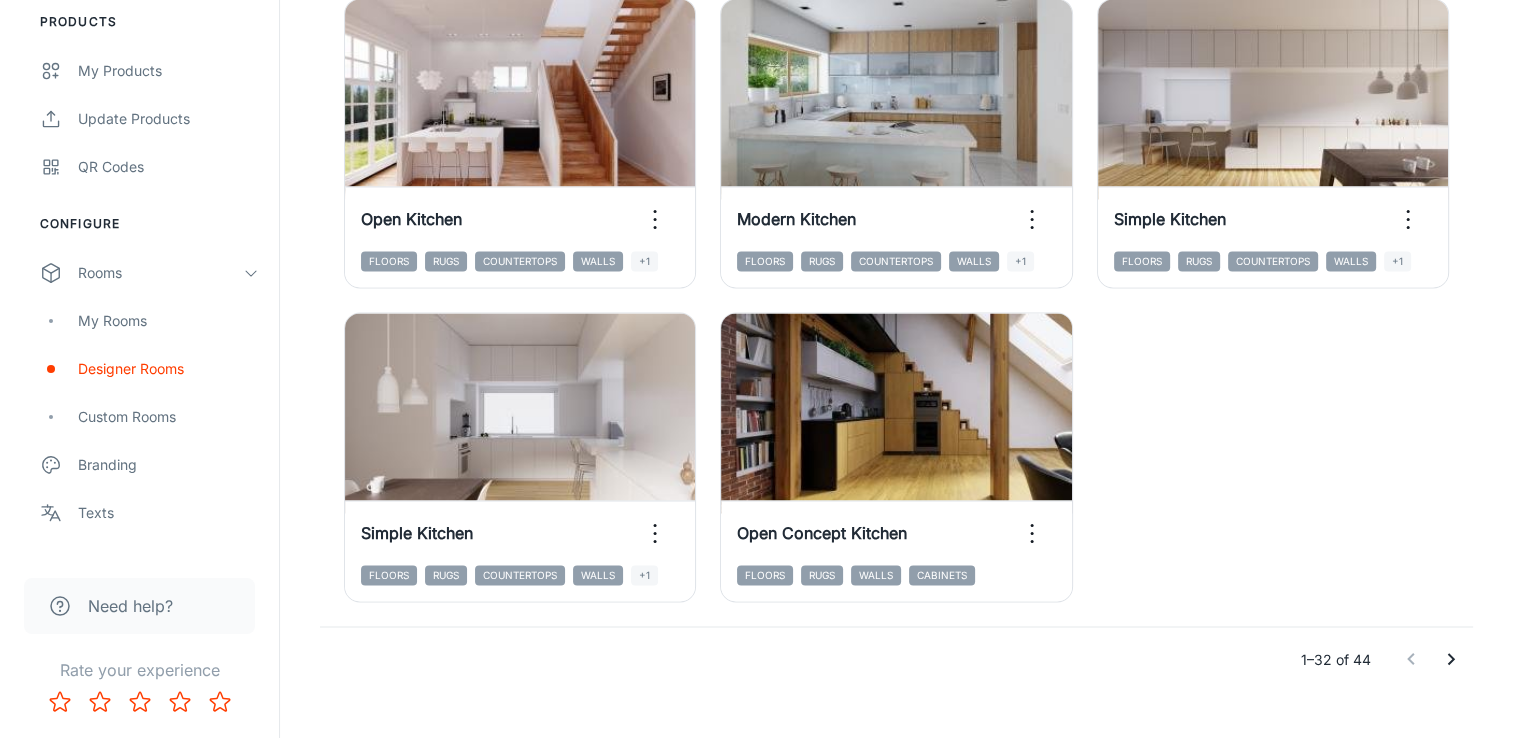 scroll, scrollTop: 3187, scrollLeft: 0, axis: vertical 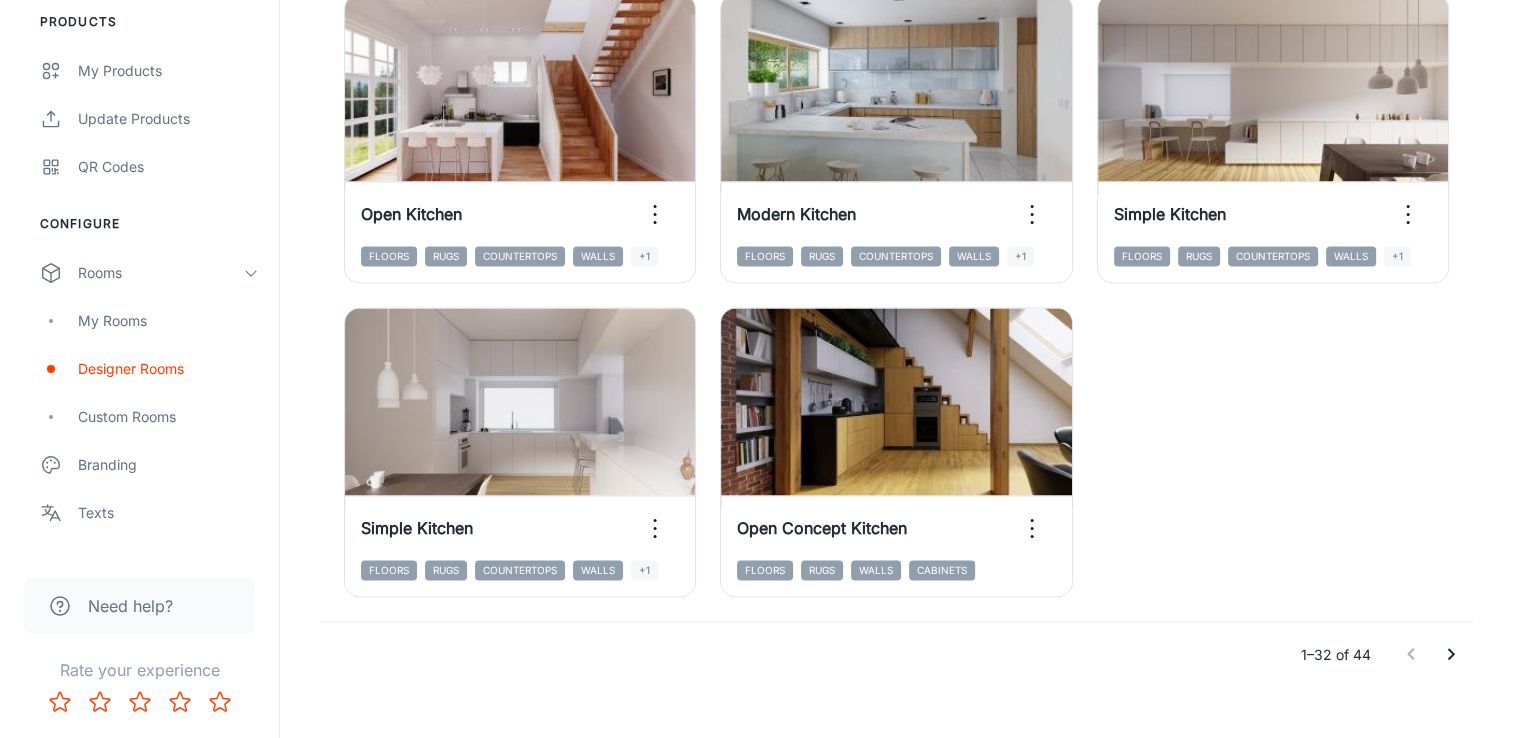click 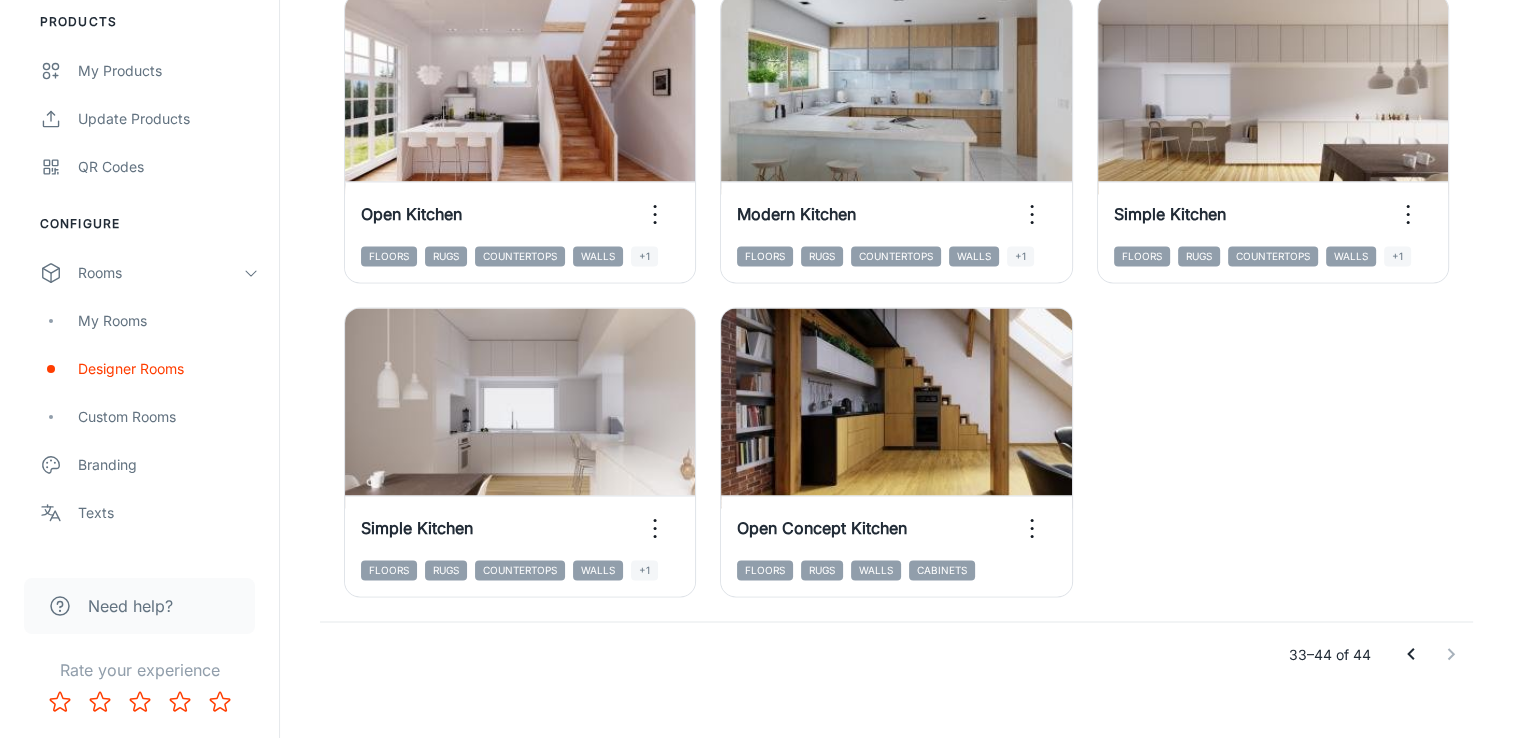 click at bounding box center (1431, 654) 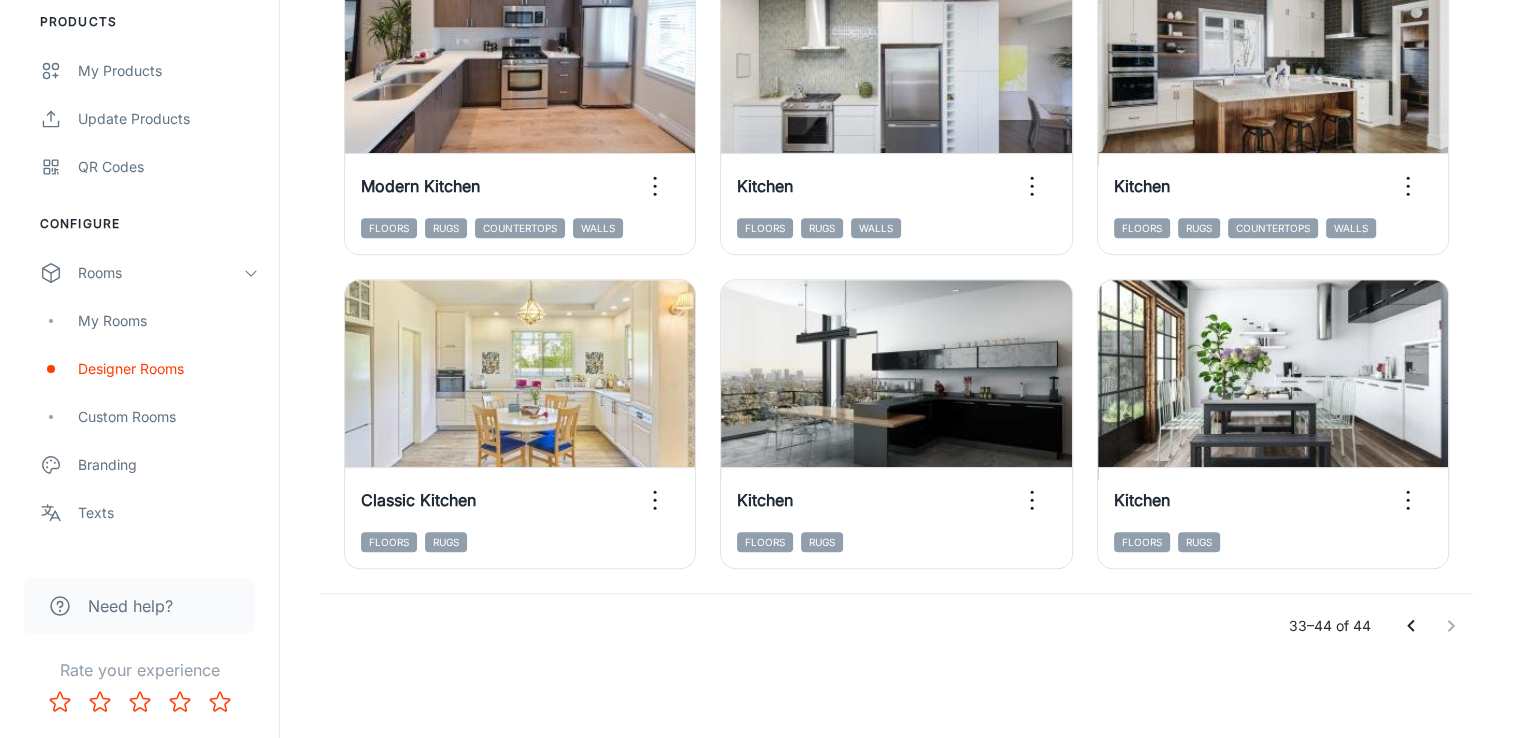 scroll, scrollTop: 1016, scrollLeft: 0, axis: vertical 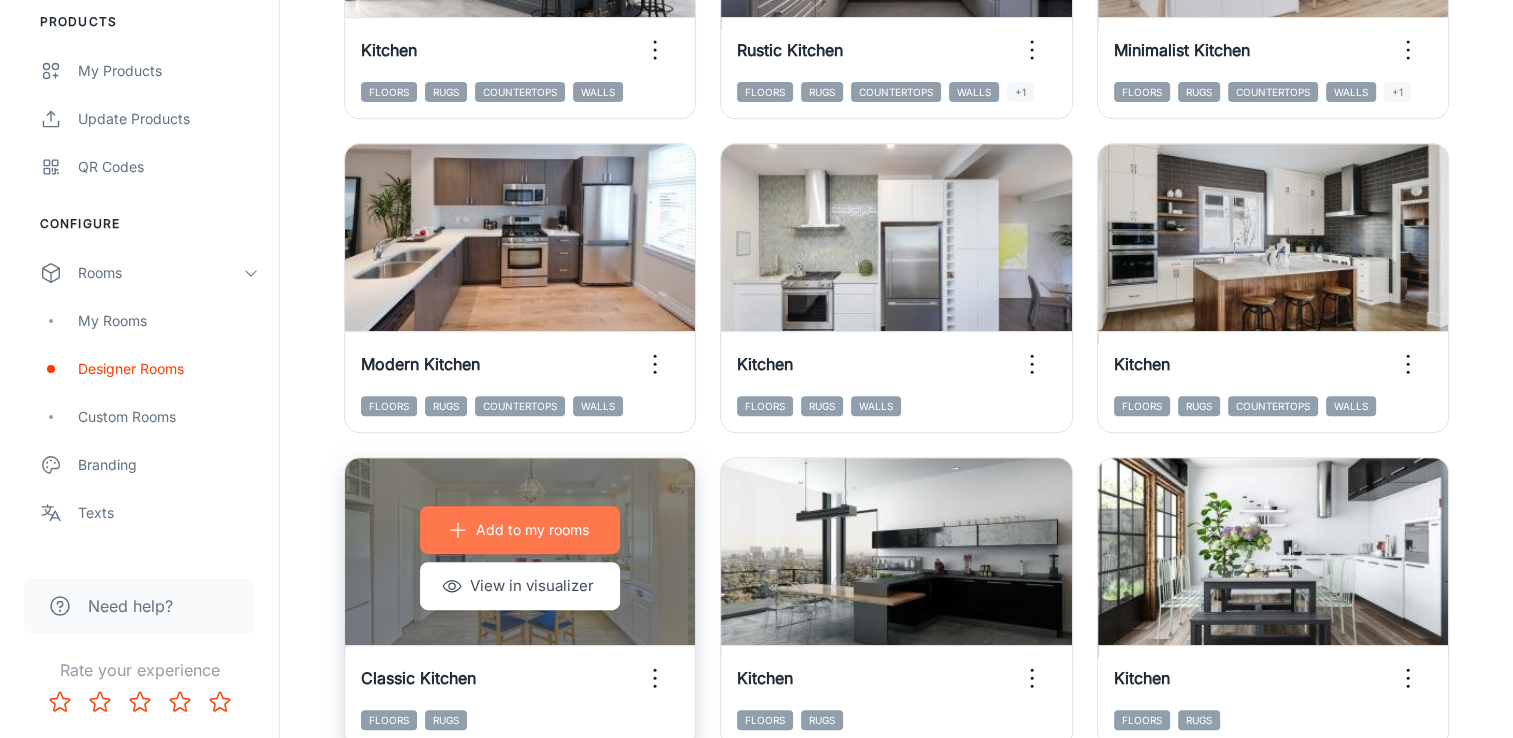 click on "Add to my rooms" at bounding box center (532, 530) 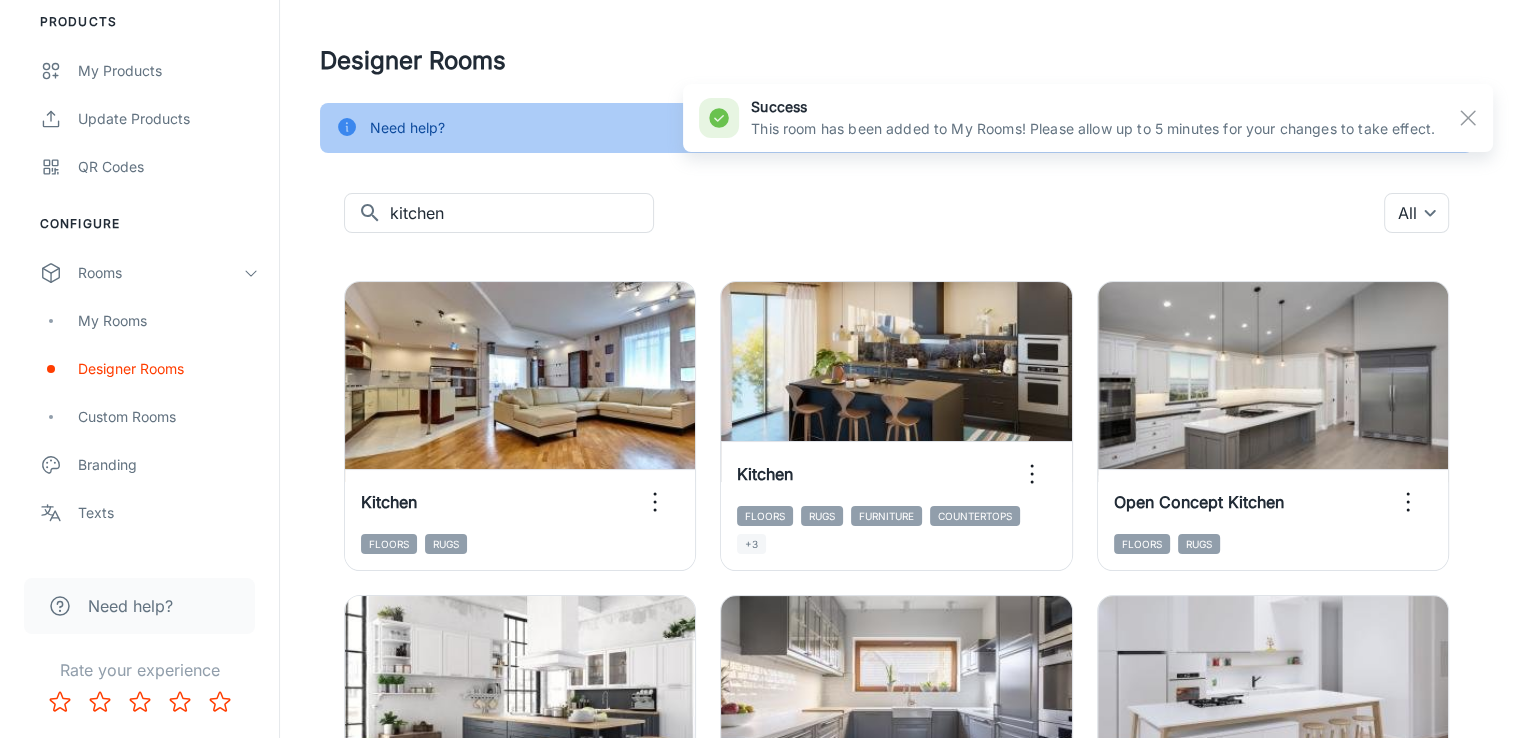 scroll, scrollTop: 0, scrollLeft: 0, axis: both 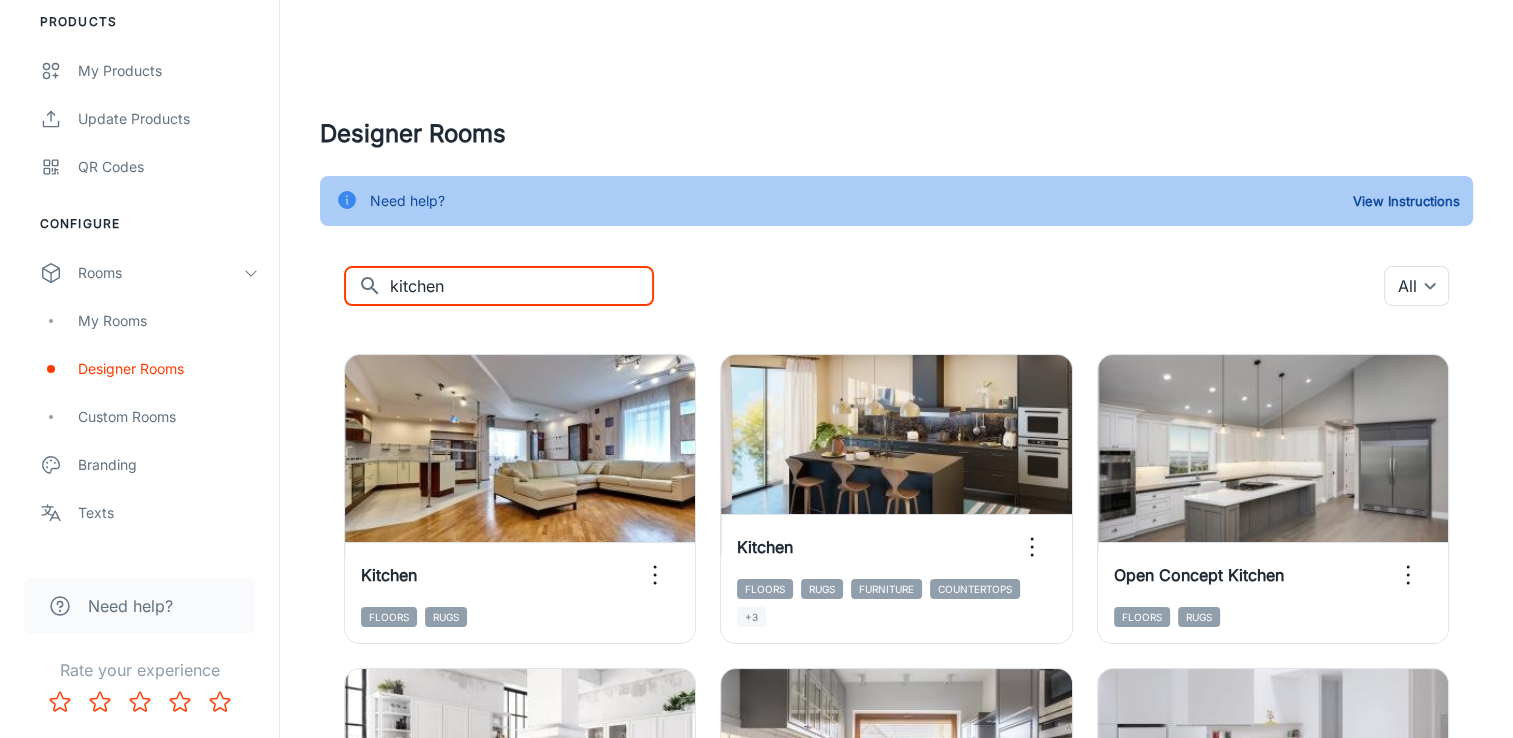 drag, startPoint x: 497, startPoint y: 286, endPoint x: 272, endPoint y: 242, distance: 229.26186 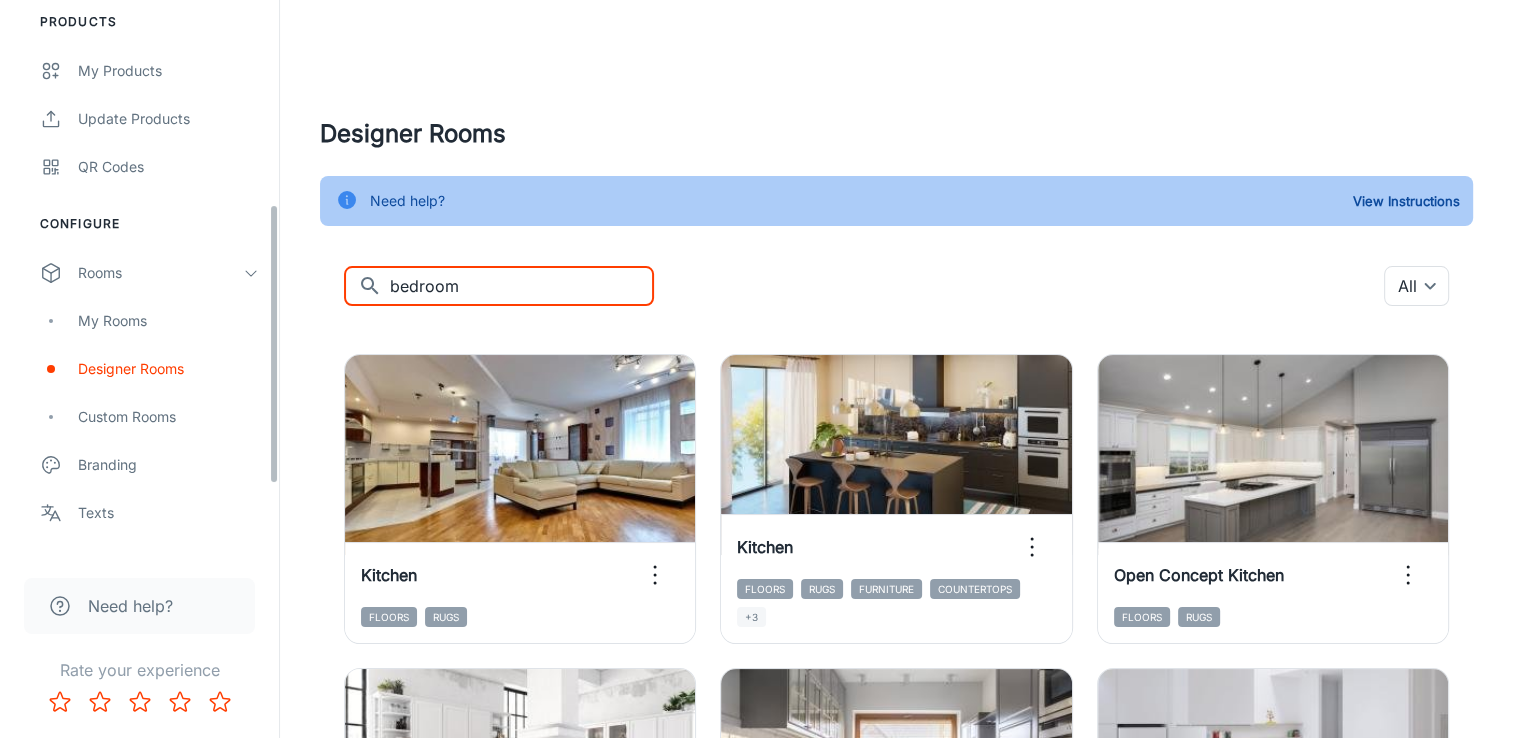 type on "bedroom" 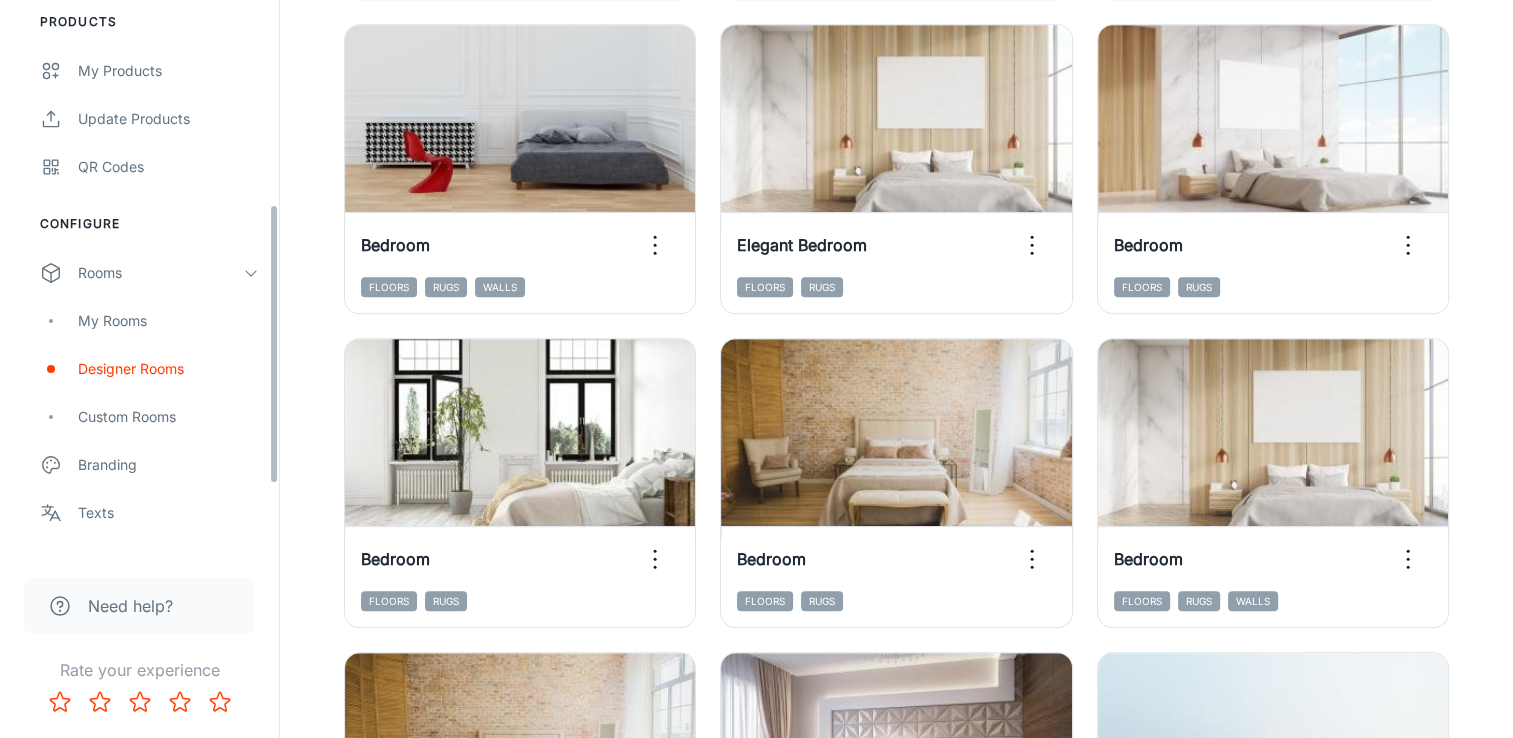 scroll, scrollTop: 1380, scrollLeft: 0, axis: vertical 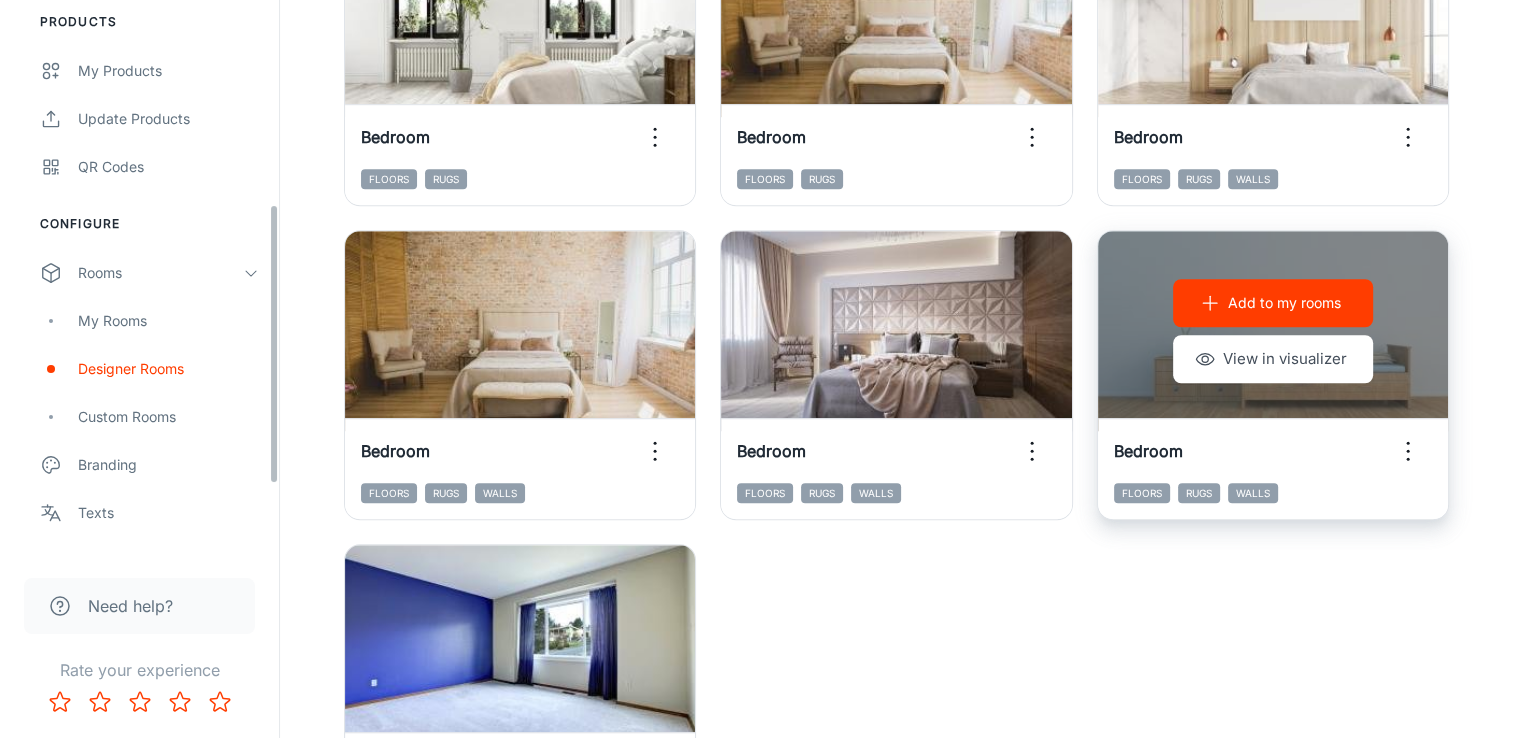 click on "Add to my rooms" at bounding box center [1273, 303] 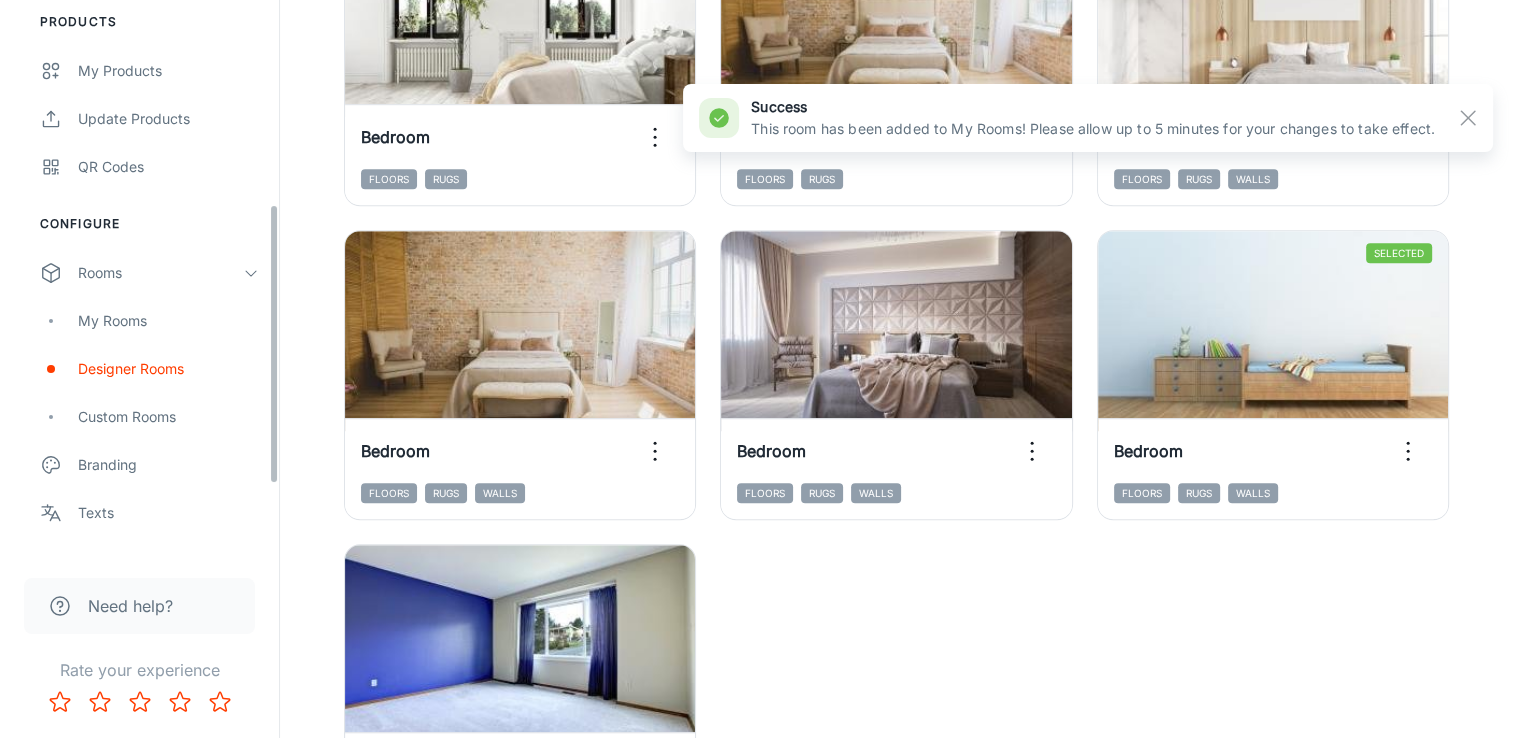 scroll, scrollTop: 1644, scrollLeft: 0, axis: vertical 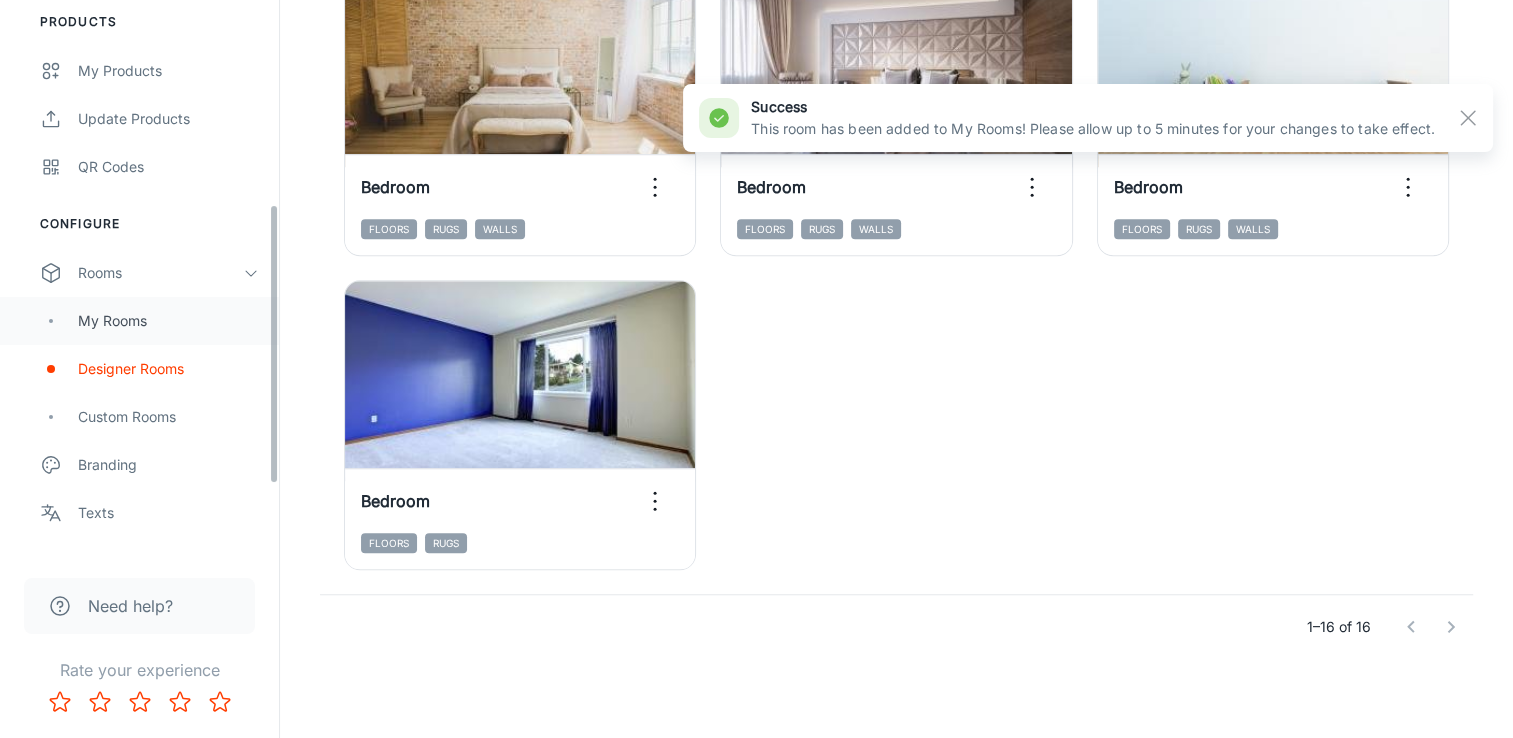 click on "My Rooms" at bounding box center (168, 321) 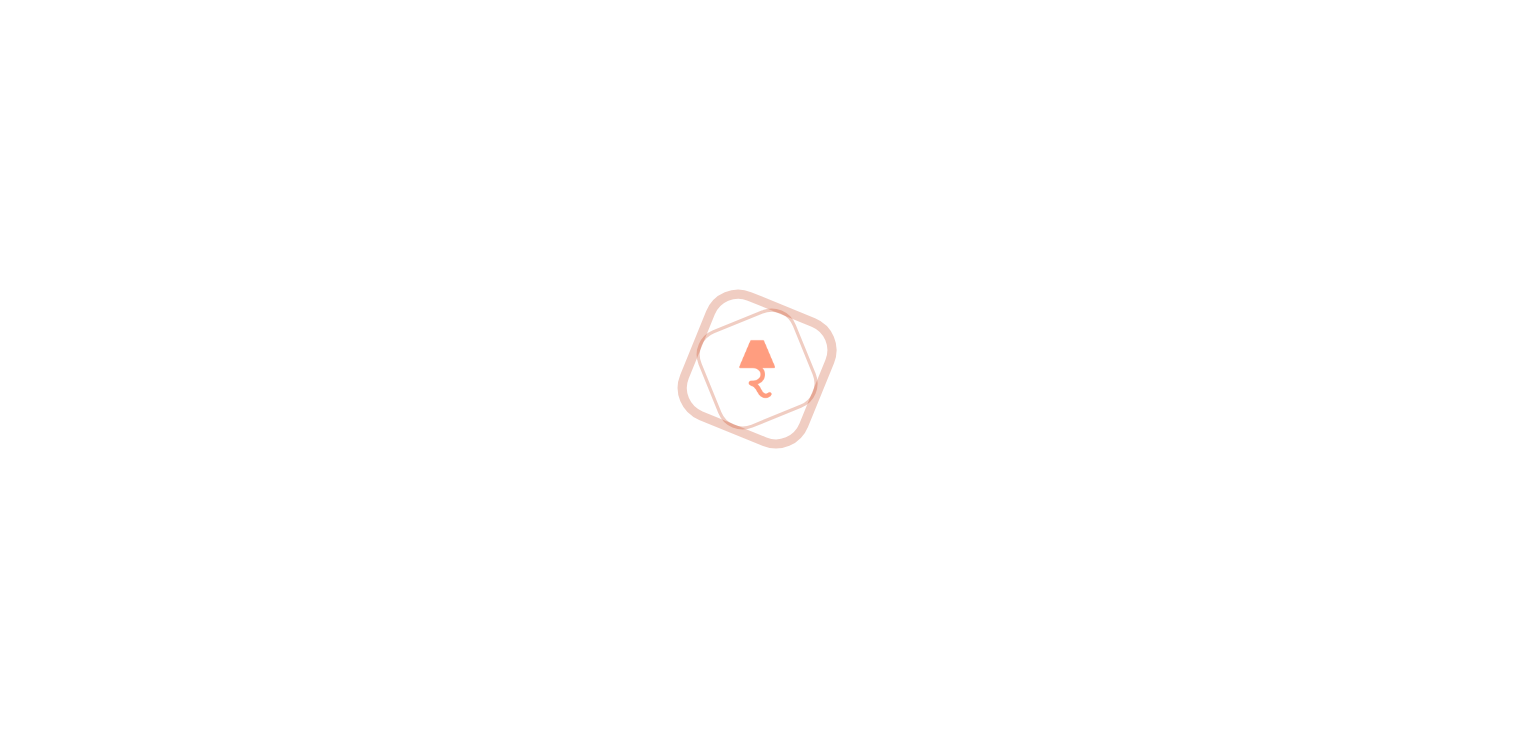 scroll, scrollTop: 0, scrollLeft: 0, axis: both 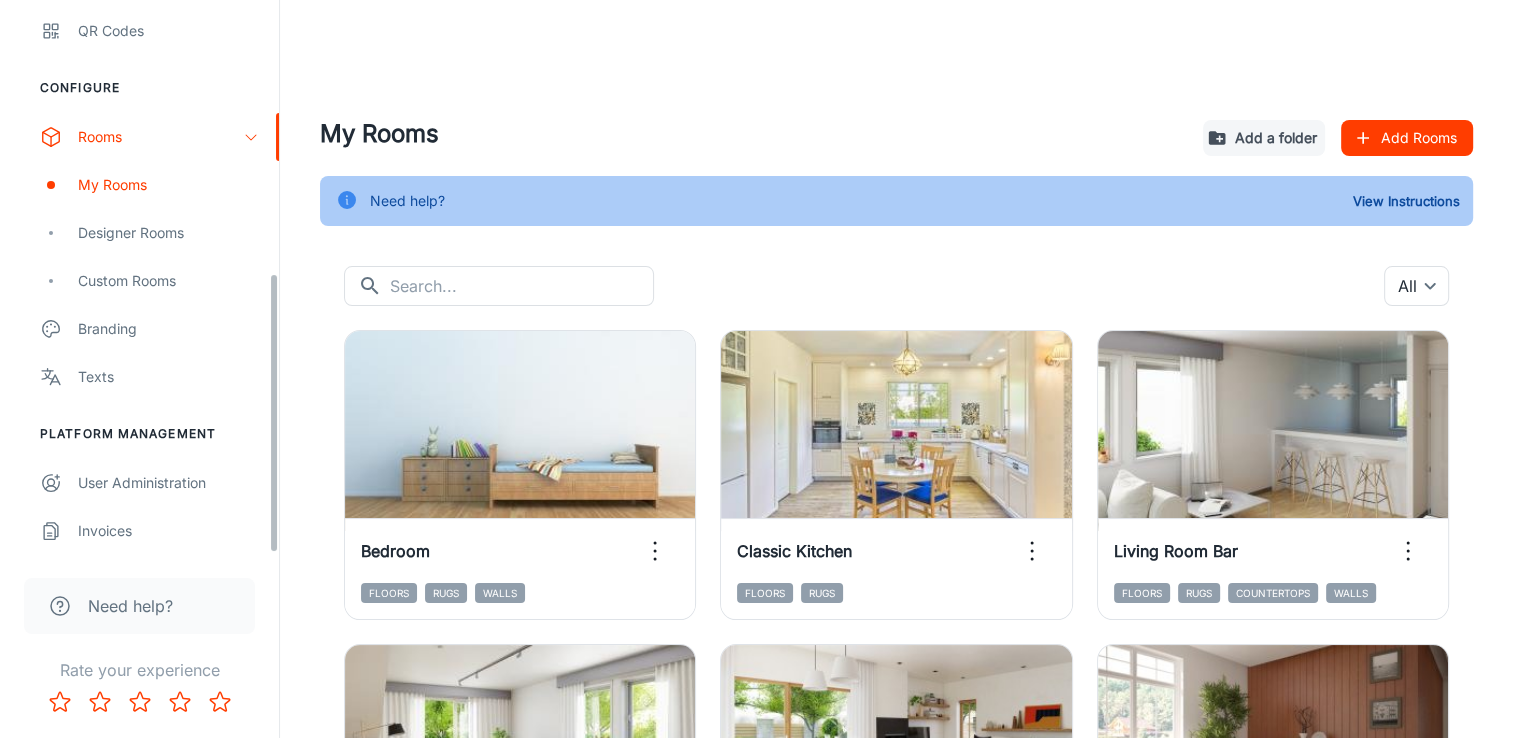 drag, startPoint x: 277, startPoint y: 465, endPoint x: 271, endPoint y: 645, distance: 180.09998 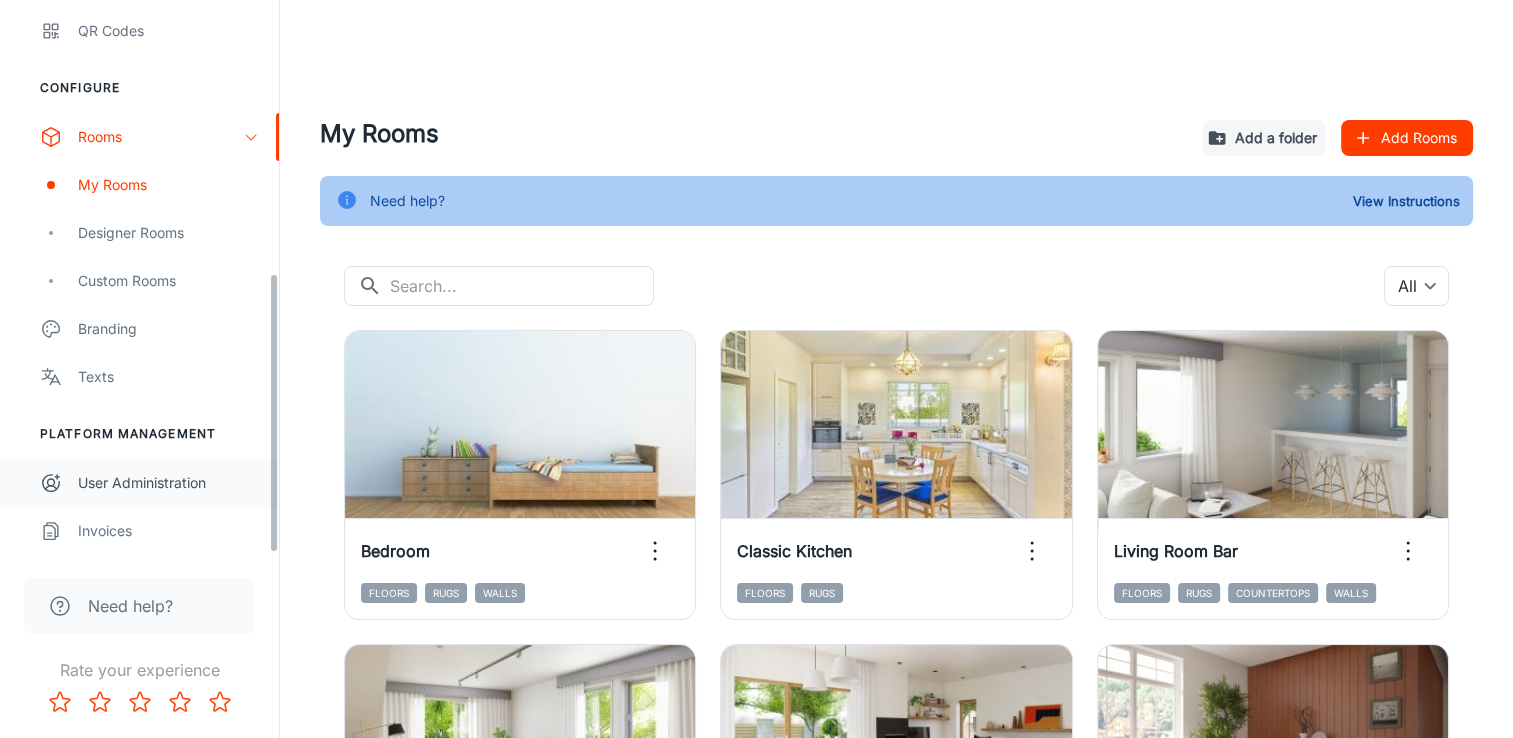click on "User Administration" at bounding box center (168, 483) 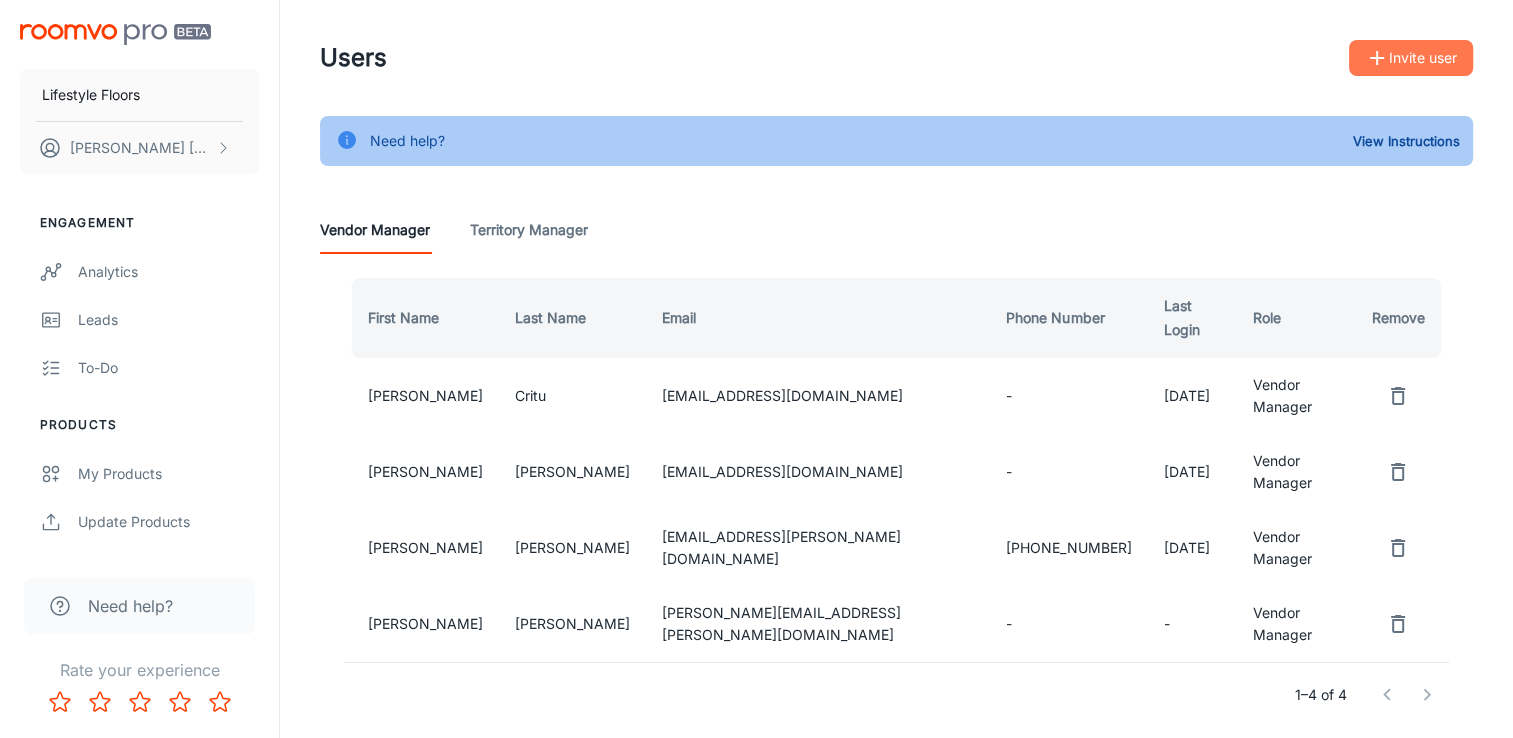 click on "Invite user" at bounding box center [1411, 58] 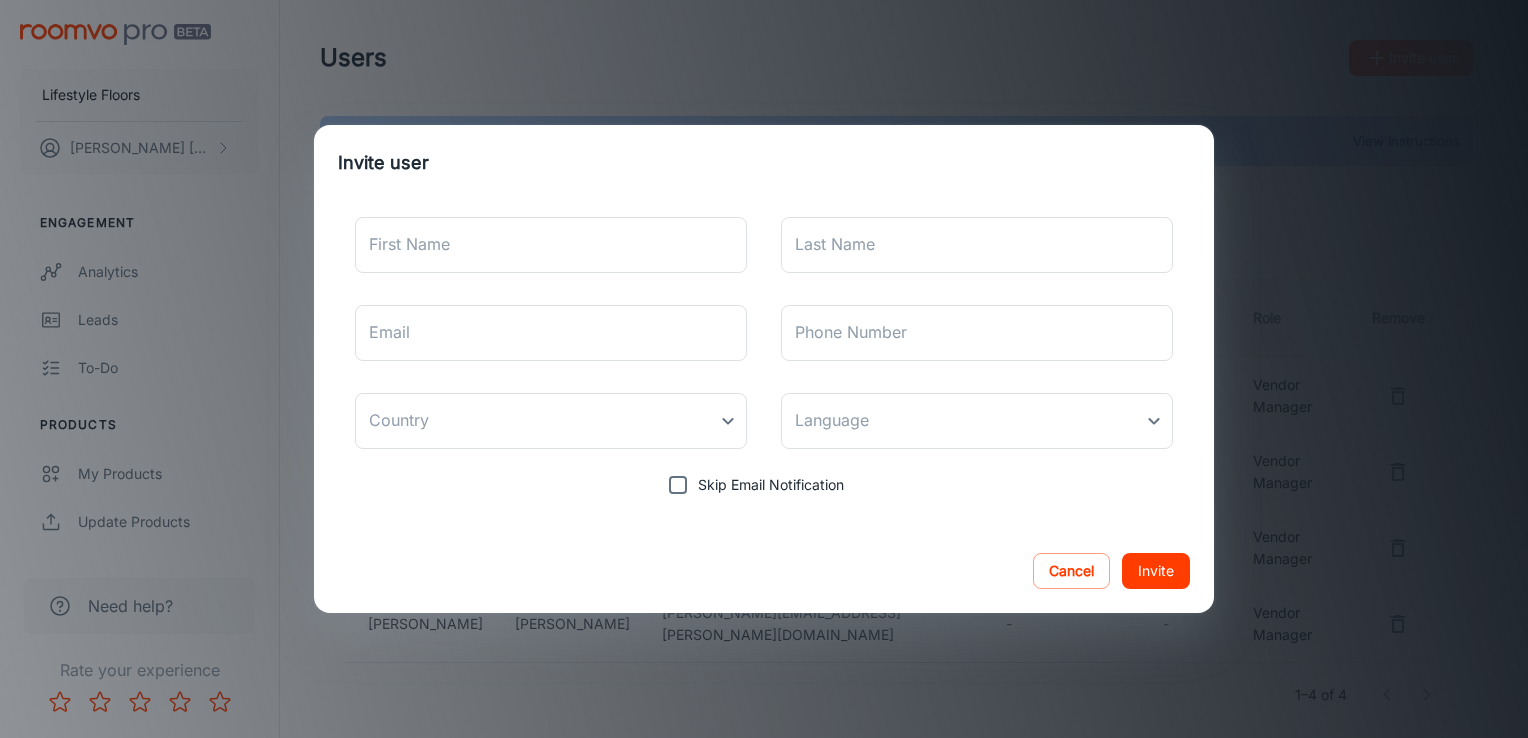 click on "First Name First Name Last Name Last Name Email Email Phone Number Phone Number Country ​ Country Language ​ Language Skip Email Notification" at bounding box center [764, 353] 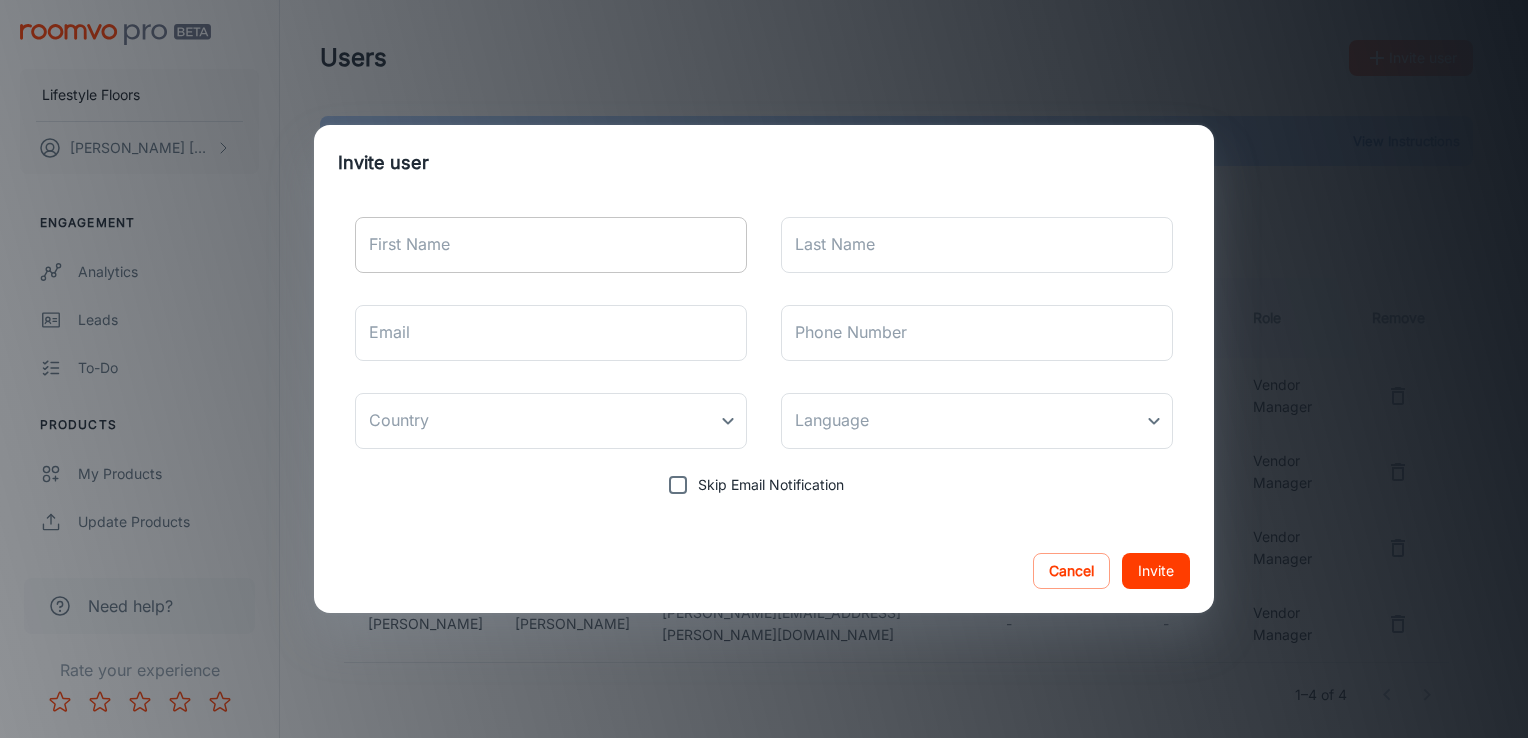 click on "First Name" at bounding box center [551, 245] 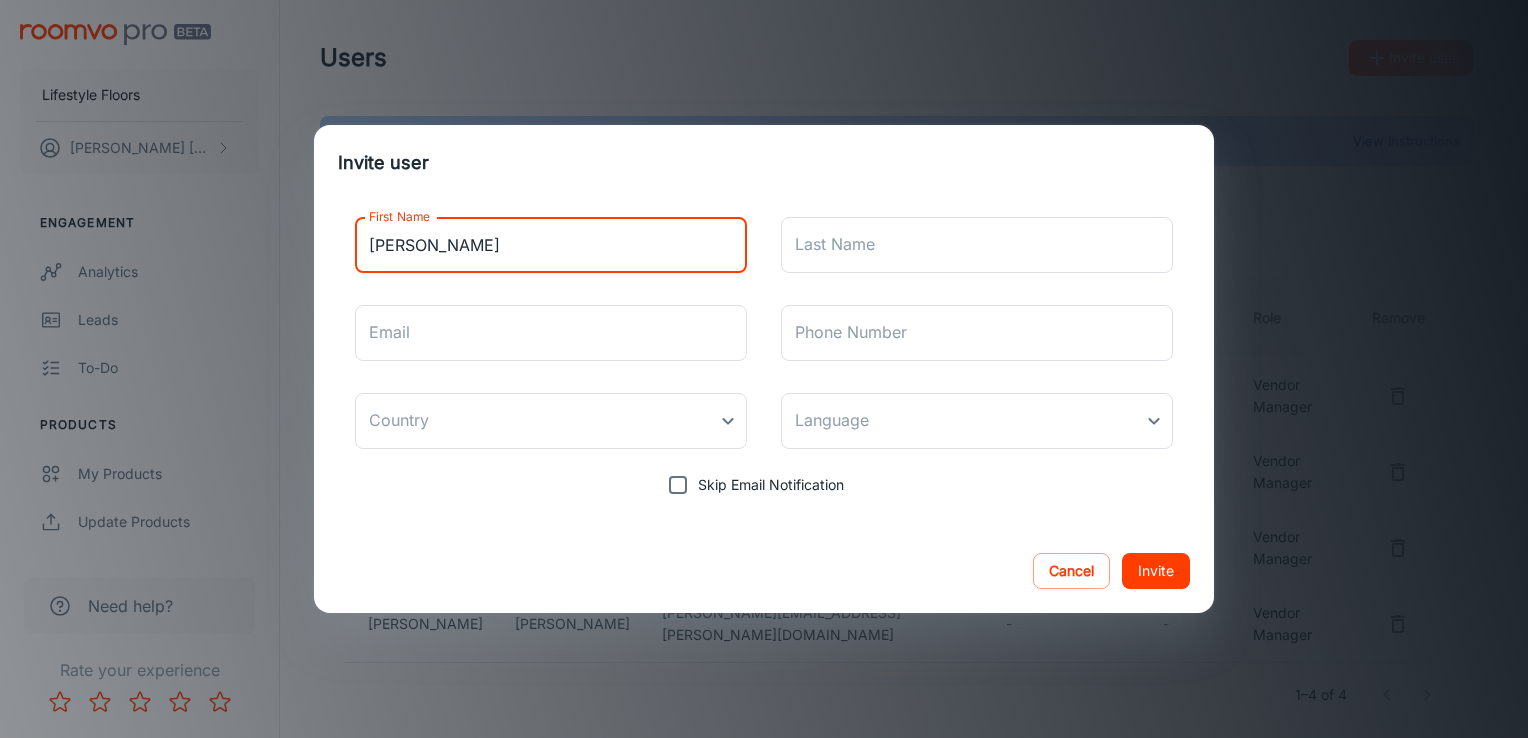 type on "[PERSON_NAME]" 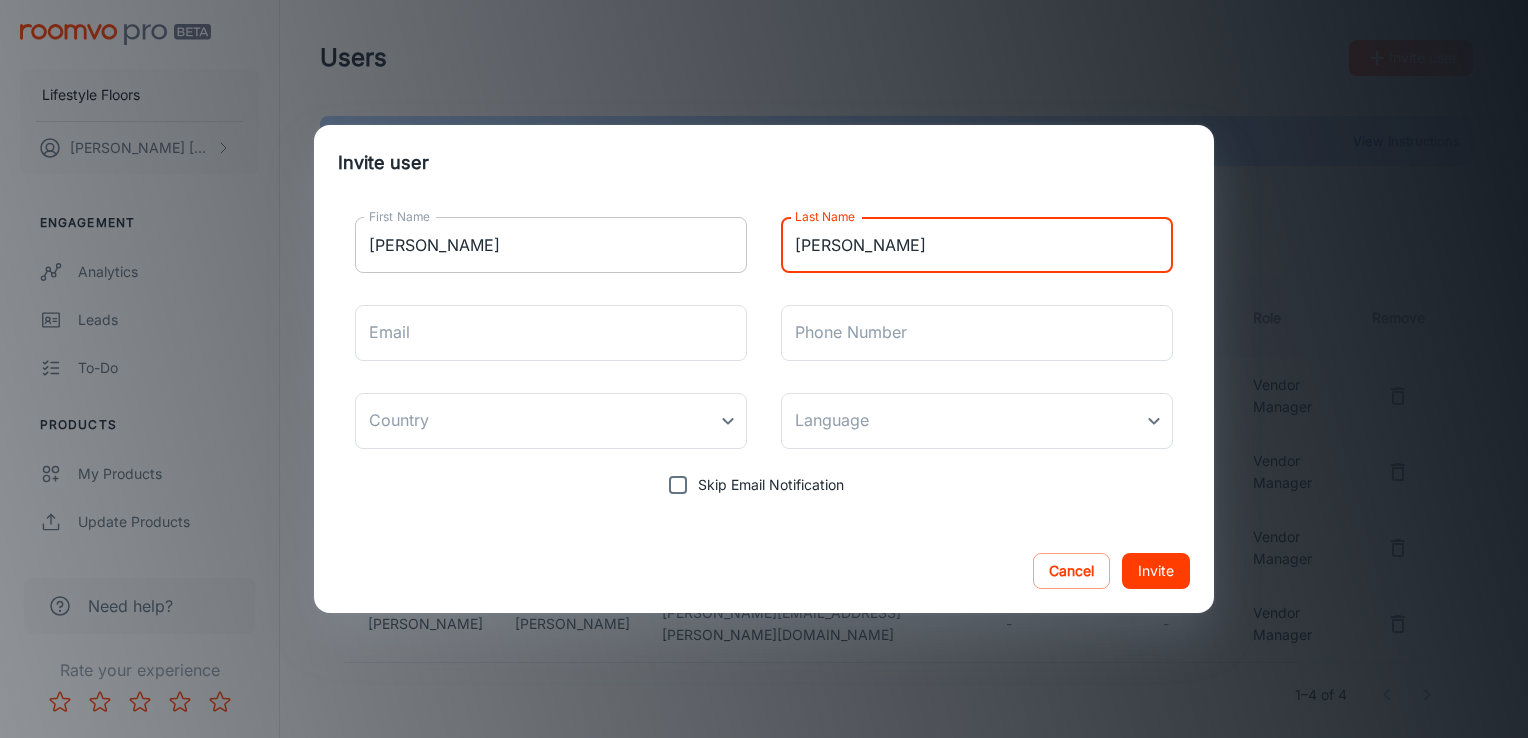 type on "[PERSON_NAME]" 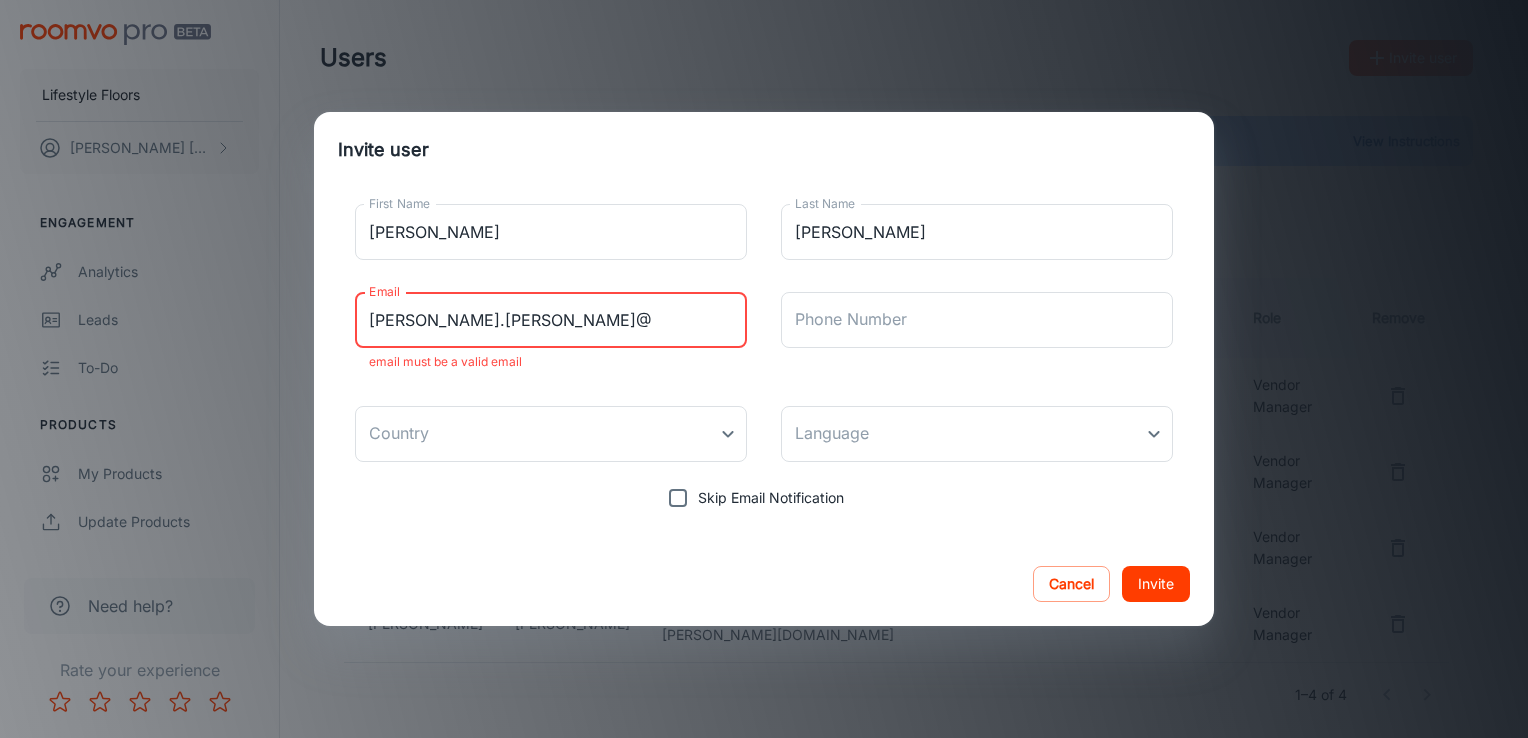 drag, startPoint x: 640, startPoint y: 323, endPoint x: 556, endPoint y: 325, distance: 84.0238 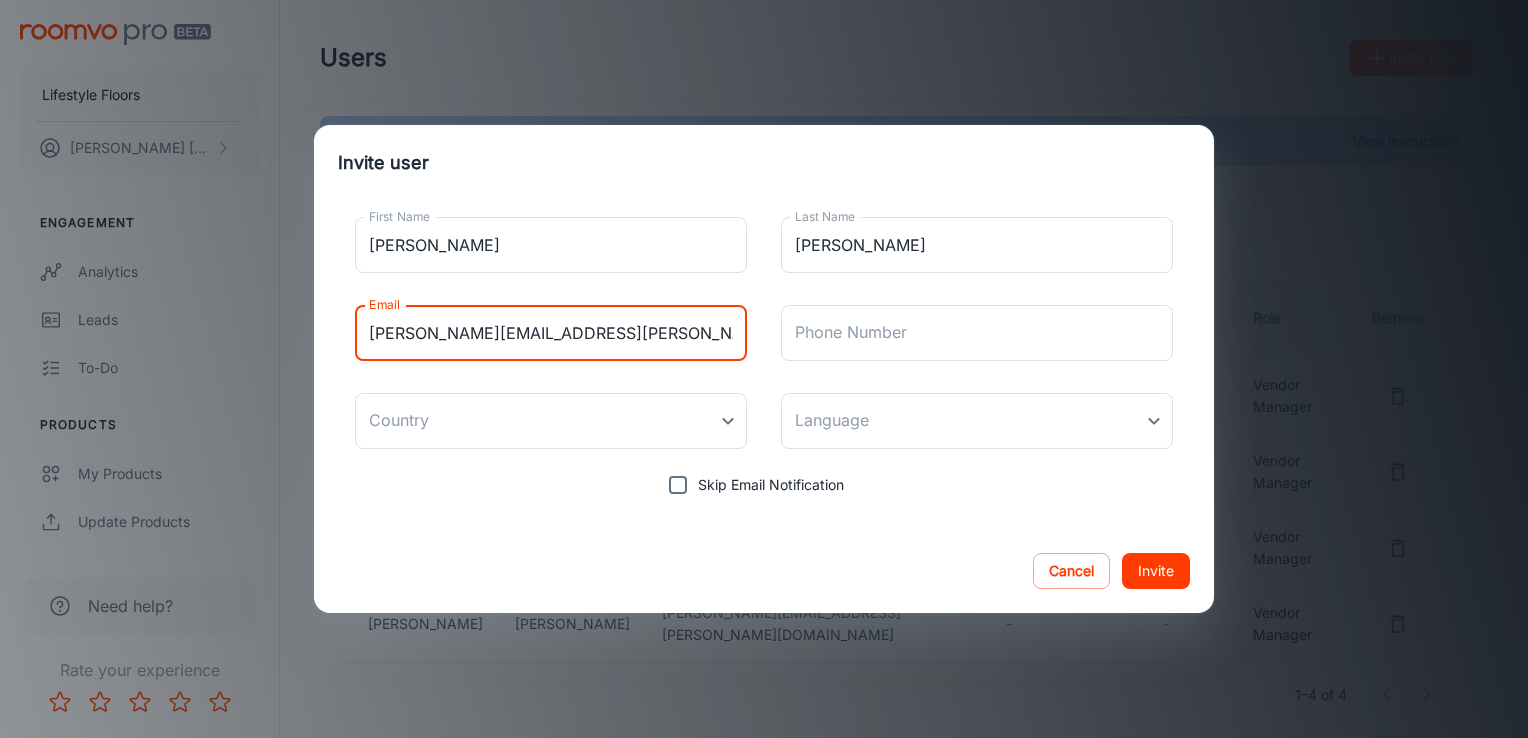 type on "[PERSON_NAME][EMAIL_ADDRESS][PERSON_NAME][DOMAIN_NAME]" 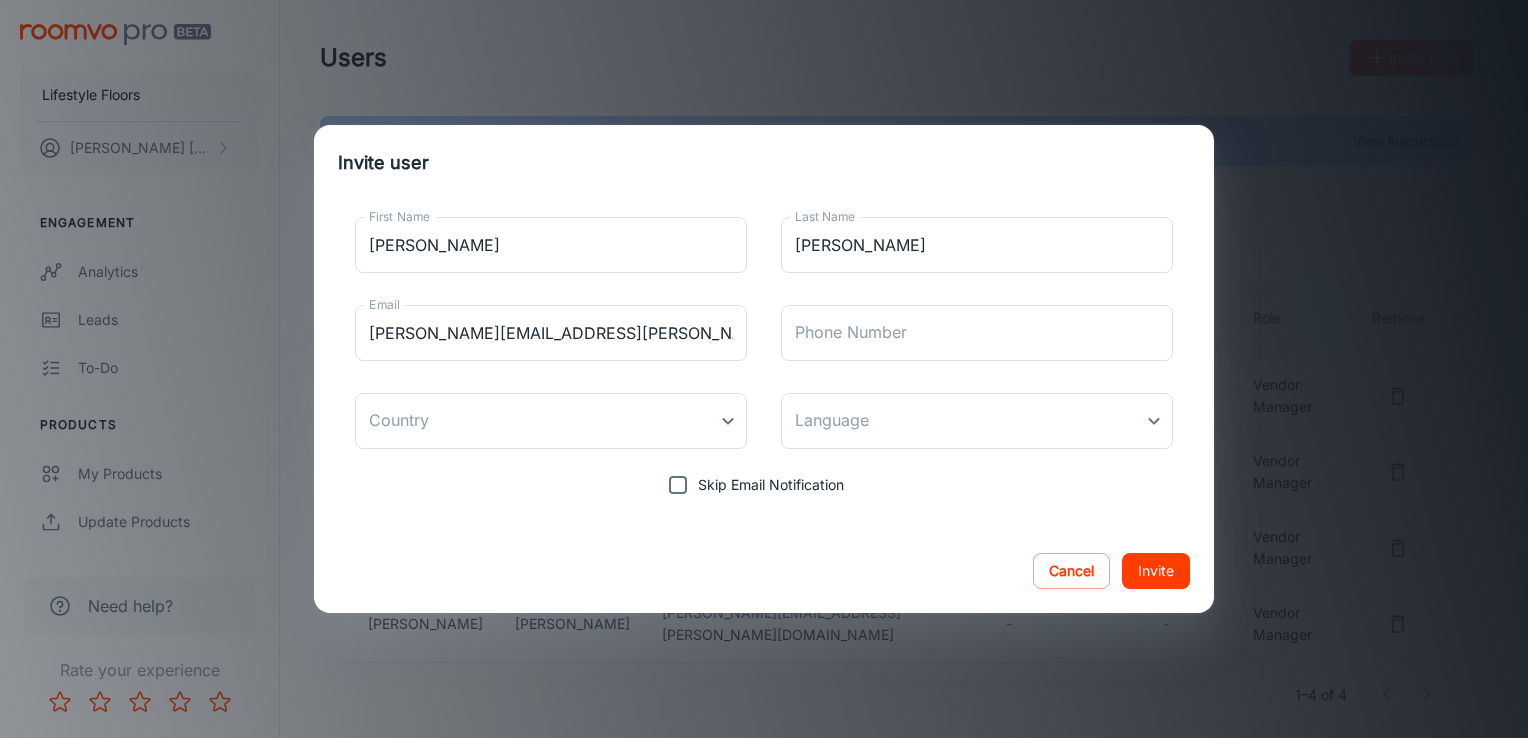 click on "Skip Email Notification" at bounding box center (771, 485) 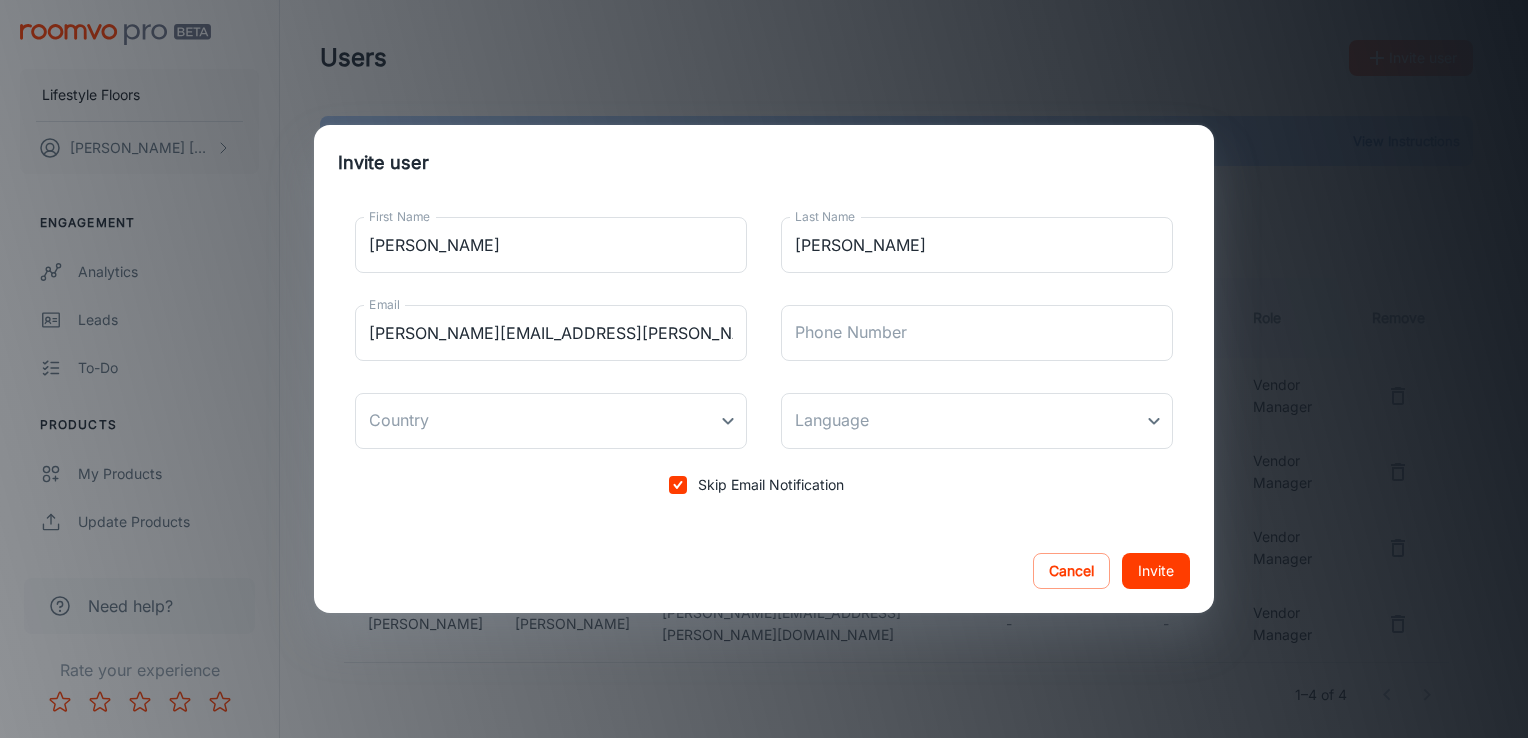 click on "Skip Email Notification" at bounding box center (771, 485) 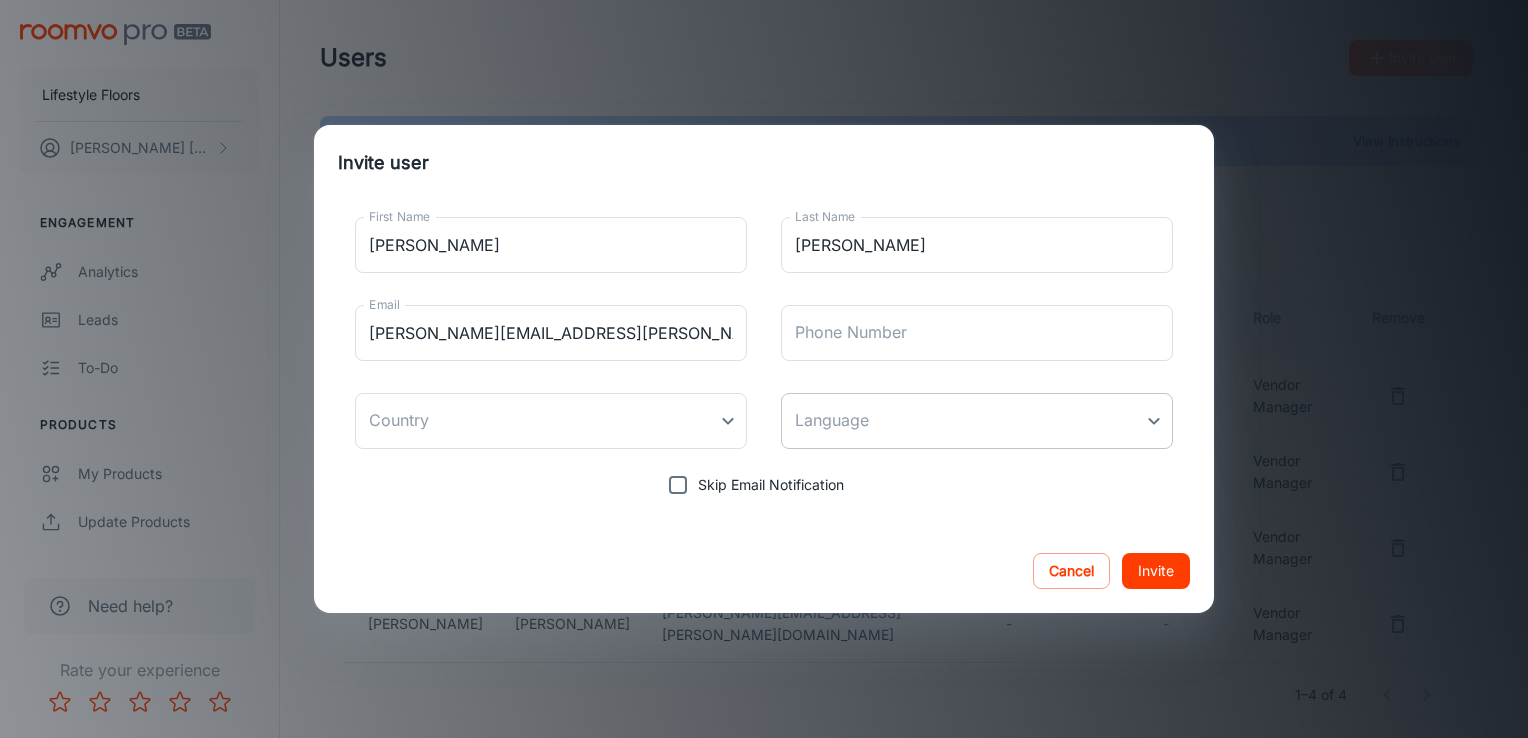 click on "Users Invite user Lifestyle Floors [PERSON_NAME] Engagement Analytics Leads To-do Products My Products Update Products QR Codes Configure Rooms My Rooms Designer Rooms Custom Rooms Branding Texts Platform Management User Administration Invoices Need help? Rate your experience Need help? View Instructions Vendor Manager Territory Manager First Name Last Name Email Phone Number Last Login Role Remove [PERSON_NAME] [EMAIL_ADDRESS][DOMAIN_NAME] - [DATE] Vendor Manager [PERSON_NAME] [PERSON_NAME][EMAIL_ADDRESS][DOMAIN_NAME] - [DATE] Vendor Manager [PERSON_NAME] [PERSON_NAME][EMAIL_ADDRESS][PERSON_NAME][DOMAIN_NAME] +44 7557759391 [DATE] Vendor Manager [PERSON_NAME] - Stephens [EMAIL_ADDRESS][PERSON_NAME][DOMAIN_NAME] - - Vendor Manager 1–4 of 4 Roomvo PRO | Users Invite user First Name [PERSON_NAME] First Name Last Name [PERSON_NAME] Last Name Email [PERSON_NAME][EMAIL_ADDRESS][PERSON_NAME][DOMAIN_NAME] Email Phone Number Phone Number Country ​ Country Language ​ Language Skip Email Notification Cancel Invite" at bounding box center [764, 369] 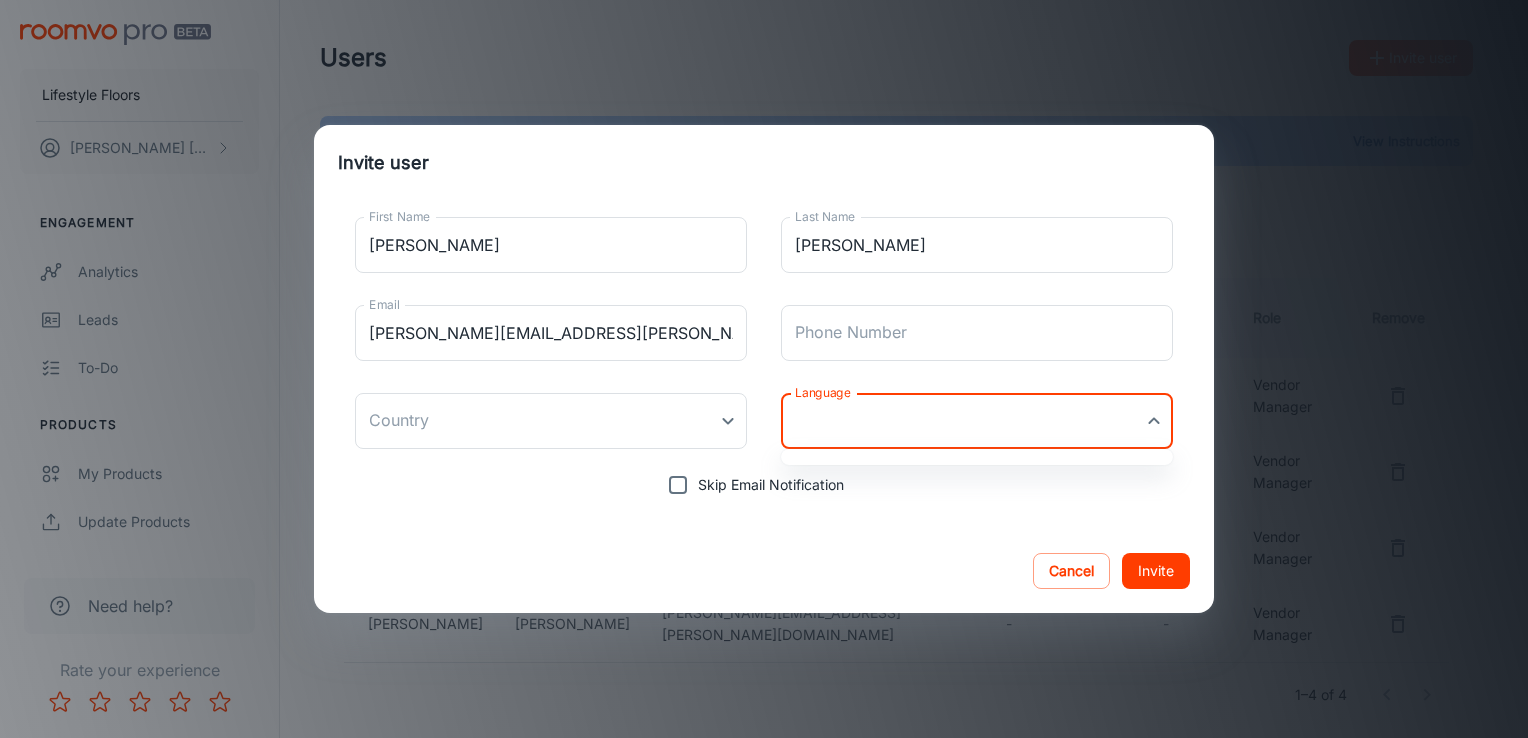 click at bounding box center (764, 369) 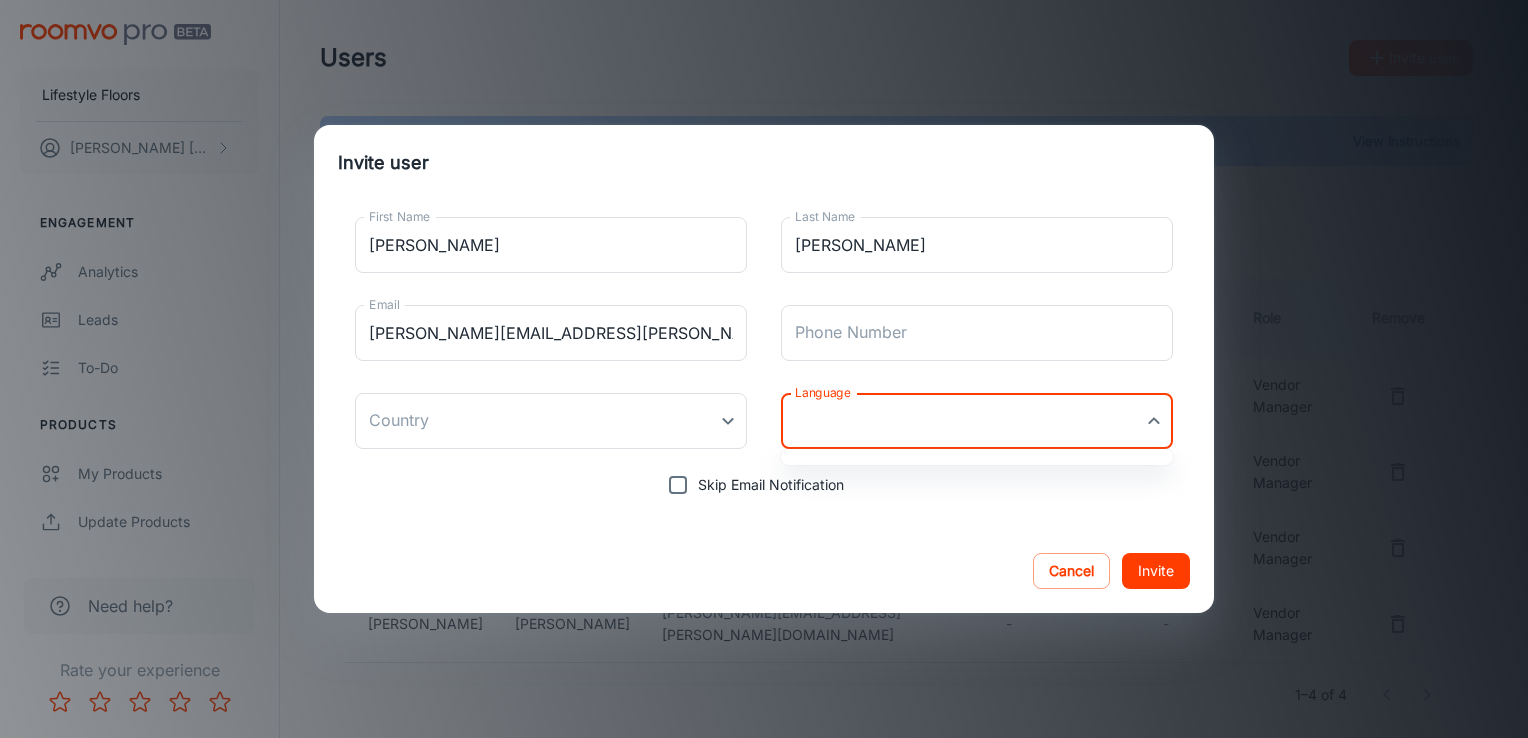 click on "Users Invite user Lifestyle Floors [PERSON_NAME] Engagement Analytics Leads To-do Products My Products Update Products QR Codes Configure Rooms My Rooms Designer Rooms Custom Rooms Branding Texts Platform Management User Administration Invoices Need help? Rate your experience Need help? View Instructions Vendor Manager Territory Manager First Name Last Name Email Phone Number Last Login Role Remove [PERSON_NAME] [EMAIL_ADDRESS][DOMAIN_NAME] - [DATE] Vendor Manager [PERSON_NAME] [PERSON_NAME][EMAIL_ADDRESS][DOMAIN_NAME] - [DATE] Vendor Manager [PERSON_NAME] [PERSON_NAME][EMAIL_ADDRESS][PERSON_NAME][DOMAIN_NAME] +44 7557759391 [DATE] Vendor Manager [PERSON_NAME] - Stephens [EMAIL_ADDRESS][PERSON_NAME][DOMAIN_NAME] - - Vendor Manager 1–4 of 4 Roomvo PRO | Users Invite user First Name [PERSON_NAME] First Name Last Name [PERSON_NAME] Last Name Email [PERSON_NAME][EMAIL_ADDRESS][PERSON_NAME][DOMAIN_NAME] Email Phone Number Phone Number Country ​ Country Language ​ Language Skip Email Notification Cancel Invite" at bounding box center [764, 369] 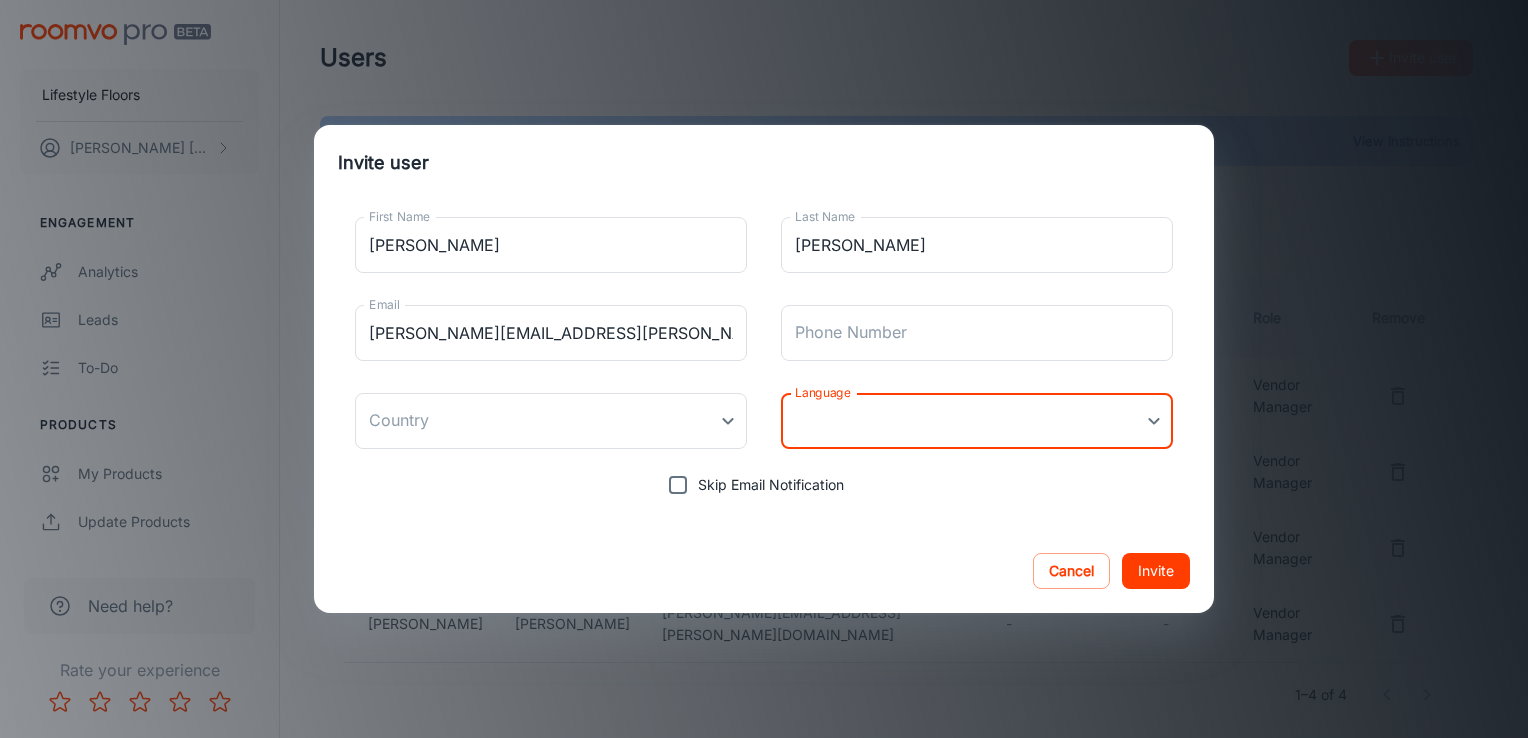 click on "Cancel Invite" at bounding box center (764, 571) 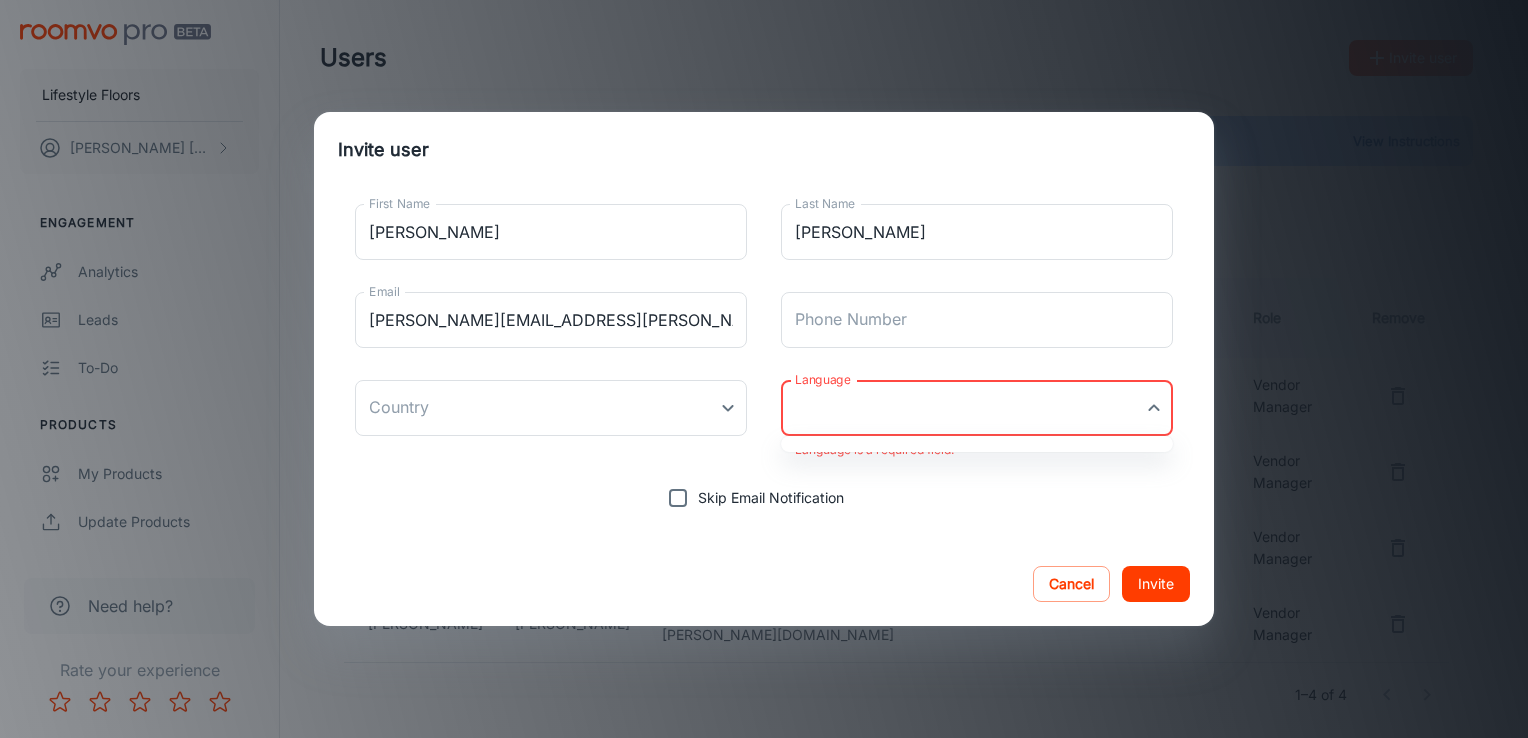 click on "Users Invite user Lifestyle Floors [PERSON_NAME] Engagement Analytics Leads To-do Products My Products Update Products QR Codes Configure Rooms My Rooms Designer Rooms Custom Rooms Branding Texts Platform Management User Administration Invoices Need help? Rate your experience Need help? View Instructions Vendor Manager Territory Manager First Name Last Name Email Phone Number Last Login Role Remove [PERSON_NAME] [EMAIL_ADDRESS][DOMAIN_NAME] - [DATE] Vendor Manager [PERSON_NAME] [PERSON_NAME][EMAIL_ADDRESS][DOMAIN_NAME] - [DATE] Vendor Manager [PERSON_NAME] [PERSON_NAME][EMAIL_ADDRESS][PERSON_NAME][DOMAIN_NAME] +44 7557759391 [DATE] Vendor Manager [PERSON_NAME] - Stephens [EMAIL_ADDRESS][PERSON_NAME][DOMAIN_NAME] - - Vendor Manager 1–4 of 4 Roomvo PRO | Users Invite user First Name [PERSON_NAME] First Name Last Name [PERSON_NAME] Last Name Email [PERSON_NAME][EMAIL_ADDRESS][PERSON_NAME][DOMAIN_NAME] Email Phone Number Phone Number Country ​ Country Language ​ Language Language is a required field. Skip Email Notification Cancel Invite" at bounding box center (764, 369) 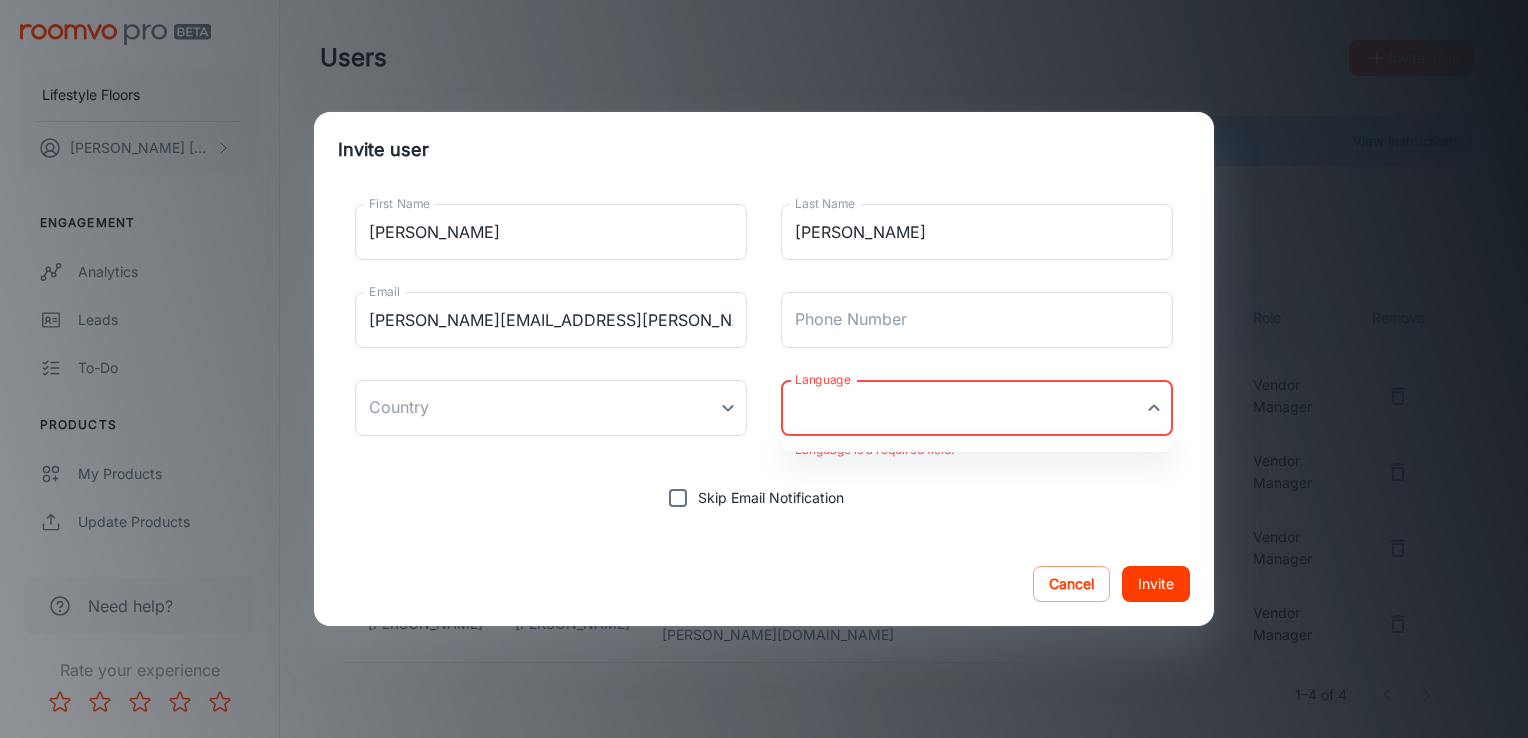 click at bounding box center (977, 444) 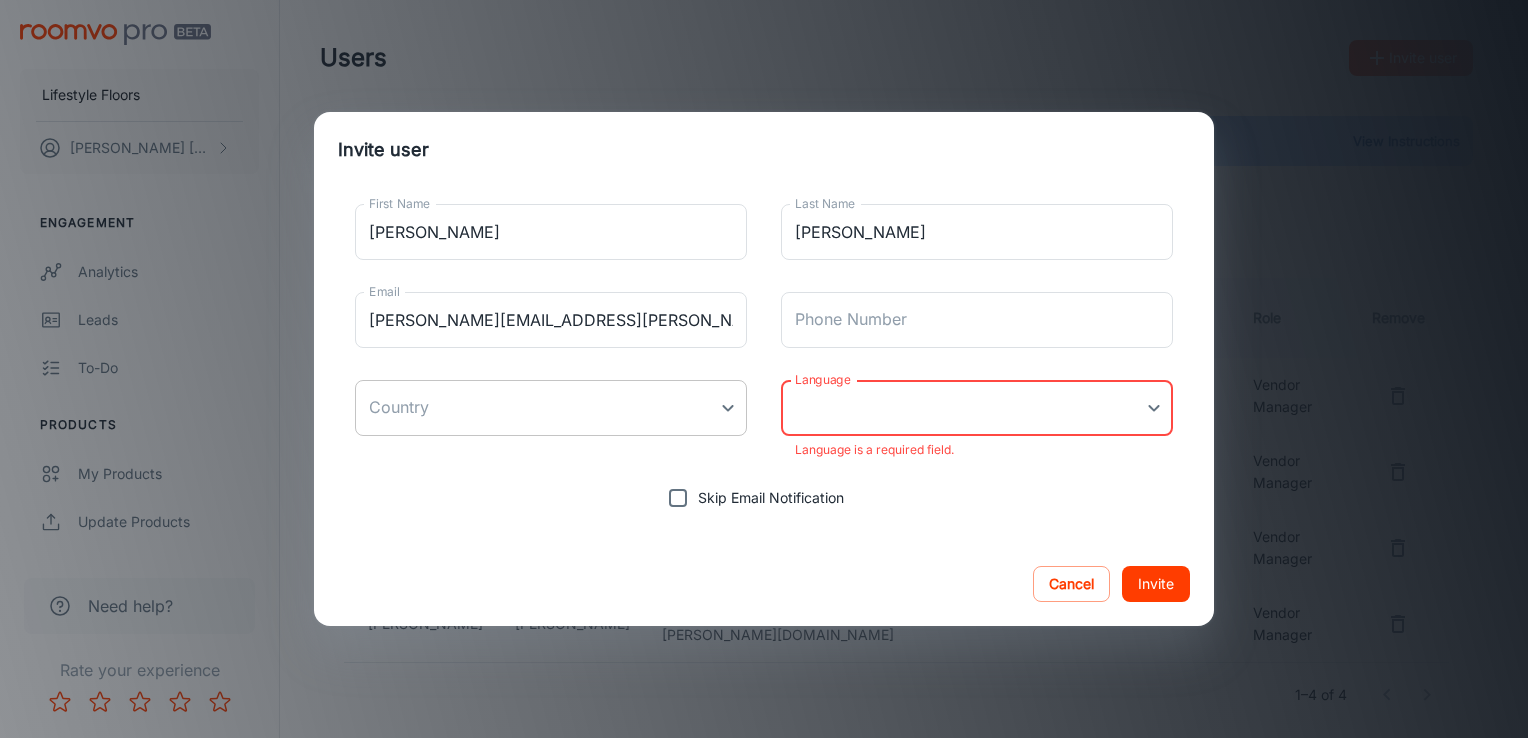 click on "Users Invite user Lifestyle Floors [PERSON_NAME] Engagement Analytics Leads To-do Products My Products Update Products QR Codes Configure Rooms My Rooms Designer Rooms Custom Rooms Branding Texts Platform Management User Administration Invoices Need help? Rate your experience Need help? View Instructions Vendor Manager Territory Manager First Name Last Name Email Phone Number Last Login Role Remove [PERSON_NAME] [EMAIL_ADDRESS][DOMAIN_NAME] - [DATE] Vendor Manager [PERSON_NAME] [PERSON_NAME][EMAIL_ADDRESS][DOMAIN_NAME] - [DATE] Vendor Manager [PERSON_NAME] [PERSON_NAME][EMAIL_ADDRESS][PERSON_NAME][DOMAIN_NAME] +44 7557759391 [DATE] Vendor Manager [PERSON_NAME] - Stephens [EMAIL_ADDRESS][PERSON_NAME][DOMAIN_NAME] - - Vendor Manager 1–4 of 4 Roomvo PRO | Users Invite user First Name [PERSON_NAME] First Name Last Name [PERSON_NAME] Last Name Email [PERSON_NAME][EMAIL_ADDRESS][PERSON_NAME][DOMAIN_NAME] Email Phone Number Phone Number Country ​ Country Language ​ Language Language is a required field. Skip Email Notification Cancel Invite" at bounding box center [764, 369] 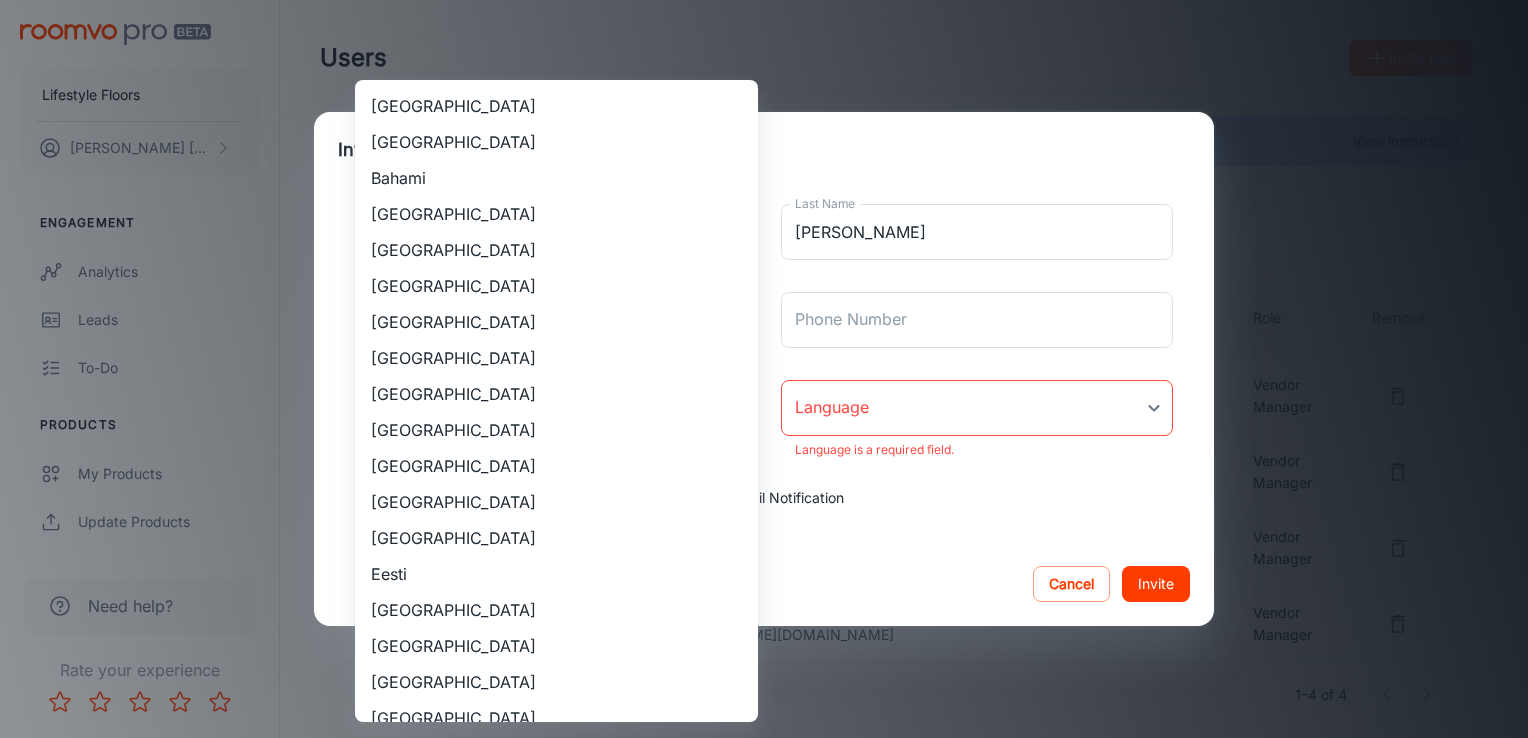 click at bounding box center (764, 369) 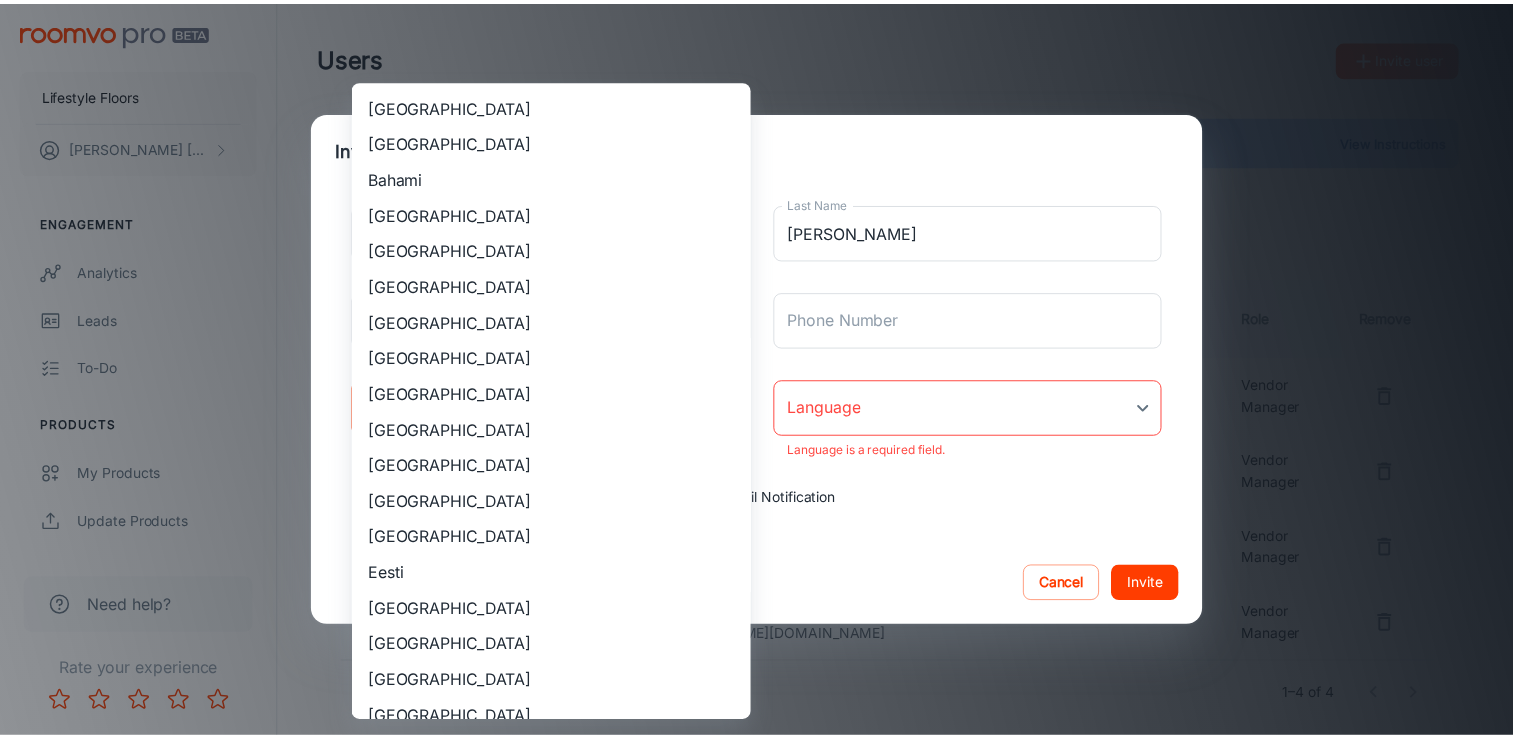 scroll, scrollTop: 1756, scrollLeft: 0, axis: vertical 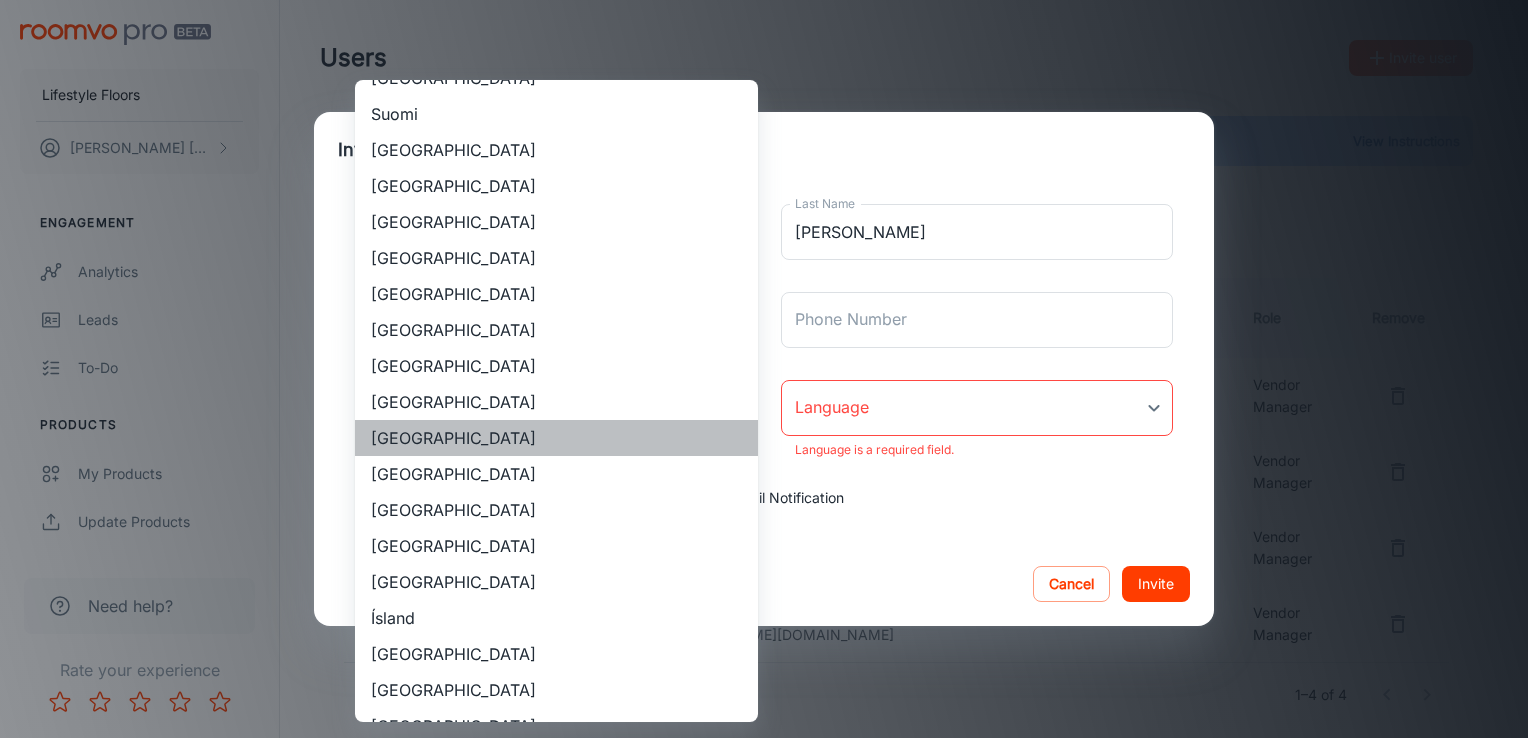 click on "[GEOGRAPHIC_DATA]" at bounding box center (556, 438) 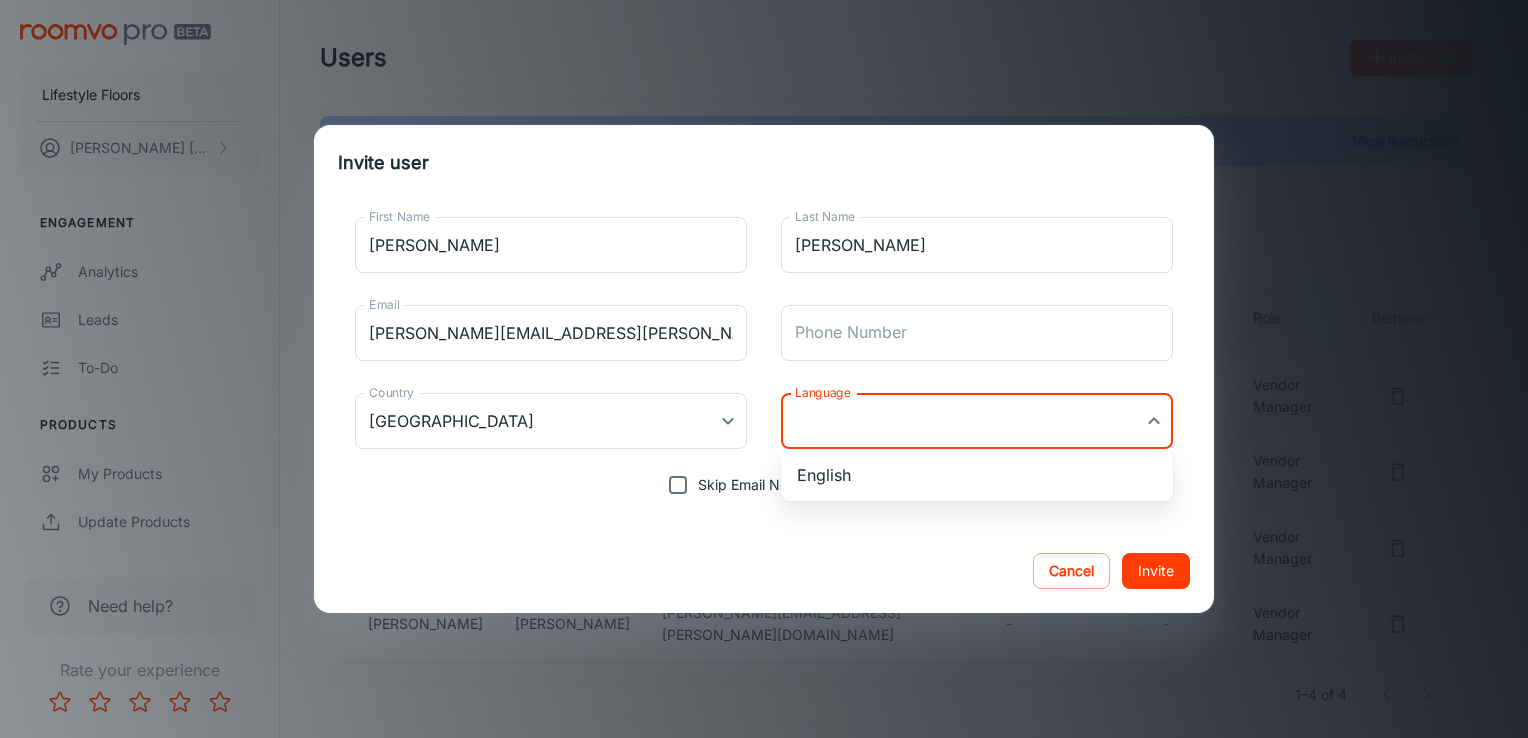 click on "Users Invite user Lifestyle Floors [PERSON_NAME] Engagement Analytics Leads To-do Products My Products Update Products QR Codes Configure Rooms My Rooms Designer Rooms Custom Rooms Branding Texts Platform Management User Administration Invoices Need help? Rate your experience Need help? View Instructions Vendor Manager Territory Manager First Name Last Name Email Phone Number Last Login Role Remove [PERSON_NAME] [EMAIL_ADDRESS][DOMAIN_NAME] - [DATE] Vendor Manager [PERSON_NAME] [PERSON_NAME][EMAIL_ADDRESS][DOMAIN_NAME] - [DATE] Vendor Manager [PERSON_NAME] [PERSON_NAME][EMAIL_ADDRESS][PERSON_NAME][DOMAIN_NAME] +44 7557759391 [DATE] Vendor Manager [PERSON_NAME] - Stephens [EMAIL_ADDRESS][PERSON_NAME][DOMAIN_NAME] - - Vendor Manager 1–4 of 4 Roomvo PRO | Users Invite user First Name [PERSON_NAME] First Name Last Name [PERSON_NAME] Last Name Email [PERSON_NAME][EMAIL_ADDRESS][PERSON_NAME][DOMAIN_NAME] Email Phone Number Phone Number Country [GEOGRAPHIC_DATA] [GEOGRAPHIC_DATA] Country Language ​ Language Skip Email Notification Cancel Invite English" at bounding box center (764, 369) 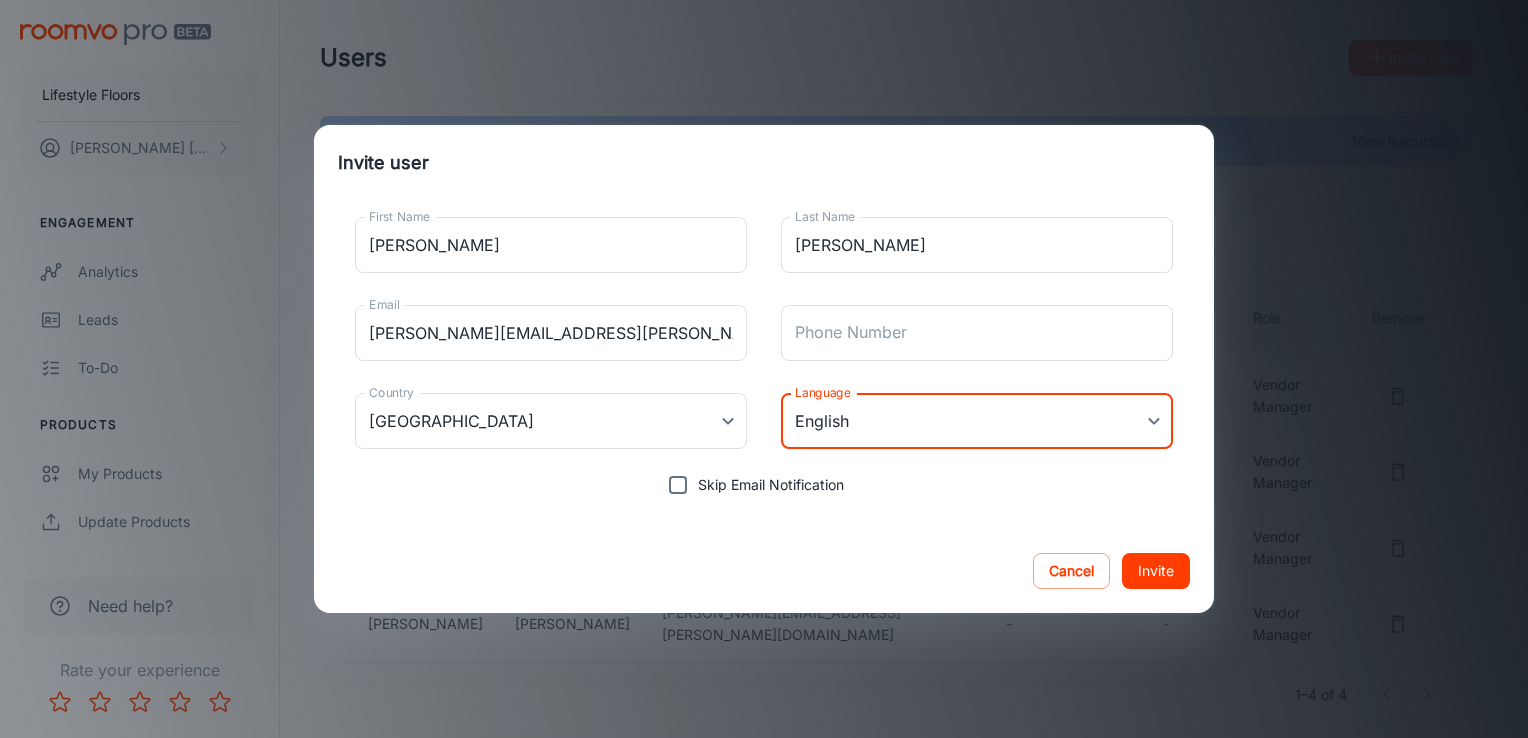 click on "Invite" at bounding box center [1156, 571] 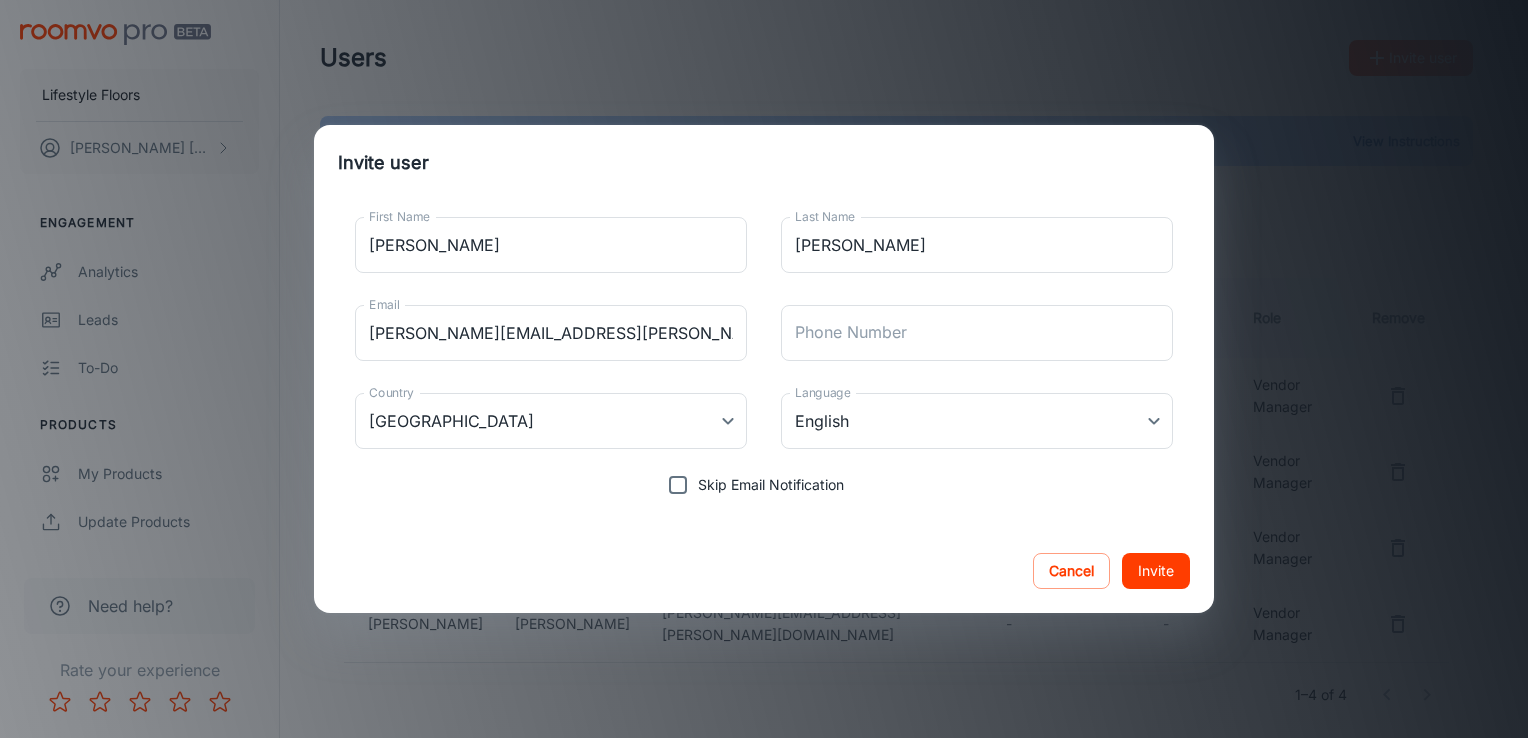 type 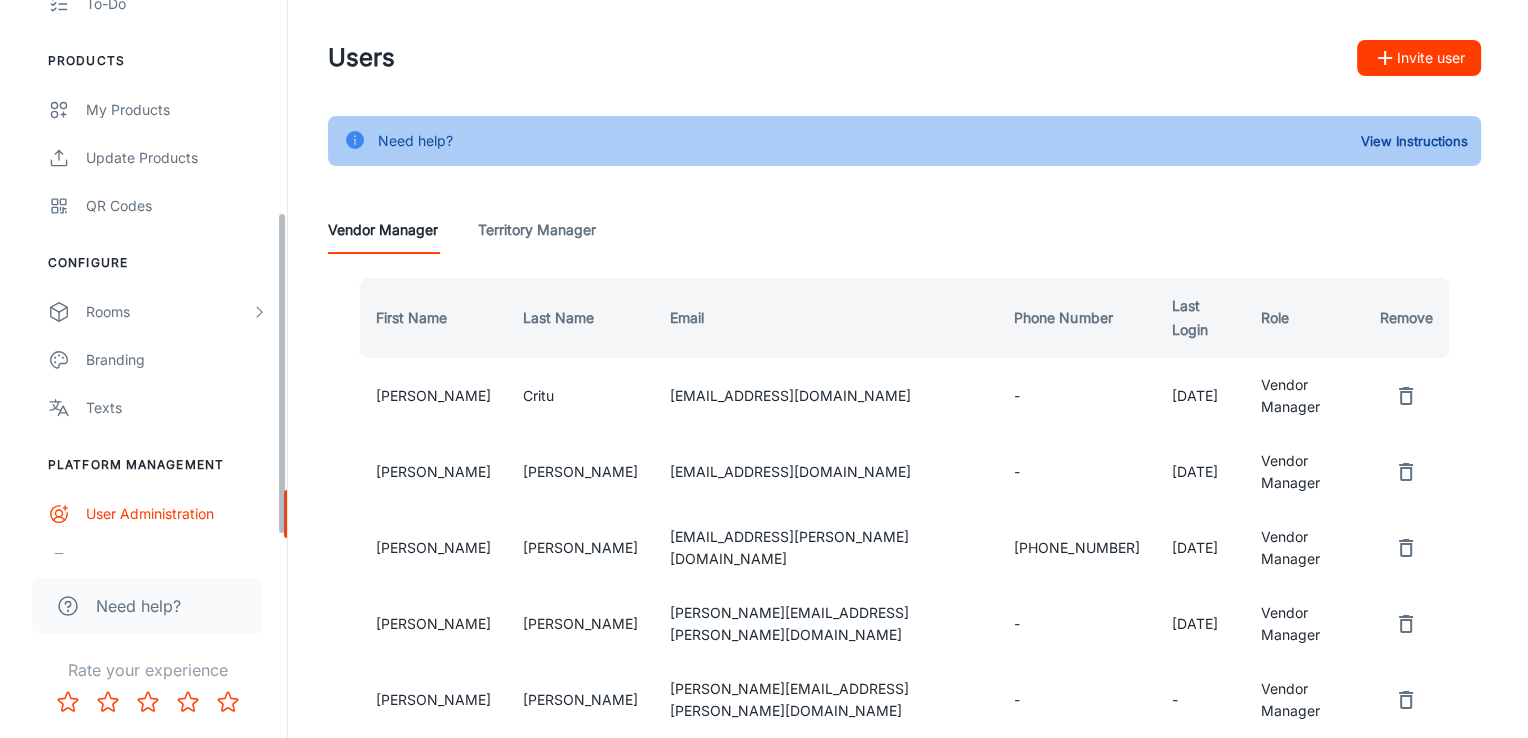 scroll, scrollTop: 395, scrollLeft: 0, axis: vertical 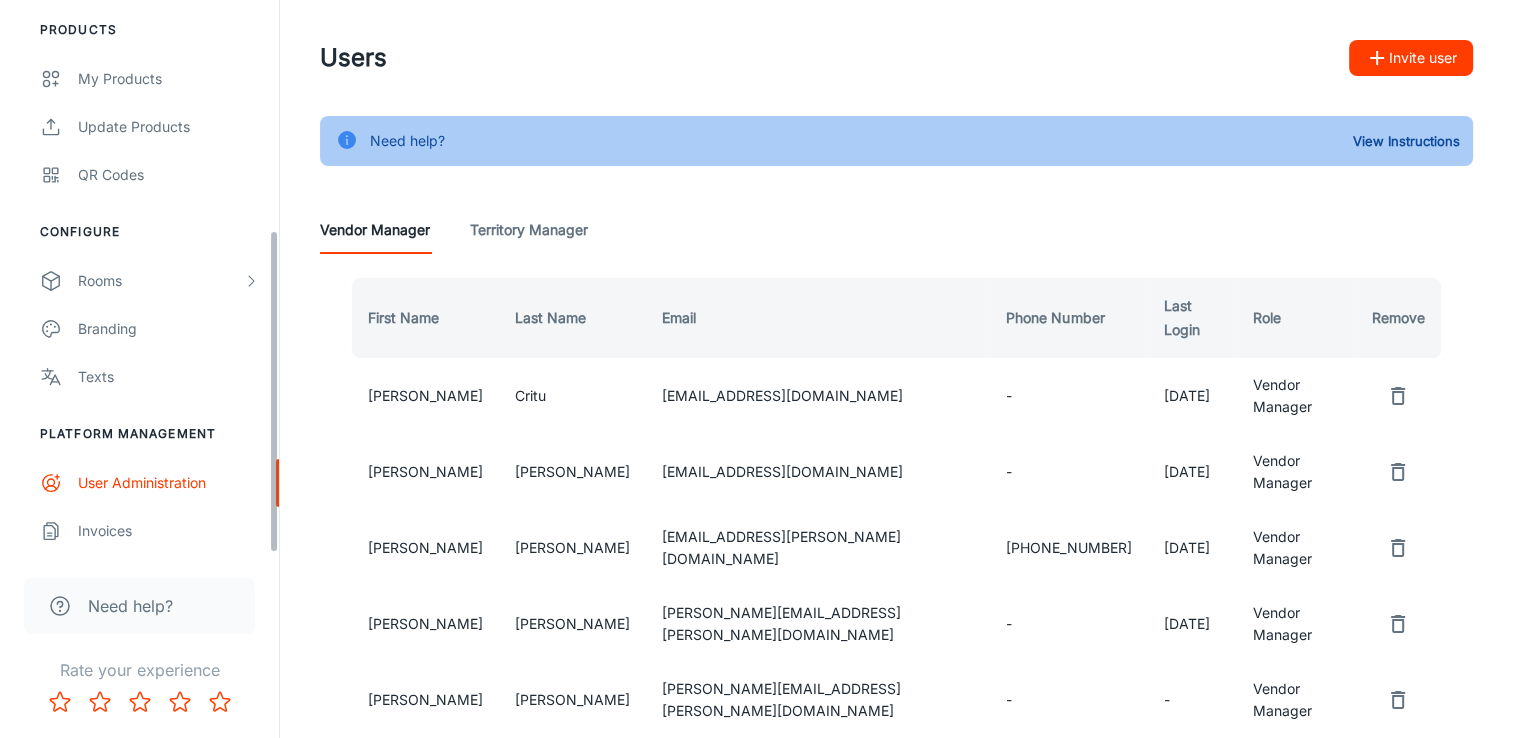 drag, startPoint x: 271, startPoint y: 245, endPoint x: 271, endPoint y: 533, distance: 288 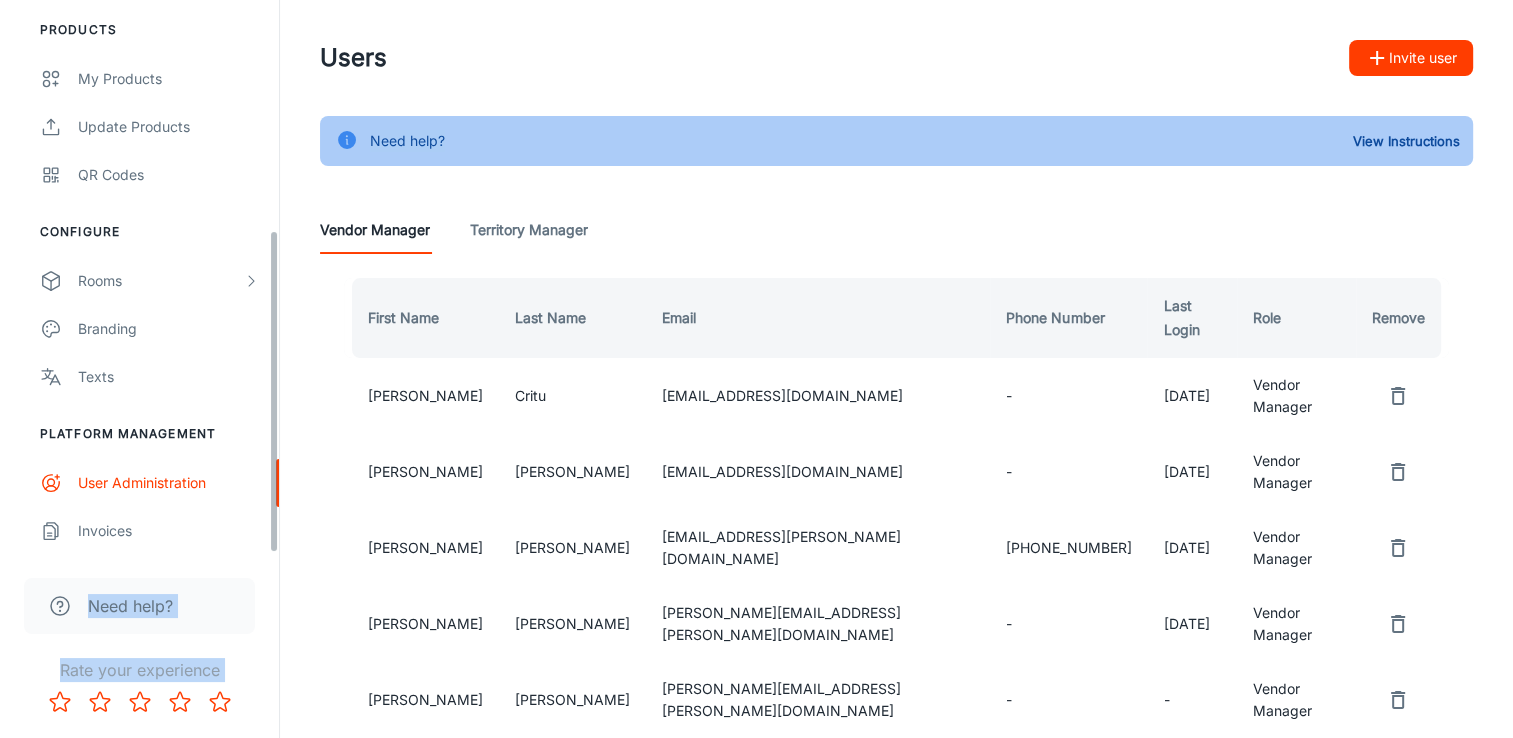 drag, startPoint x: 279, startPoint y: 306, endPoint x: 300, endPoint y: 205, distance: 103.16007 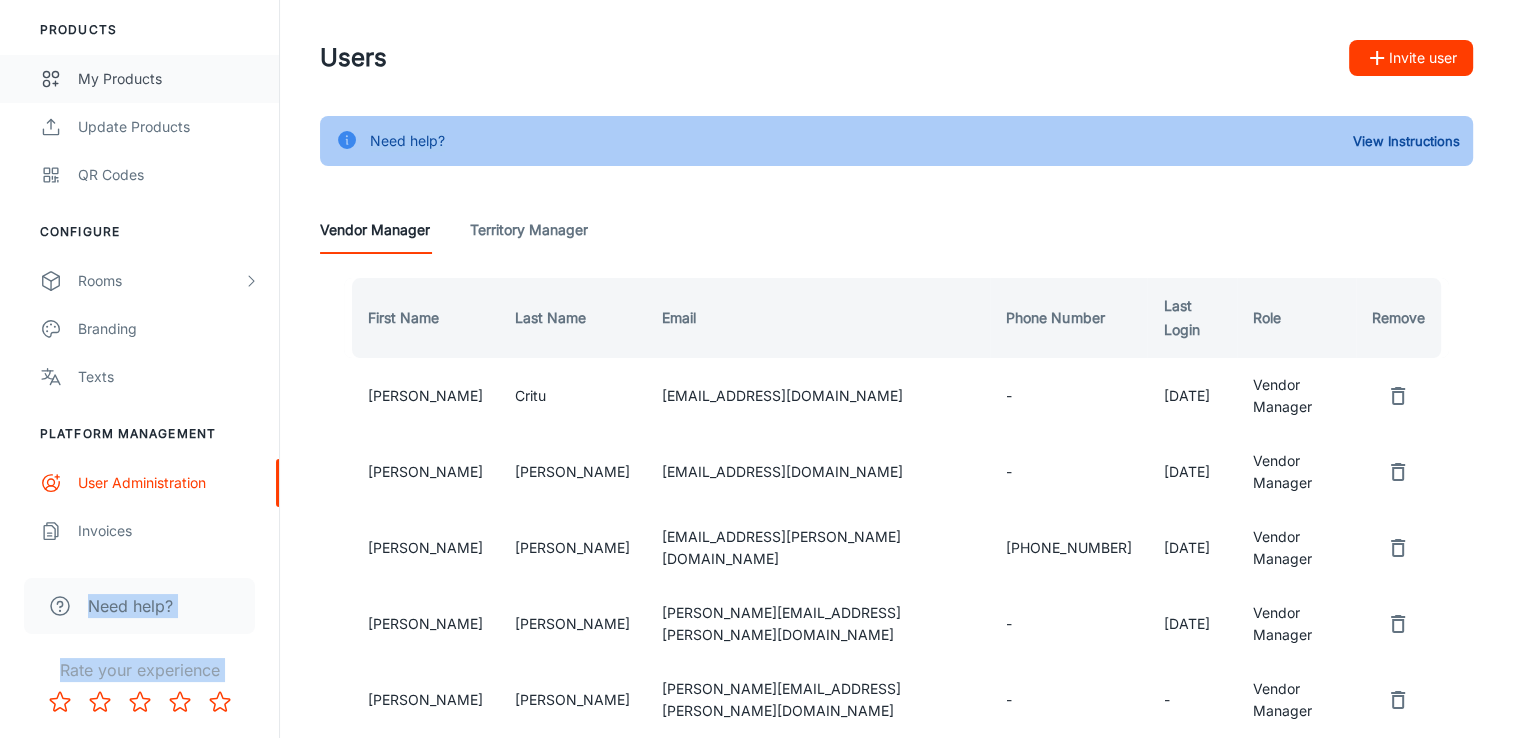 drag, startPoint x: 300, startPoint y: 205, endPoint x: 199, endPoint y: 81, distance: 159.92812 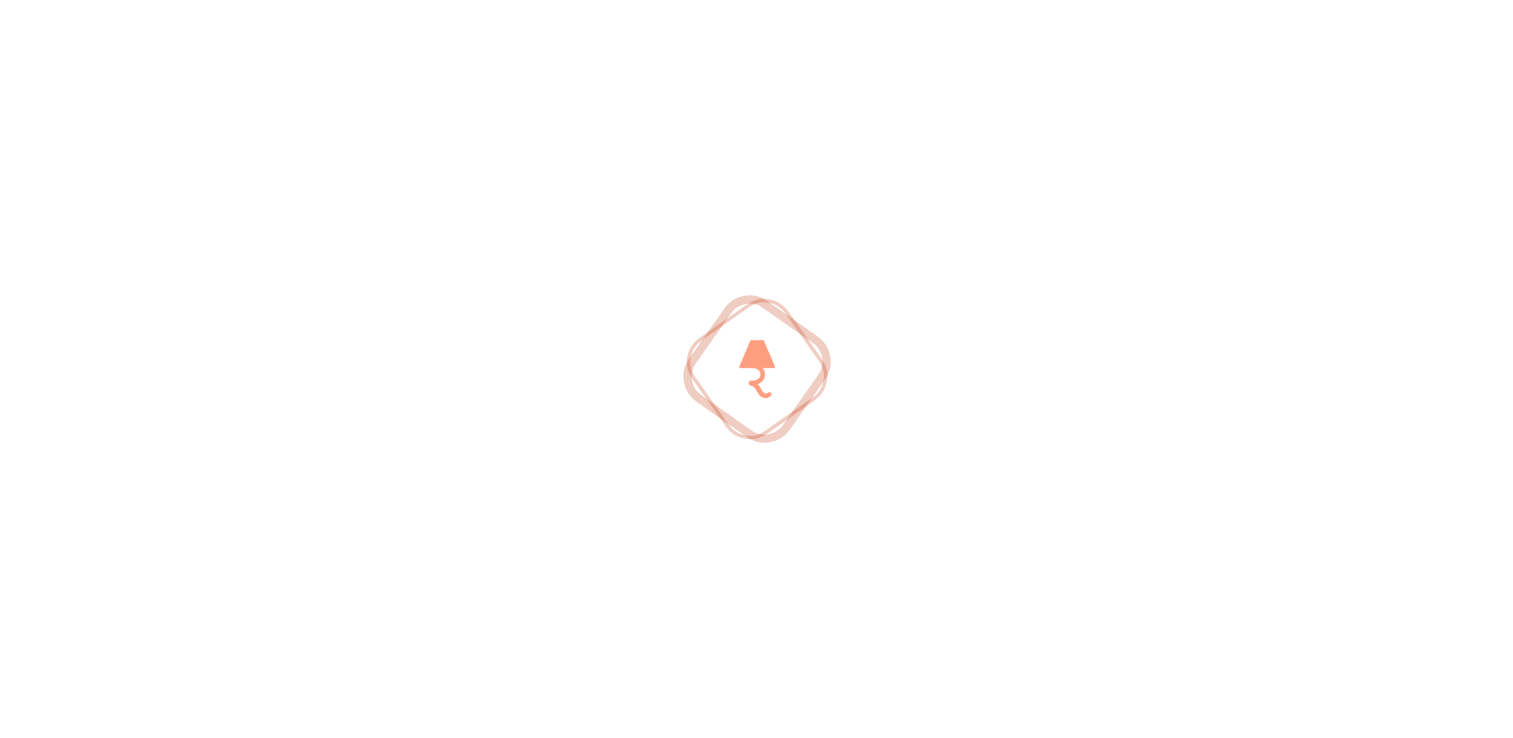 click at bounding box center [756, 369] 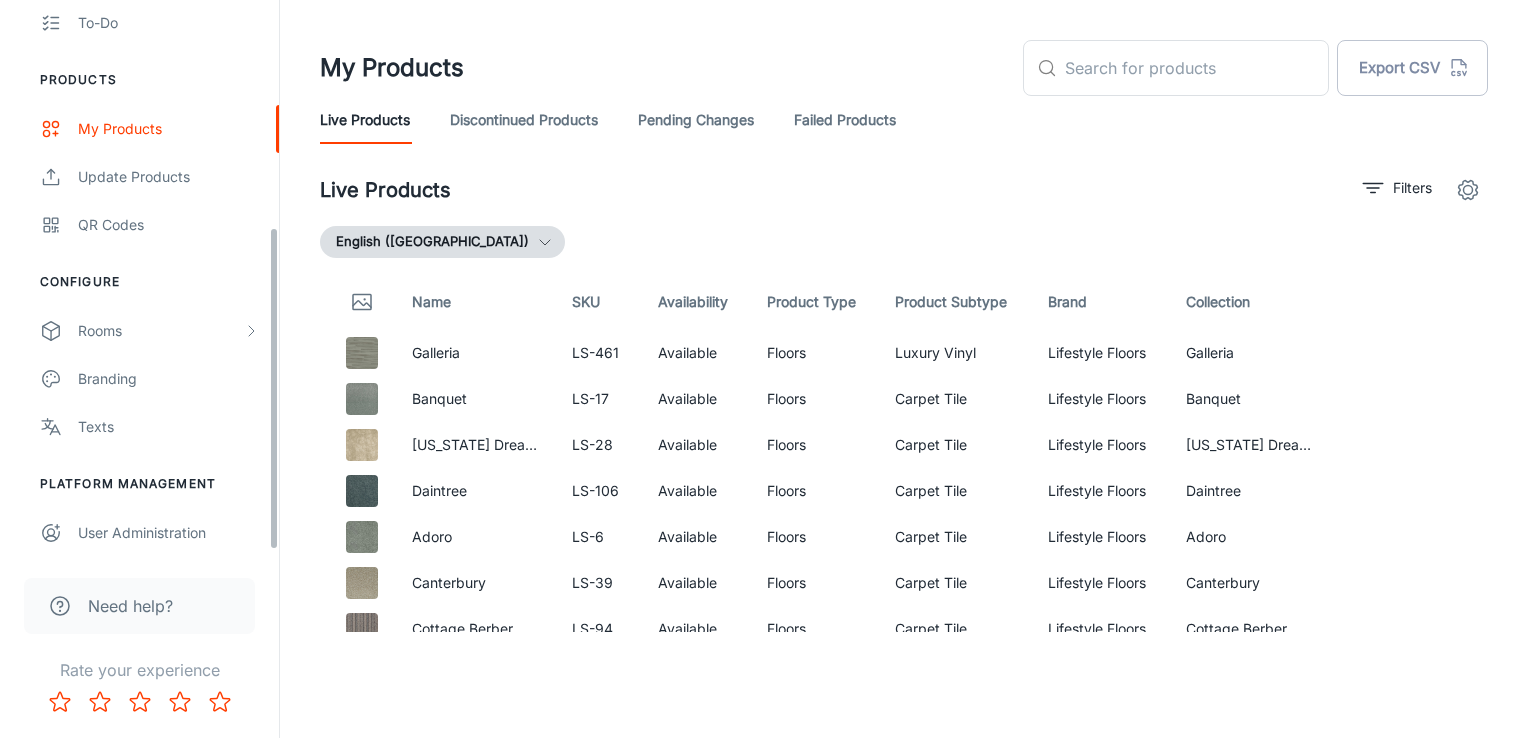 scroll, scrollTop: 395, scrollLeft: 0, axis: vertical 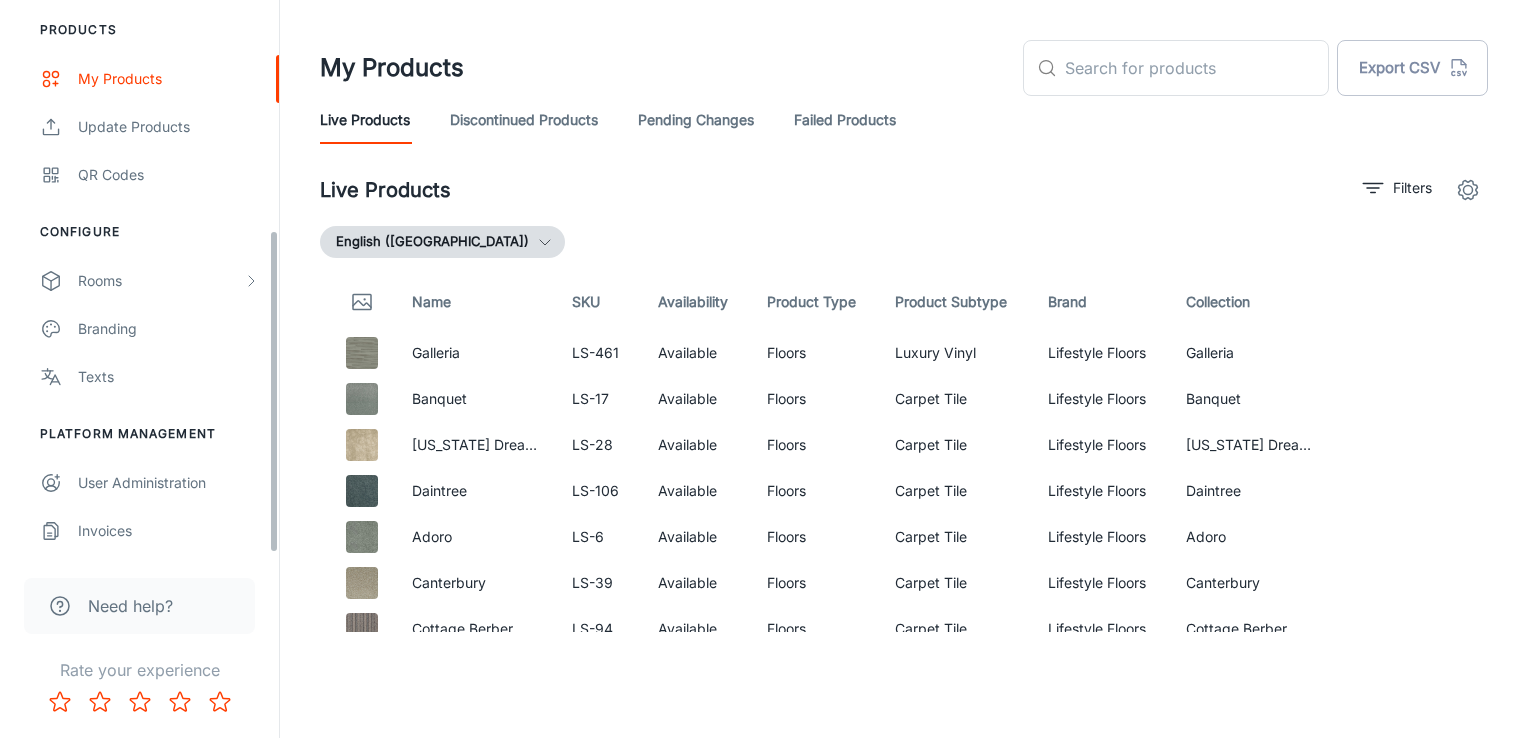 drag, startPoint x: 274, startPoint y: 266, endPoint x: 282, endPoint y: 514, distance: 248.129 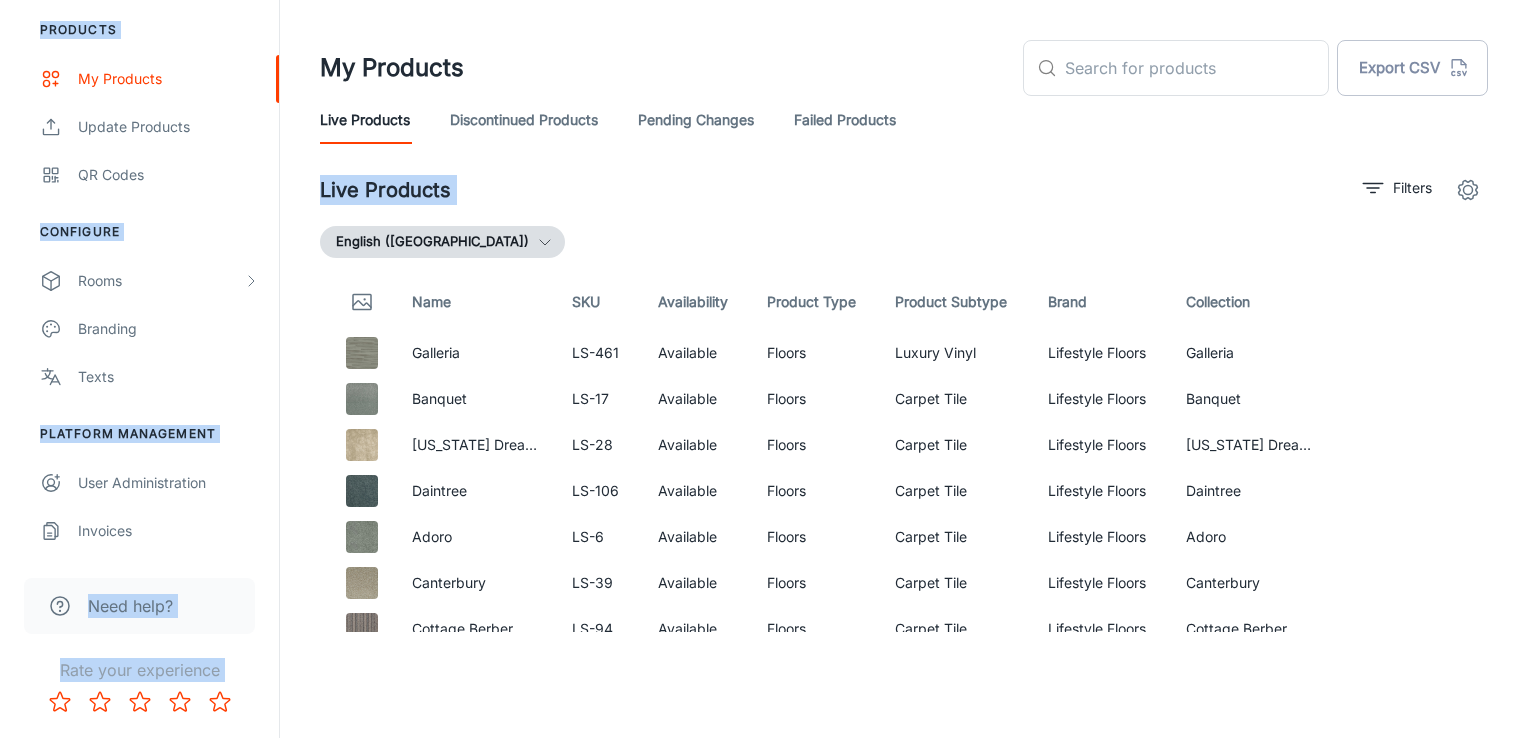 drag, startPoint x: 1512, startPoint y: 281, endPoint x: 1524, endPoint y: 25, distance: 256.2811 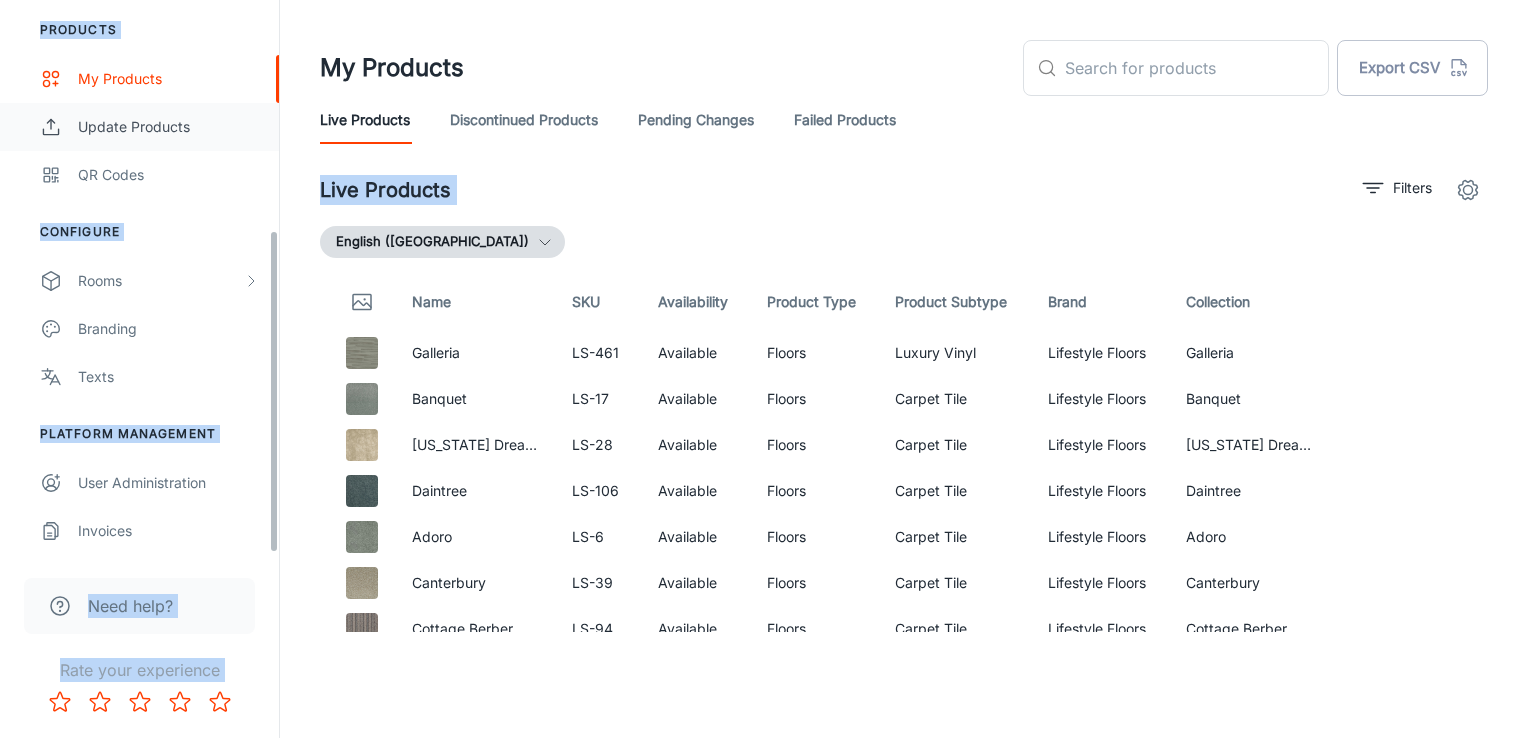 drag, startPoint x: 276, startPoint y: 78, endPoint x: 276, endPoint y: 106, distance: 28 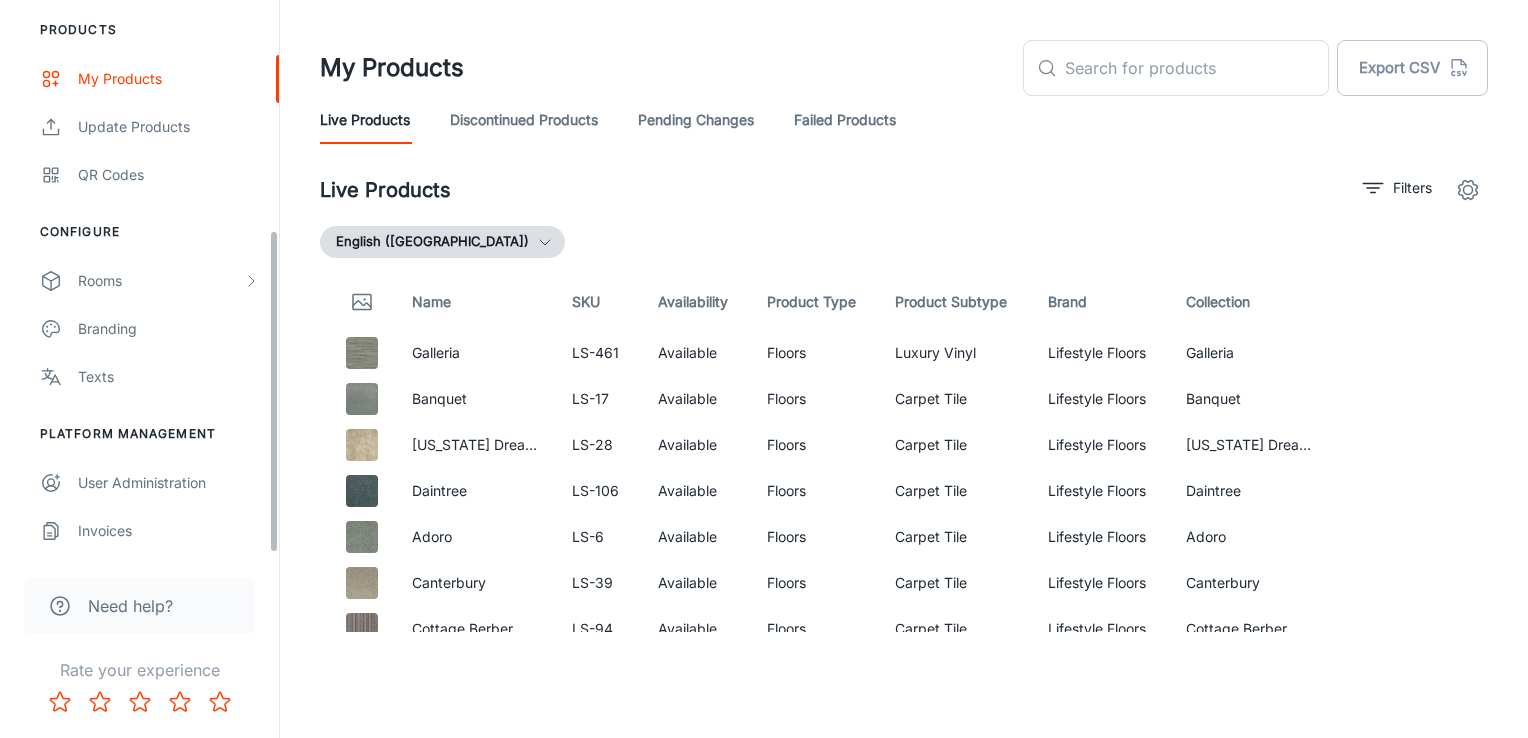 click on "My Products ​ ​ Export CSV" at bounding box center [904, 68] 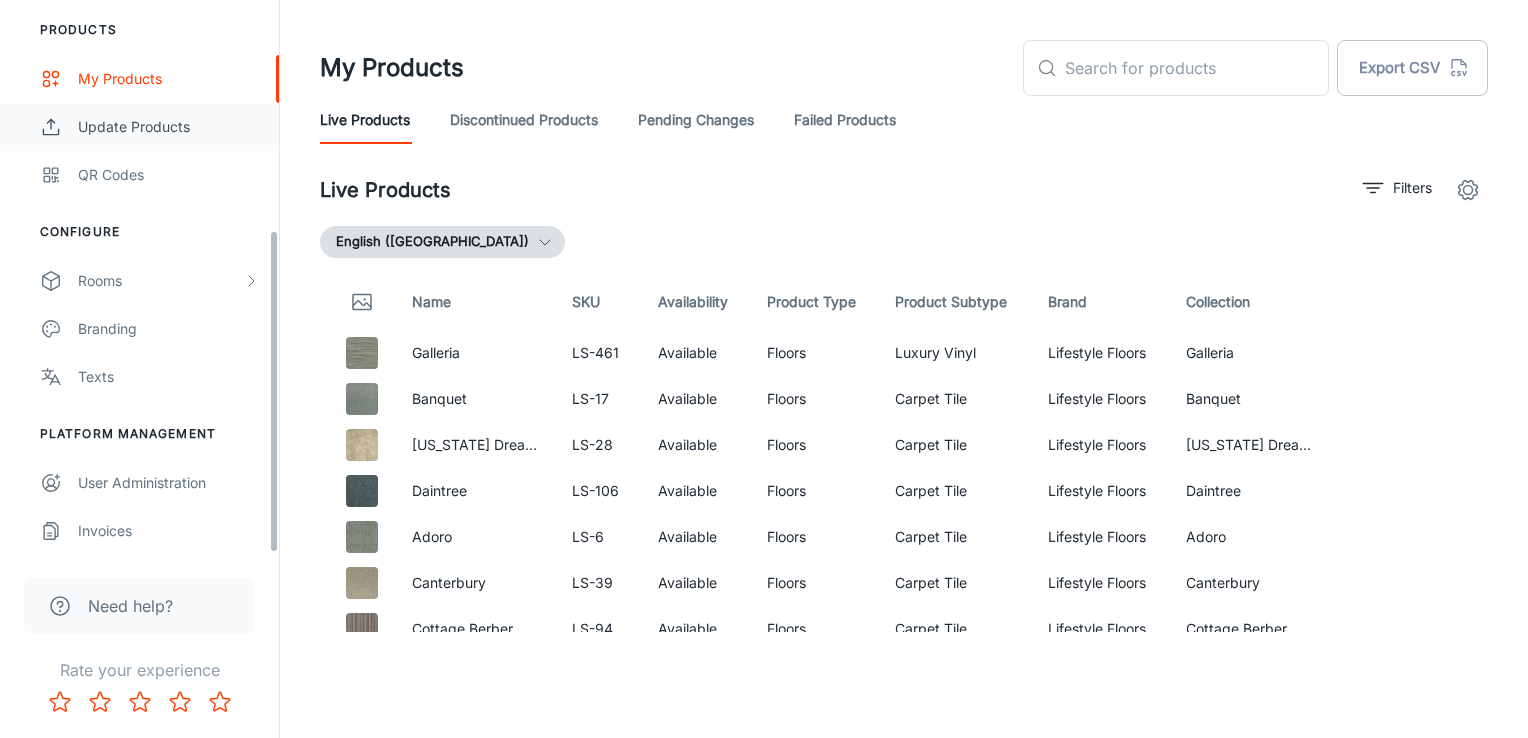 drag, startPoint x: 278, startPoint y: 90, endPoint x: 274, endPoint y: 121, distance: 31.257 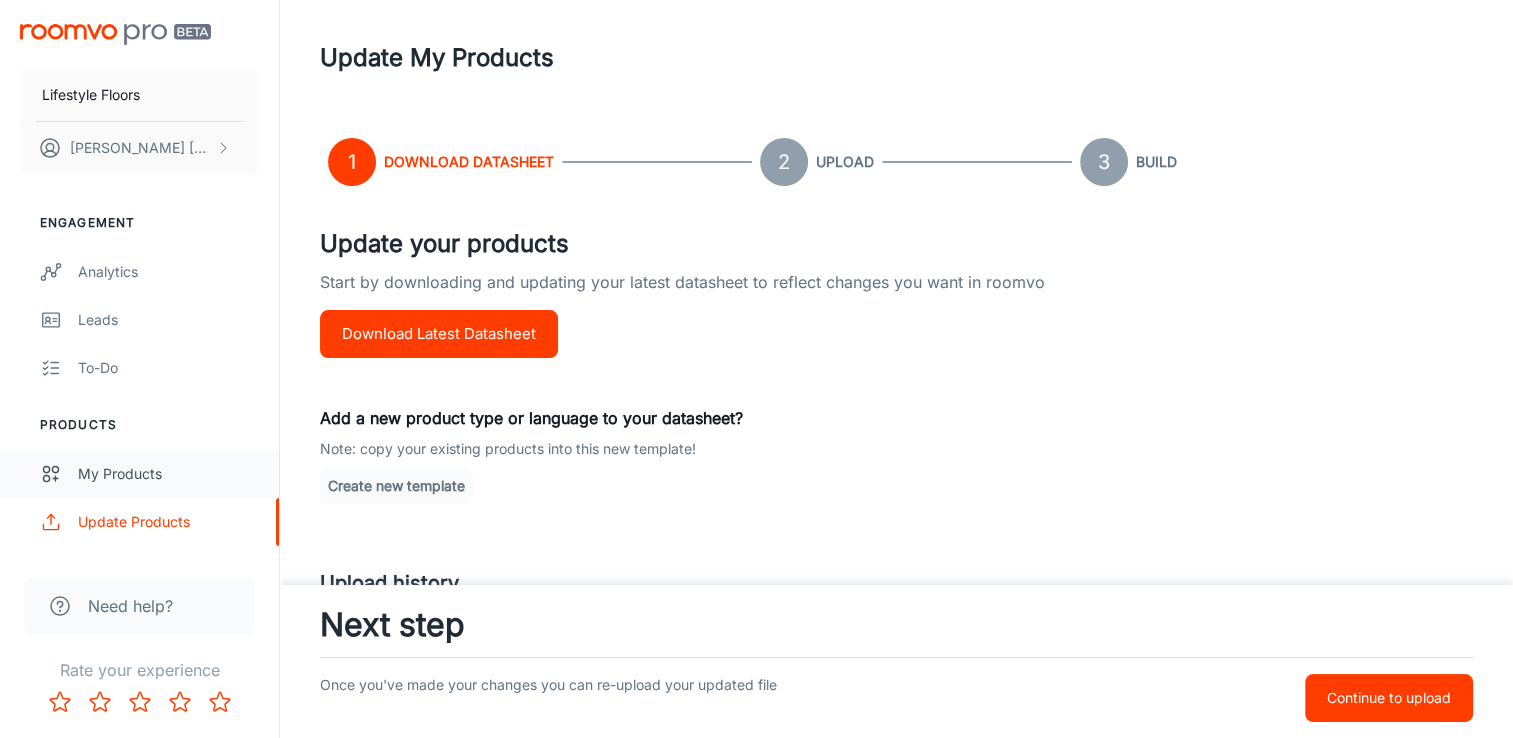 click on "My Products" at bounding box center [168, 474] 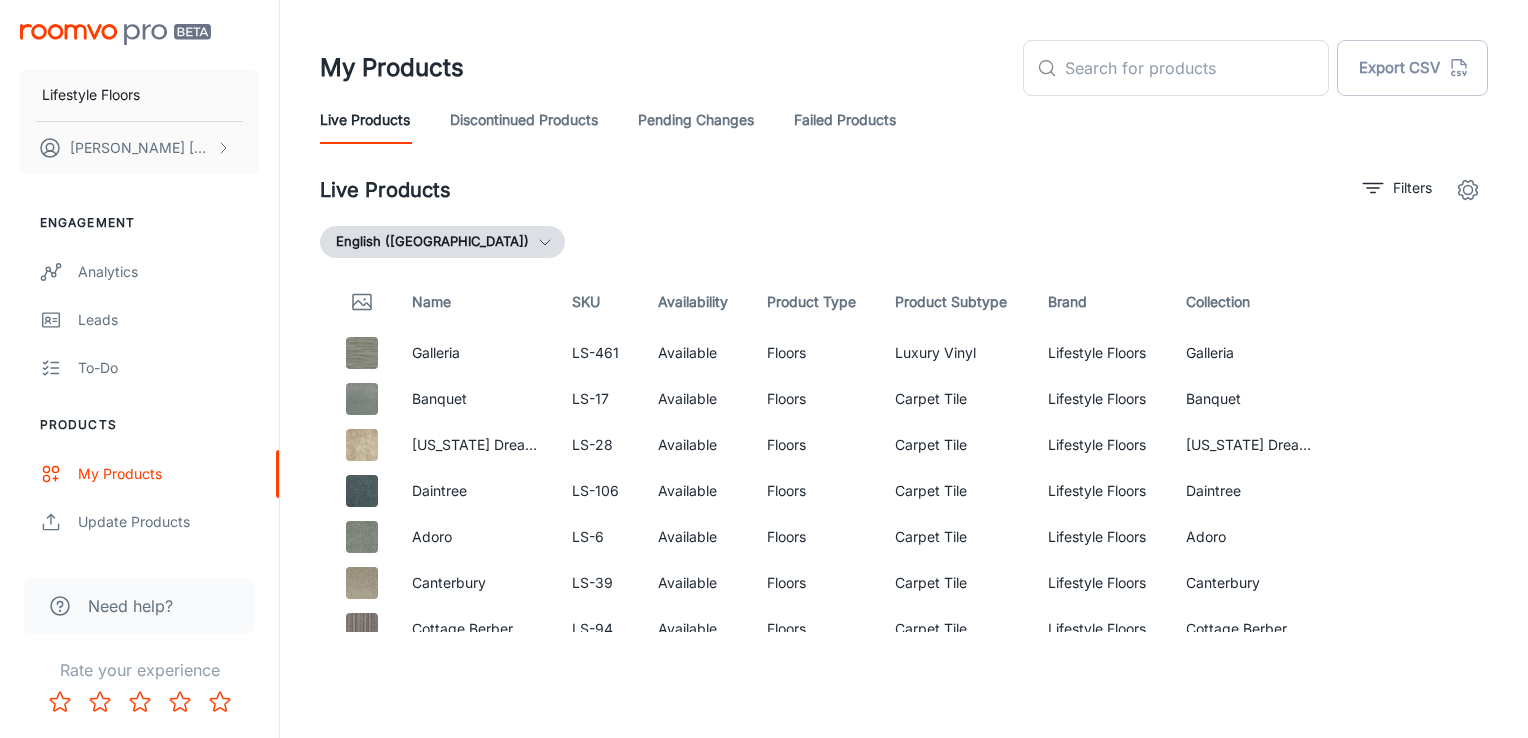 click on "Discontinued Products" at bounding box center [524, 120] 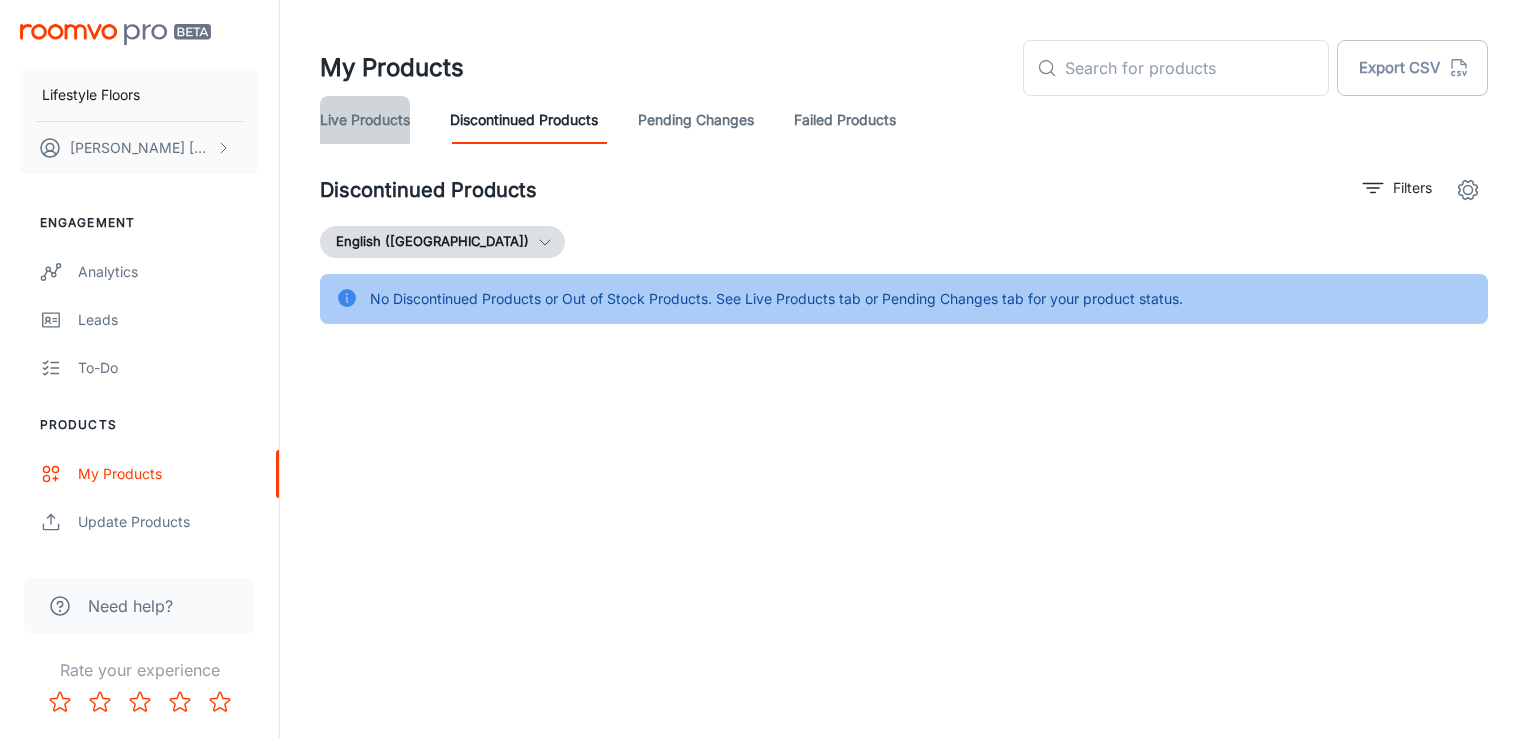 click on "Live Products" at bounding box center (365, 120) 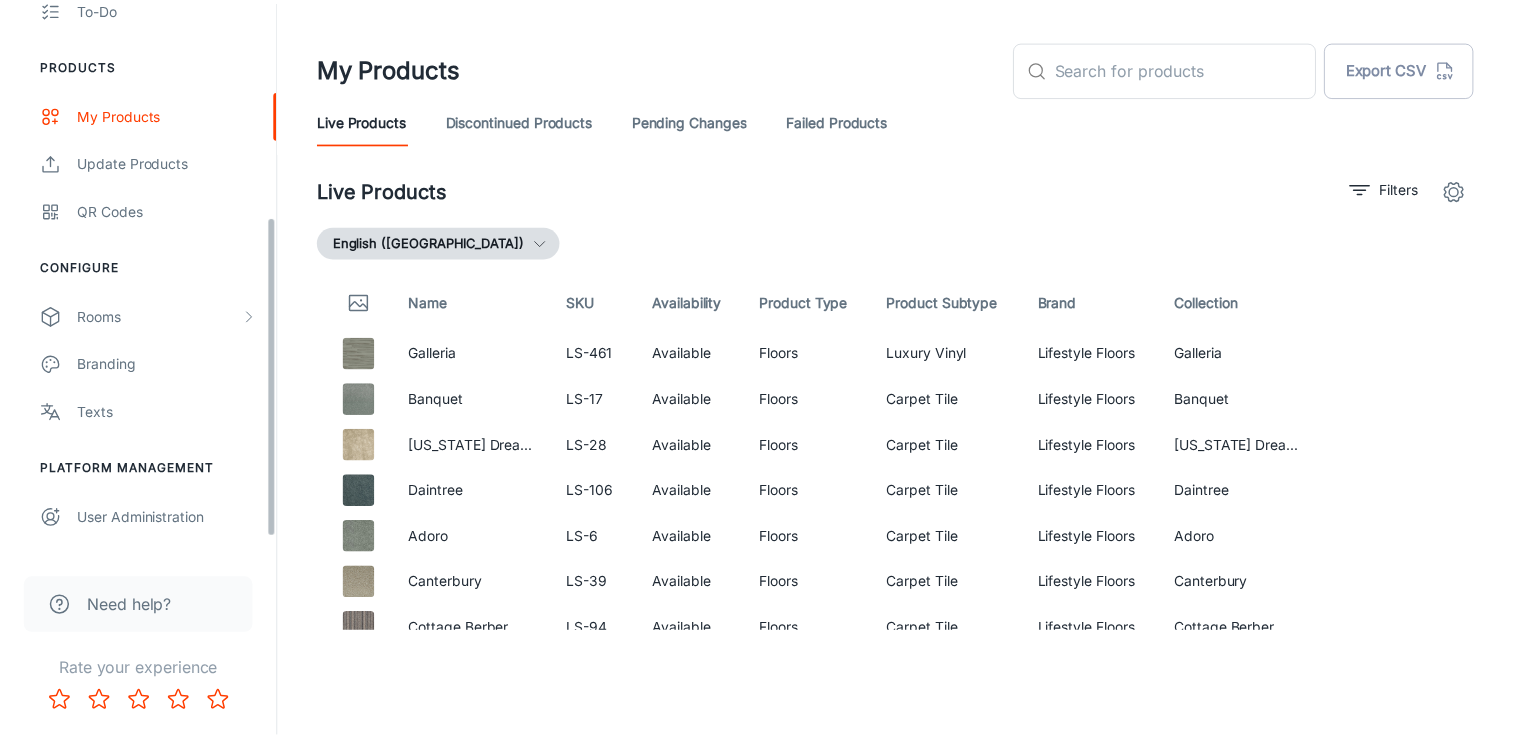 scroll, scrollTop: 395, scrollLeft: 0, axis: vertical 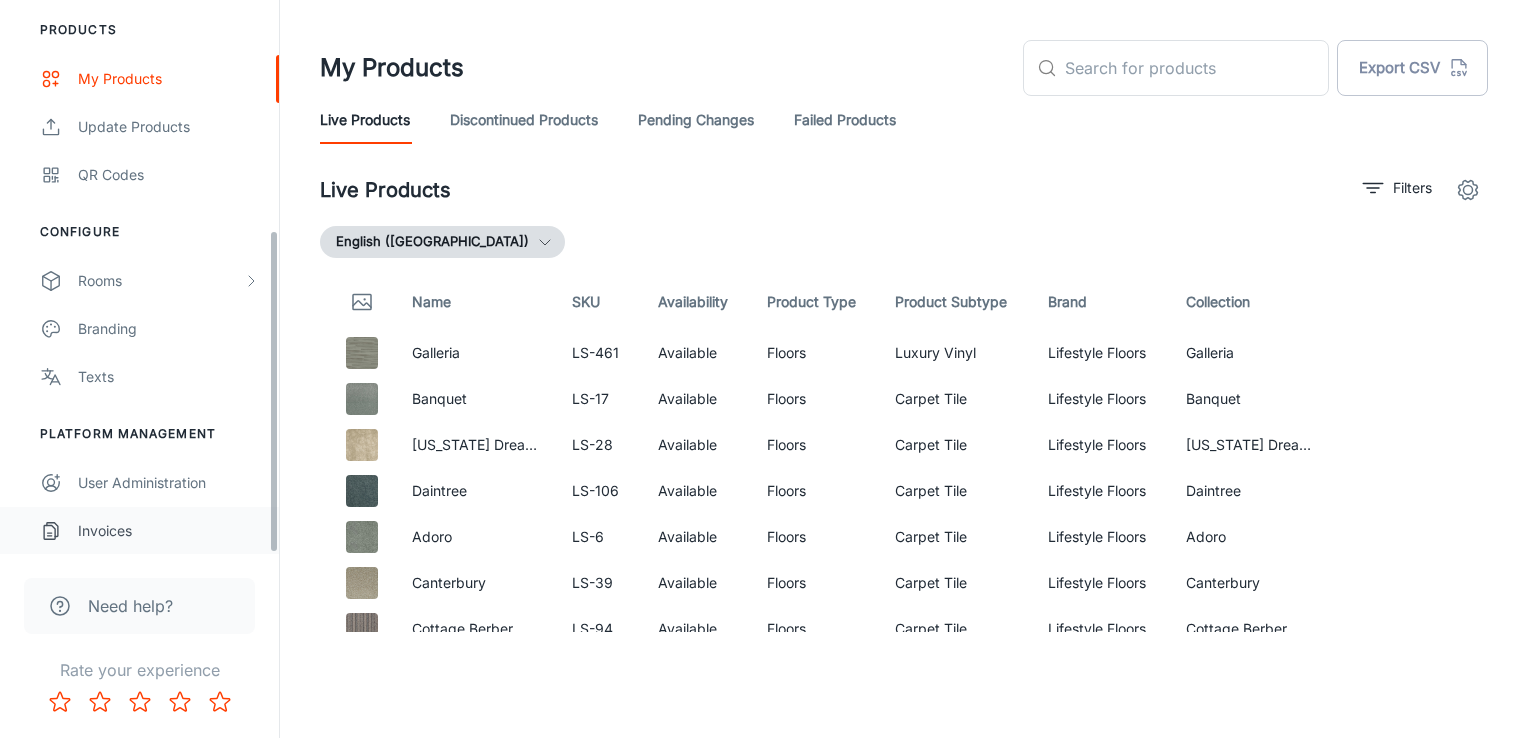 drag, startPoint x: 272, startPoint y: 239, endPoint x: 257, endPoint y: 550, distance: 311.3615 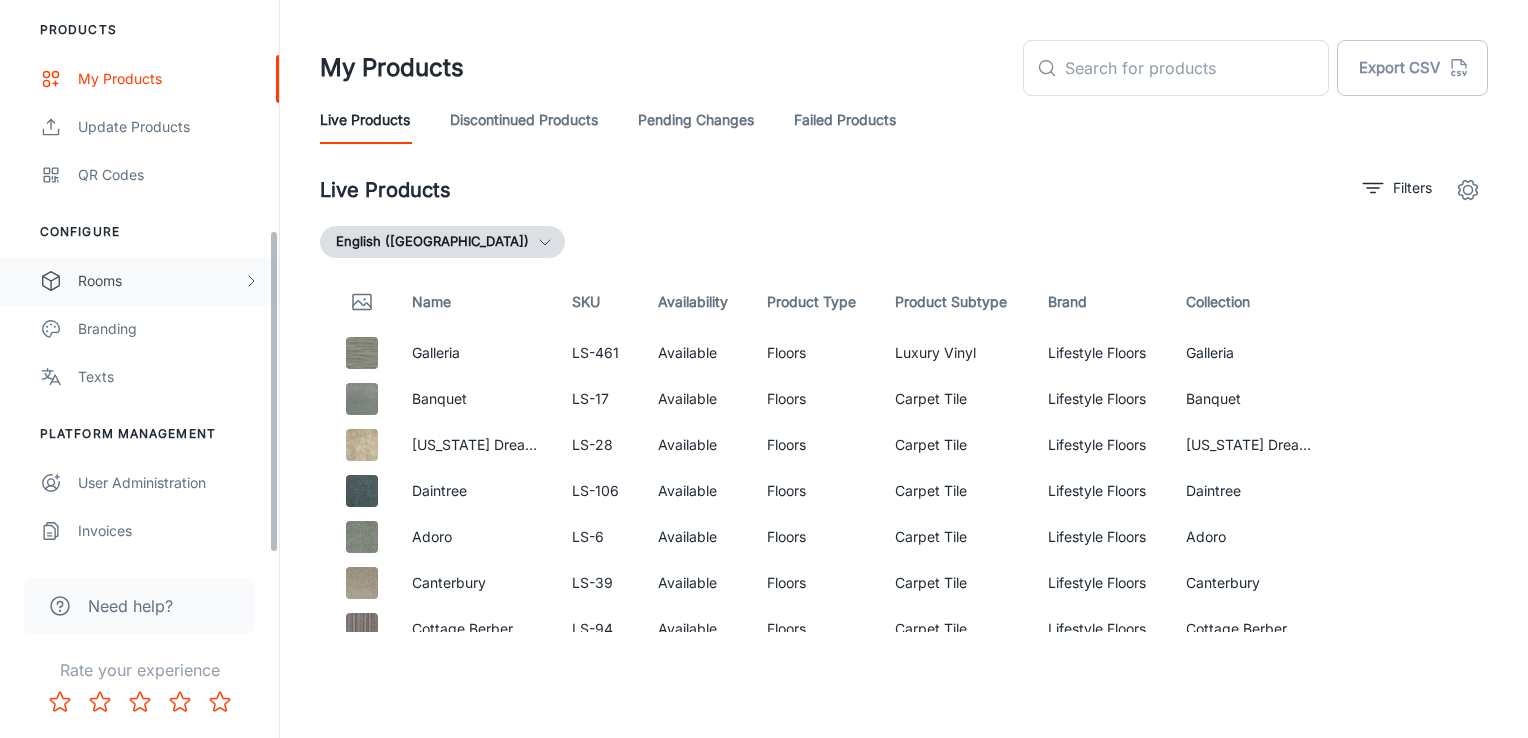 click on "Rooms" at bounding box center [160, 281] 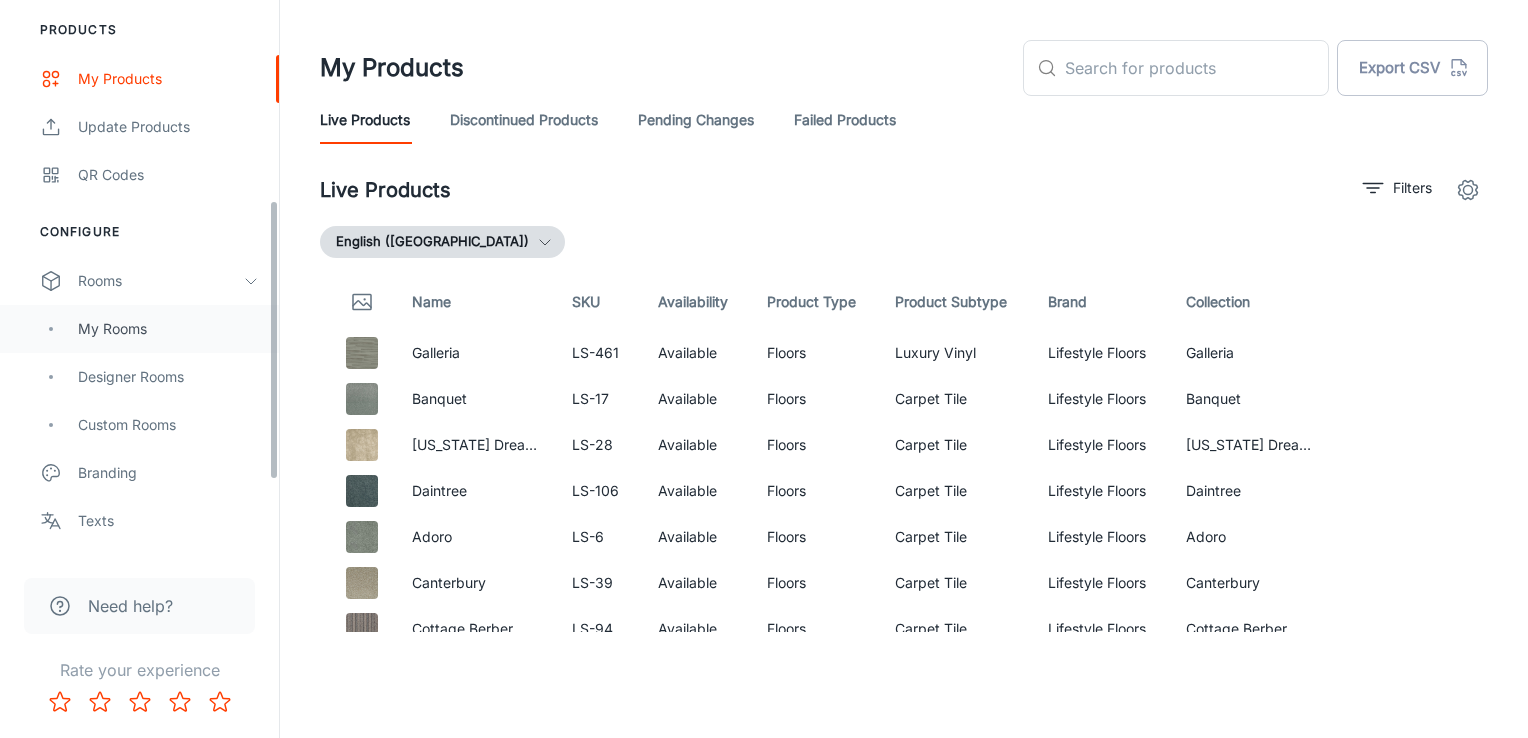 click on "My Rooms" at bounding box center [168, 329] 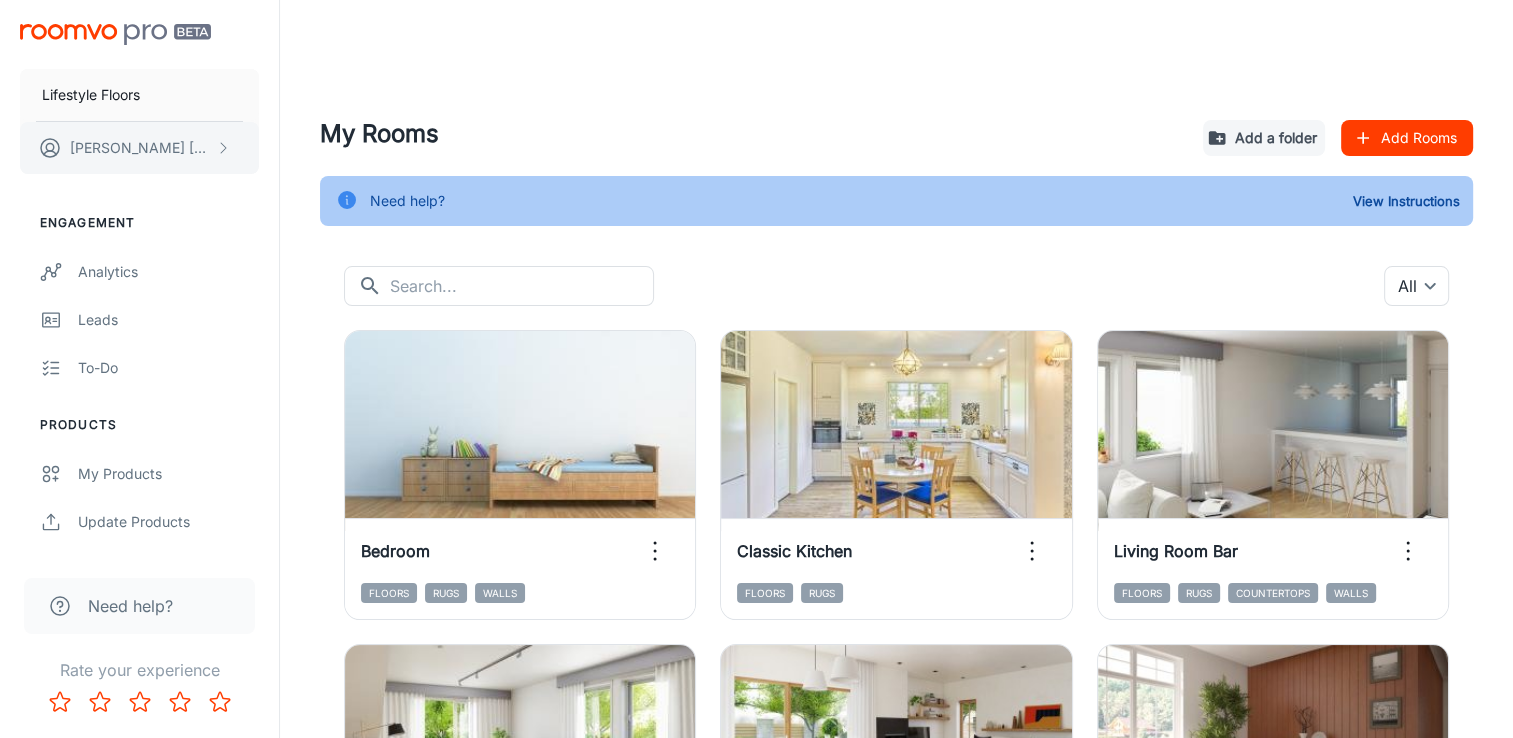 click on "[PERSON_NAME]" at bounding box center [139, 148] 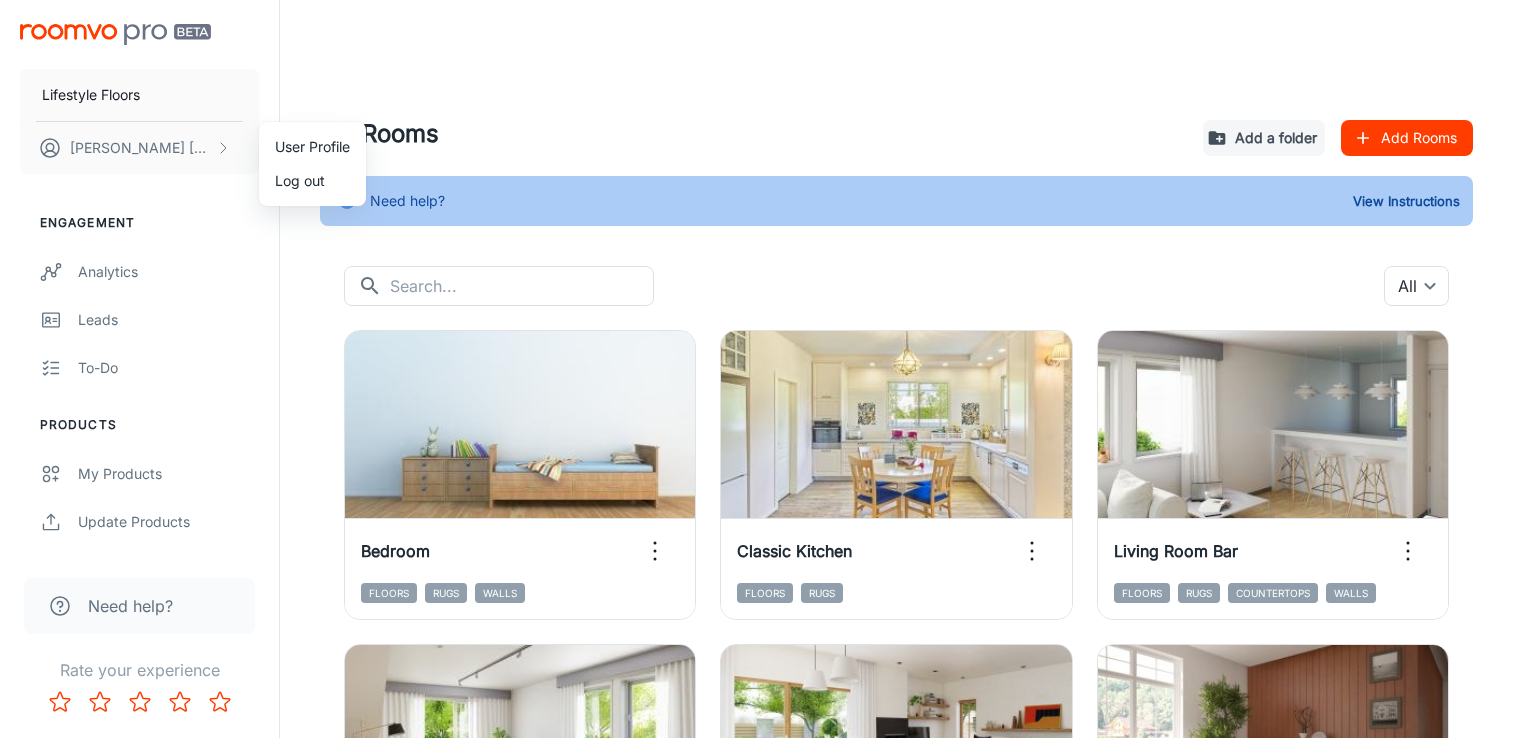 click at bounding box center (764, 369) 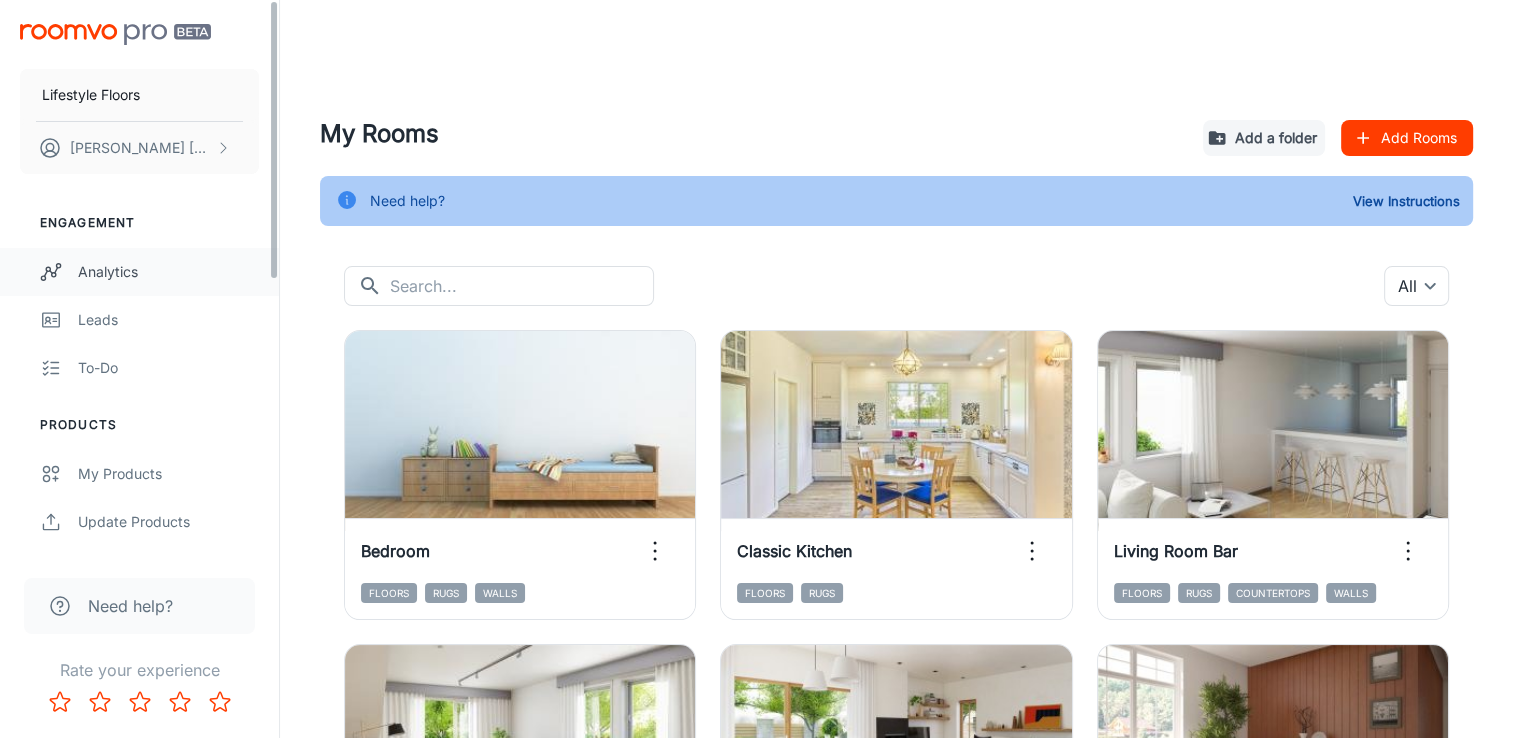 click on "Analytics" at bounding box center [168, 272] 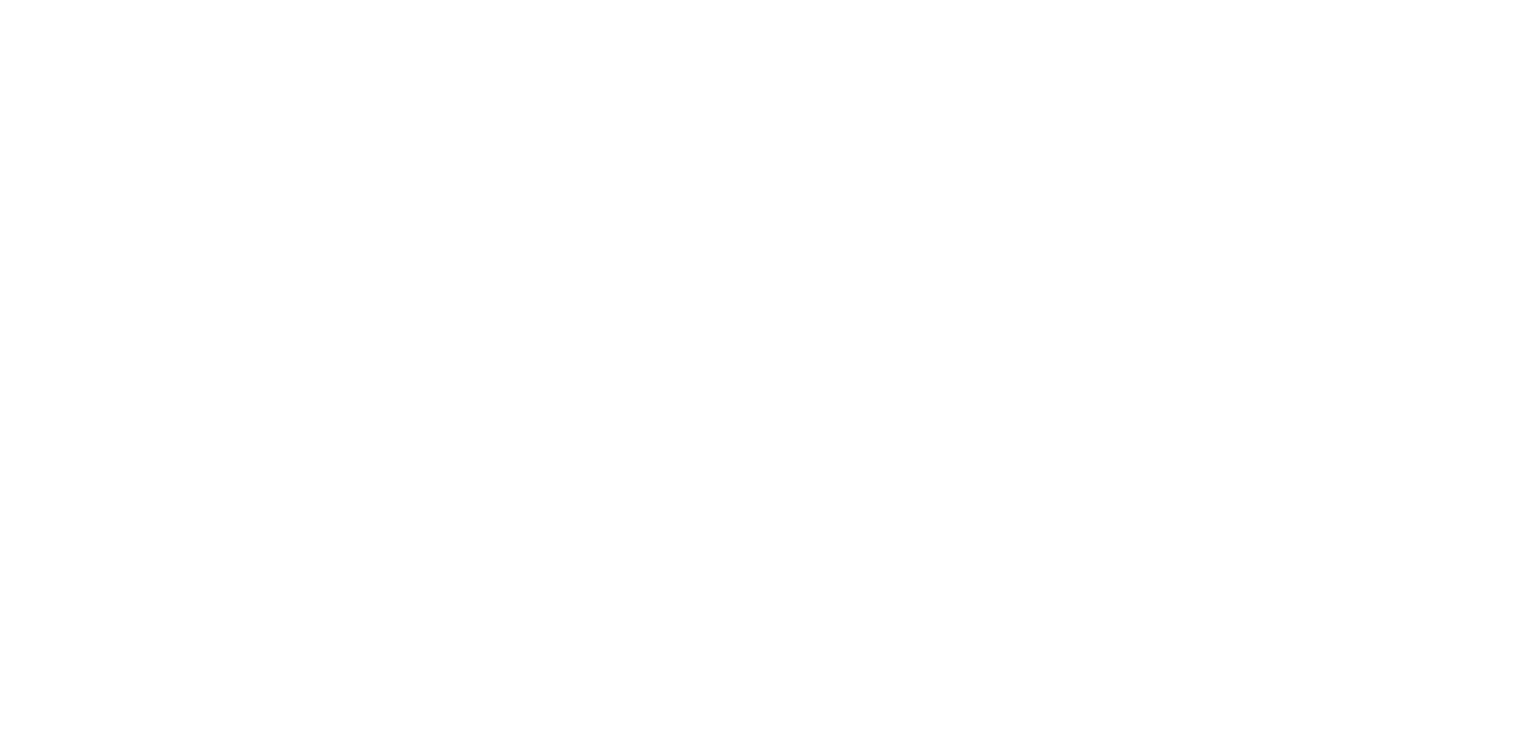 scroll, scrollTop: 0, scrollLeft: 0, axis: both 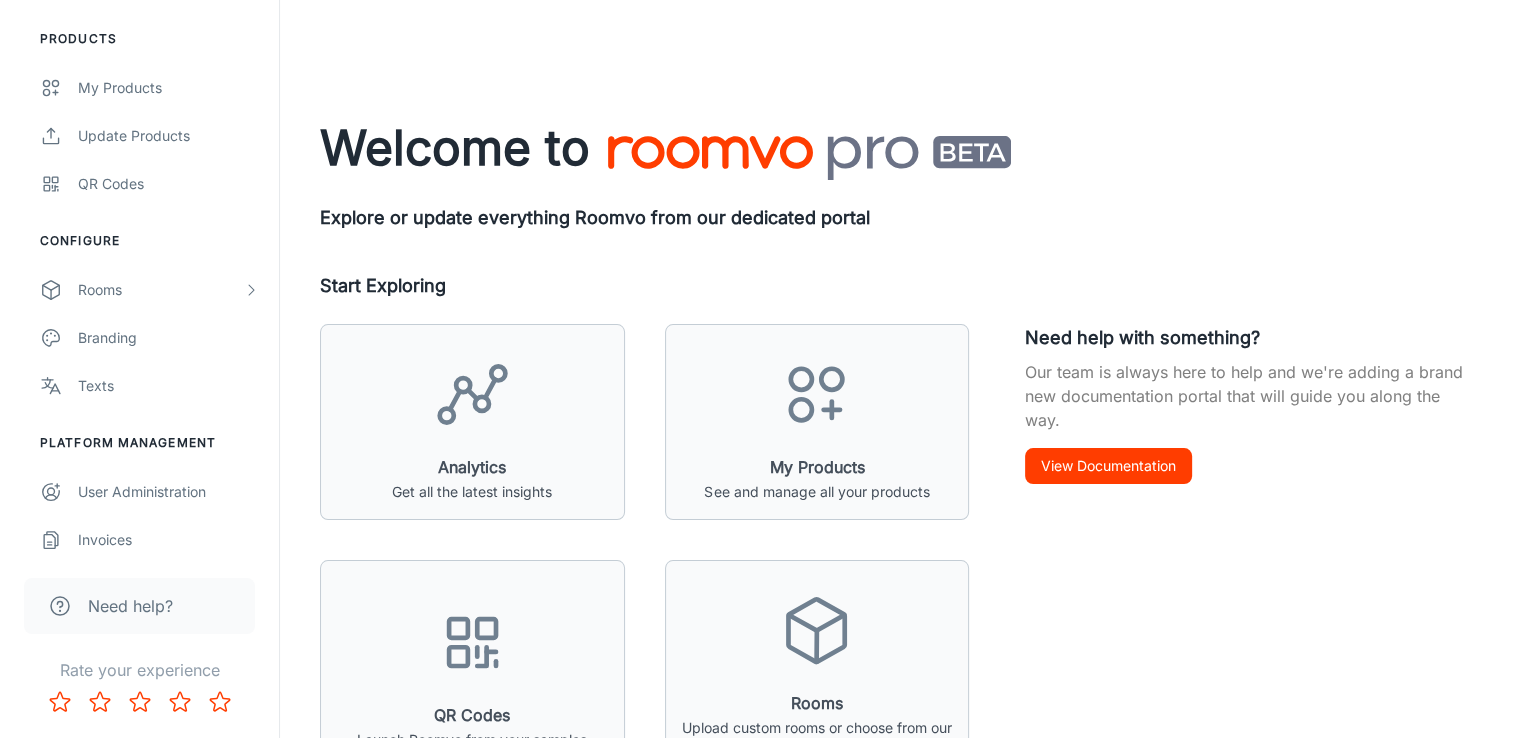 drag, startPoint x: 276, startPoint y: 207, endPoint x: 274, endPoint y: 433, distance: 226.00885 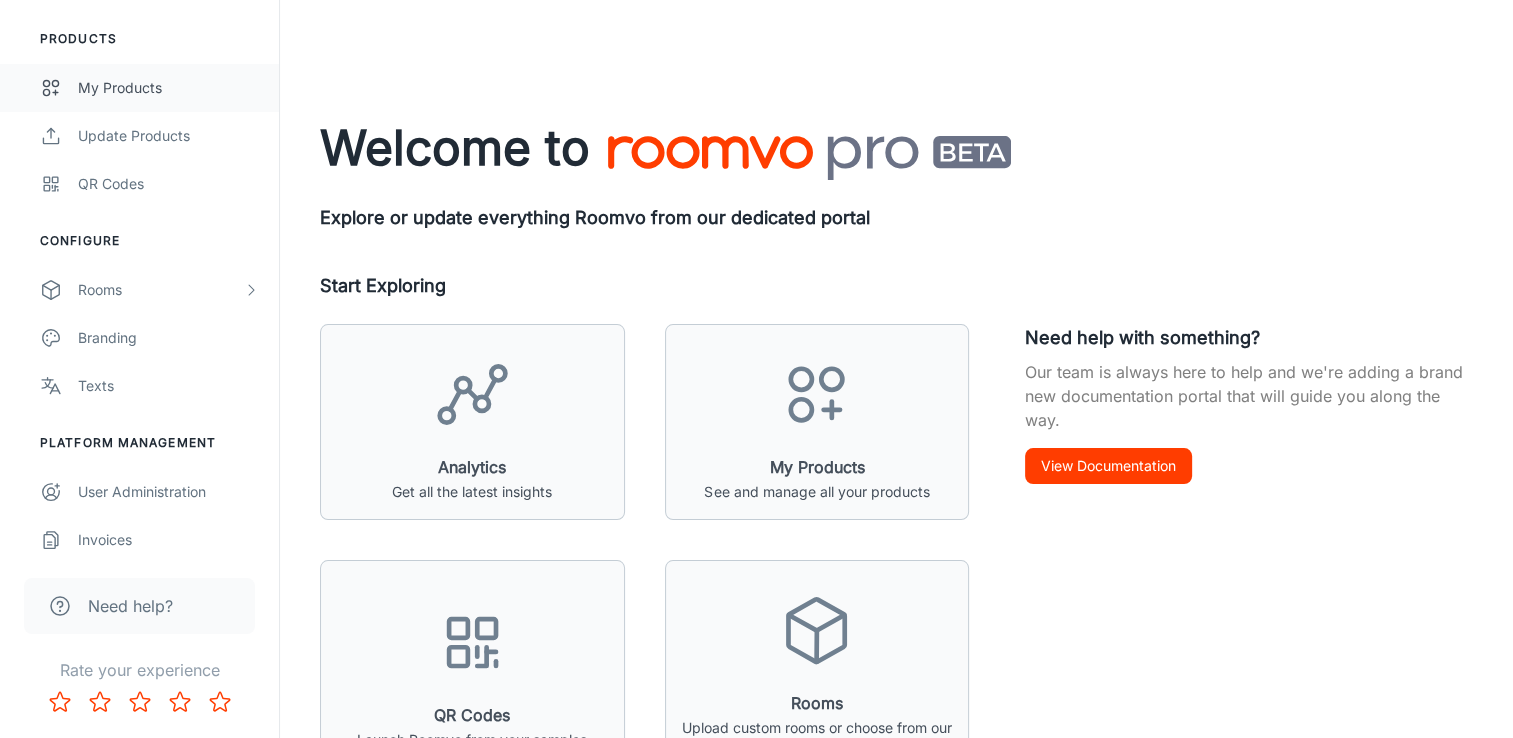 click on "My Products" at bounding box center [168, 88] 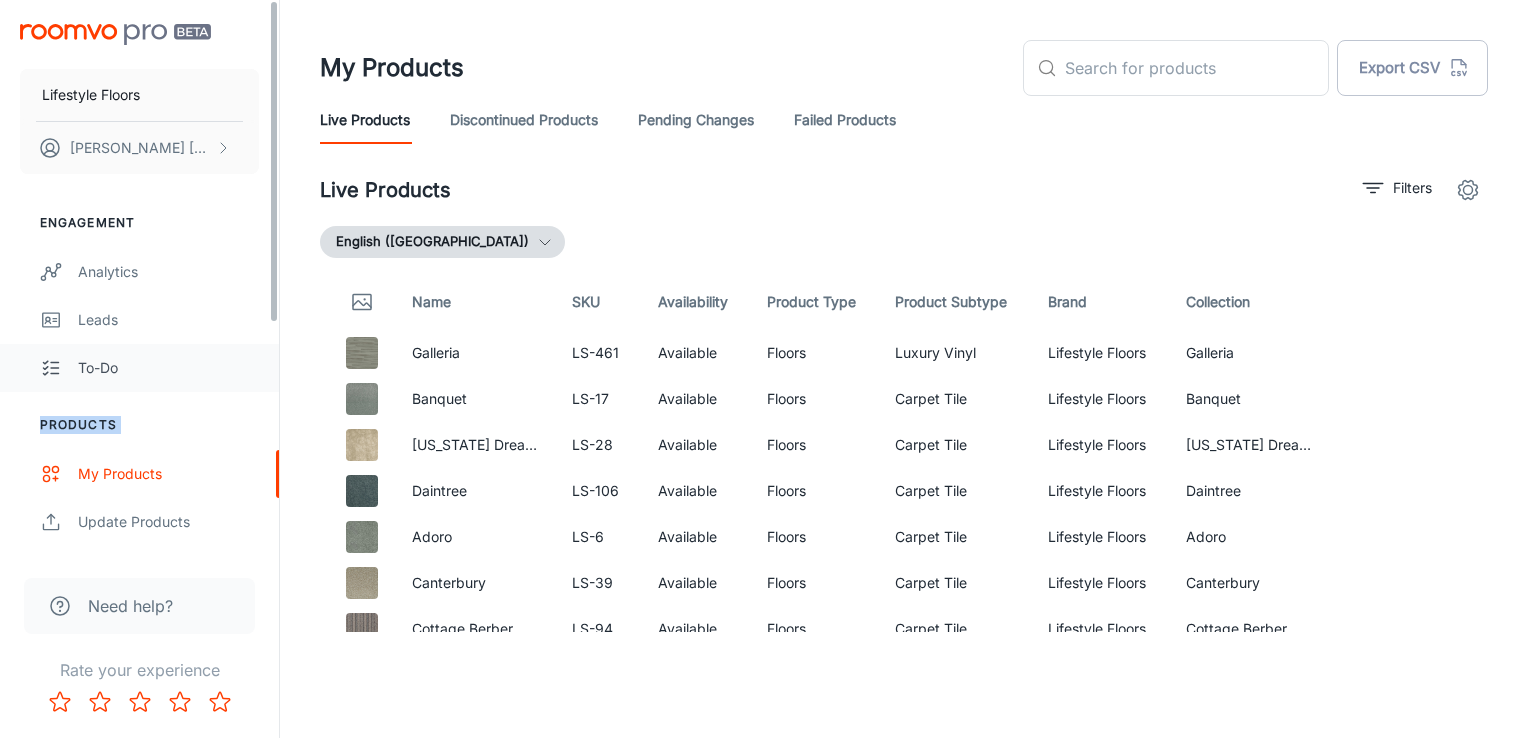 drag, startPoint x: 279, startPoint y: 303, endPoint x: 273, endPoint y: 363, distance: 60.299255 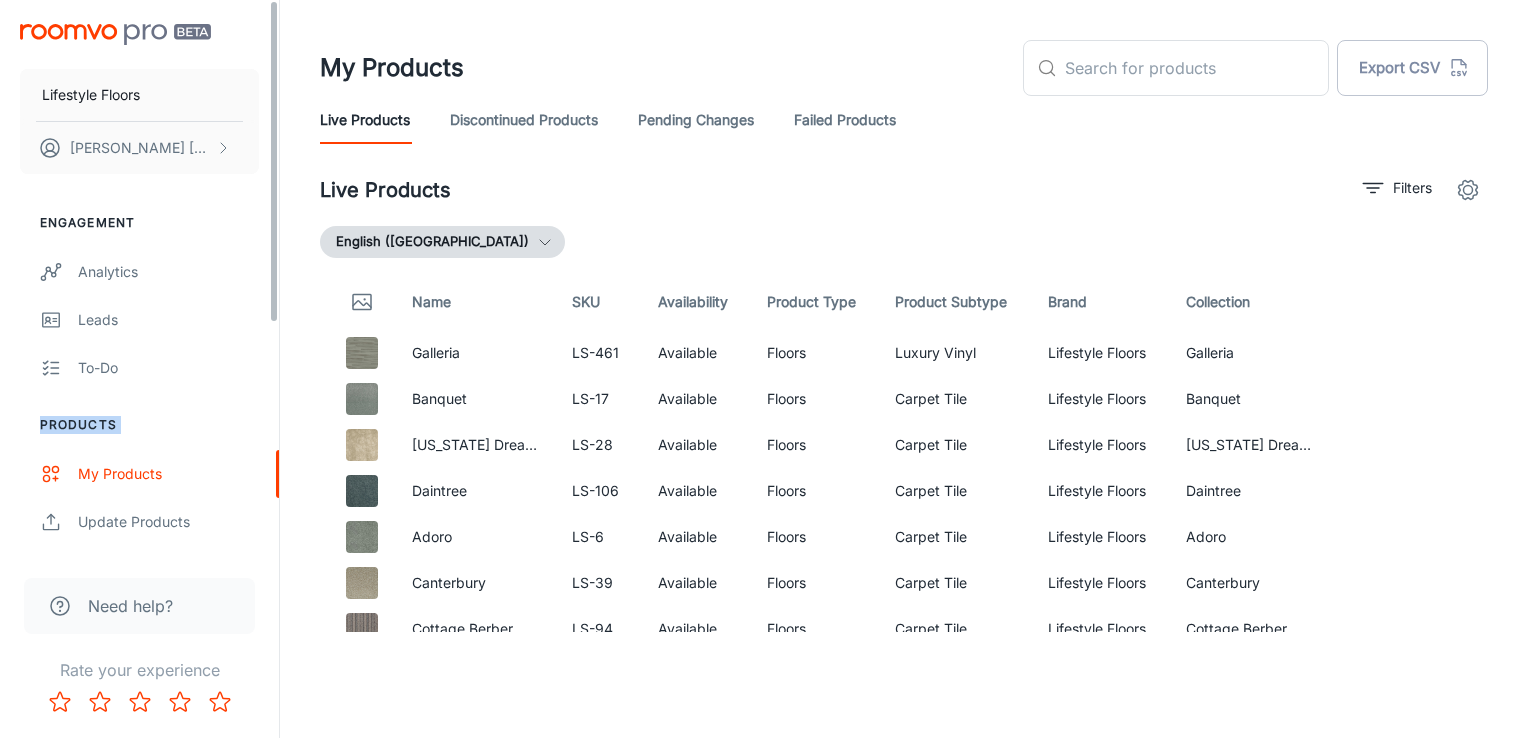 drag, startPoint x: 273, startPoint y: 363, endPoint x: 284, endPoint y: 349, distance: 17.804493 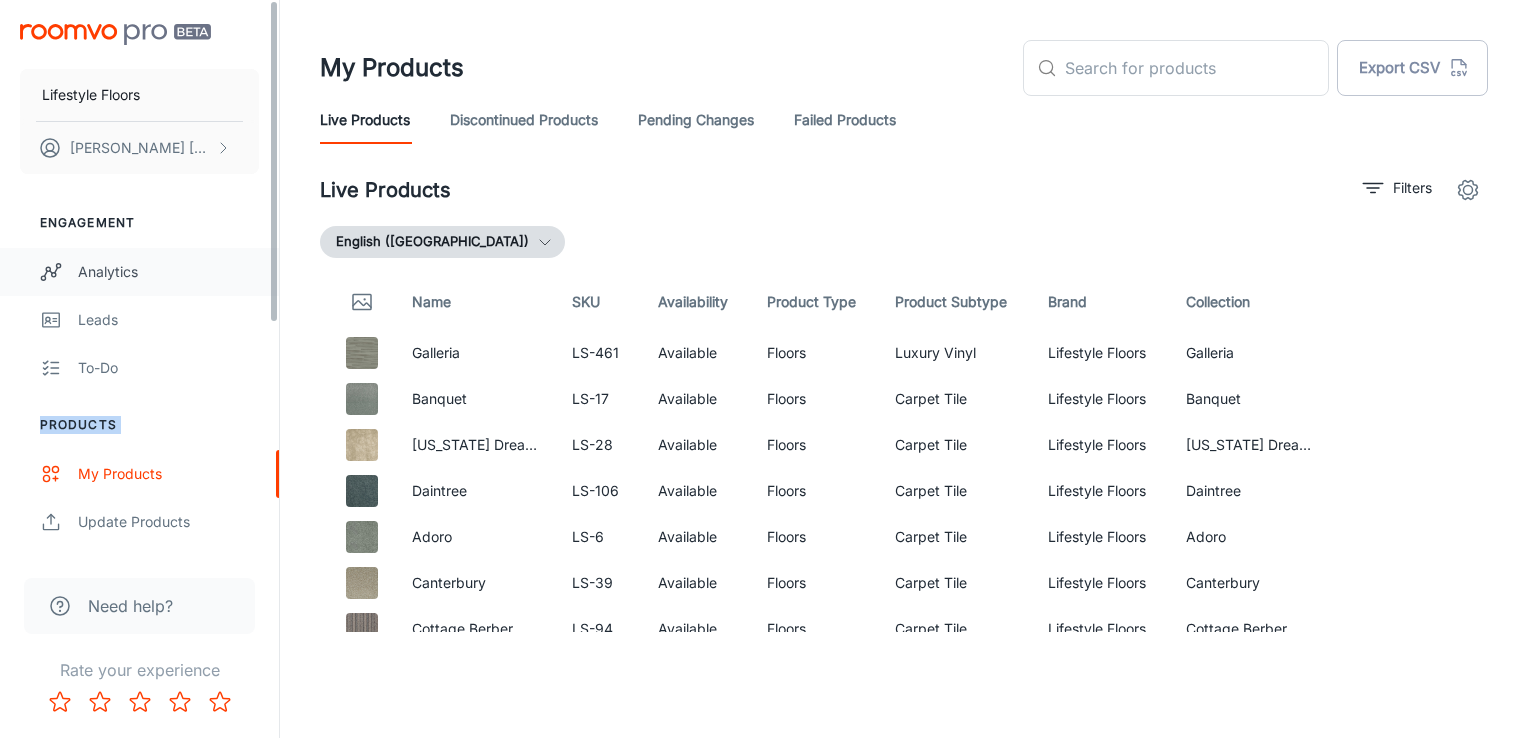 click on "Analytics" at bounding box center (139, 272) 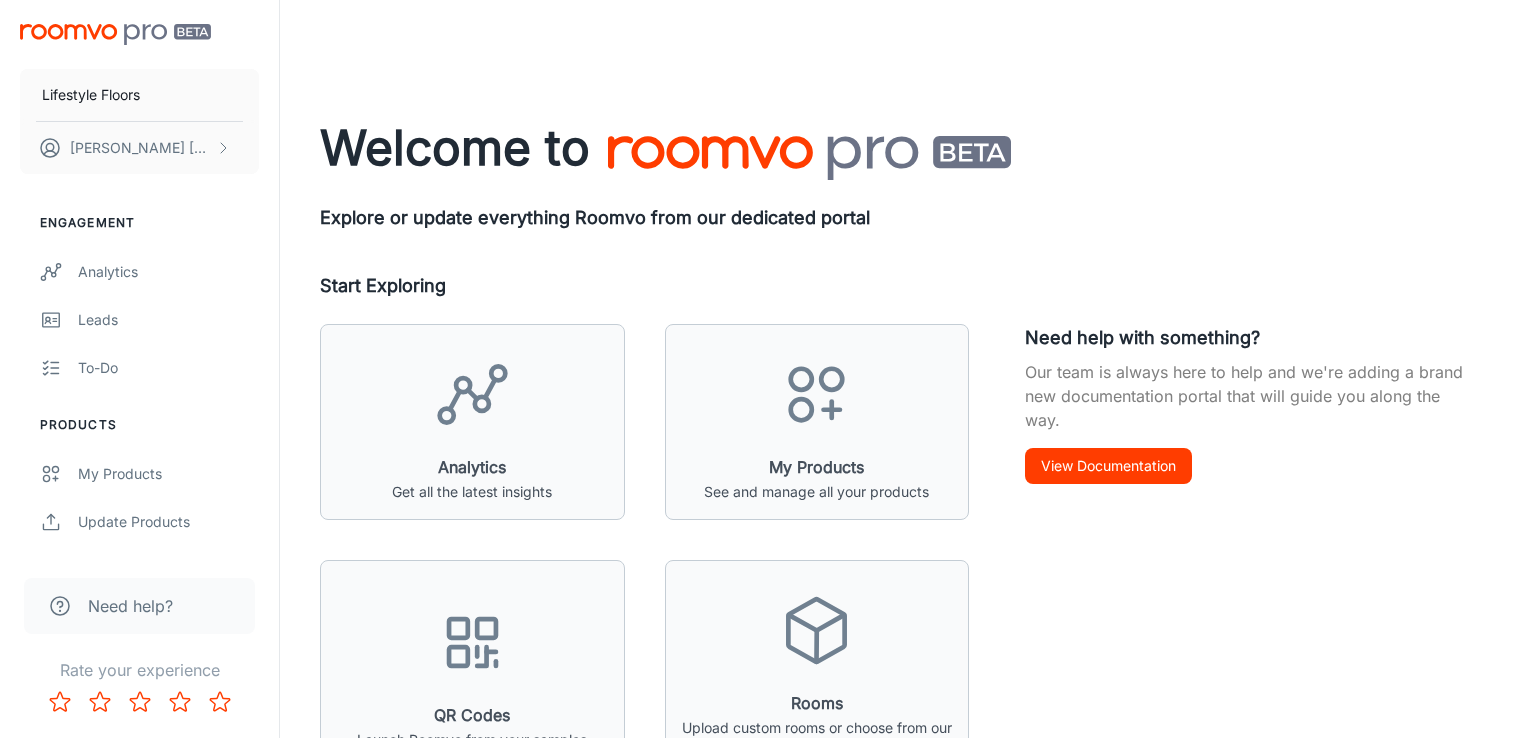 scroll, scrollTop: 0, scrollLeft: 0, axis: both 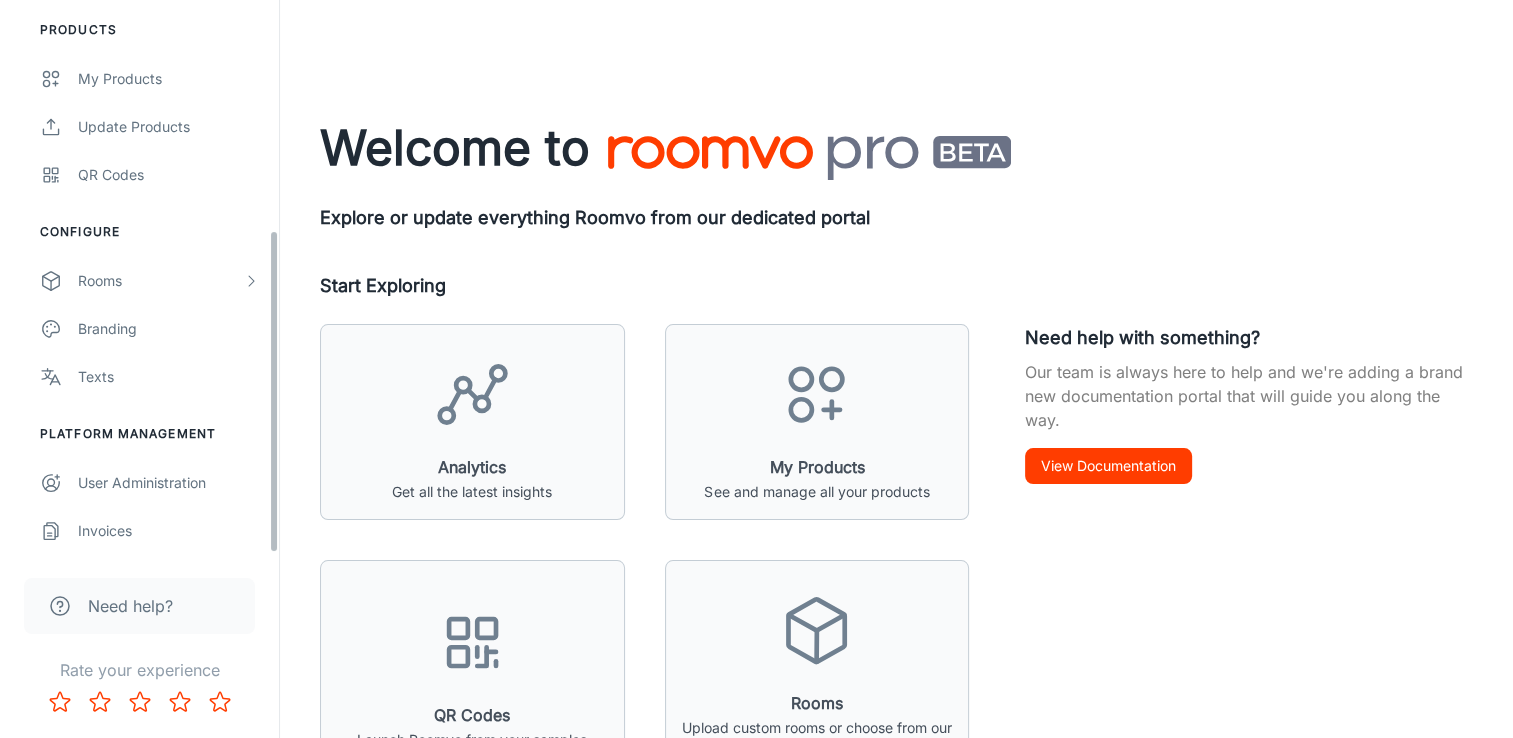 drag, startPoint x: 274, startPoint y: 242, endPoint x: 285, endPoint y: 547, distance: 305.1983 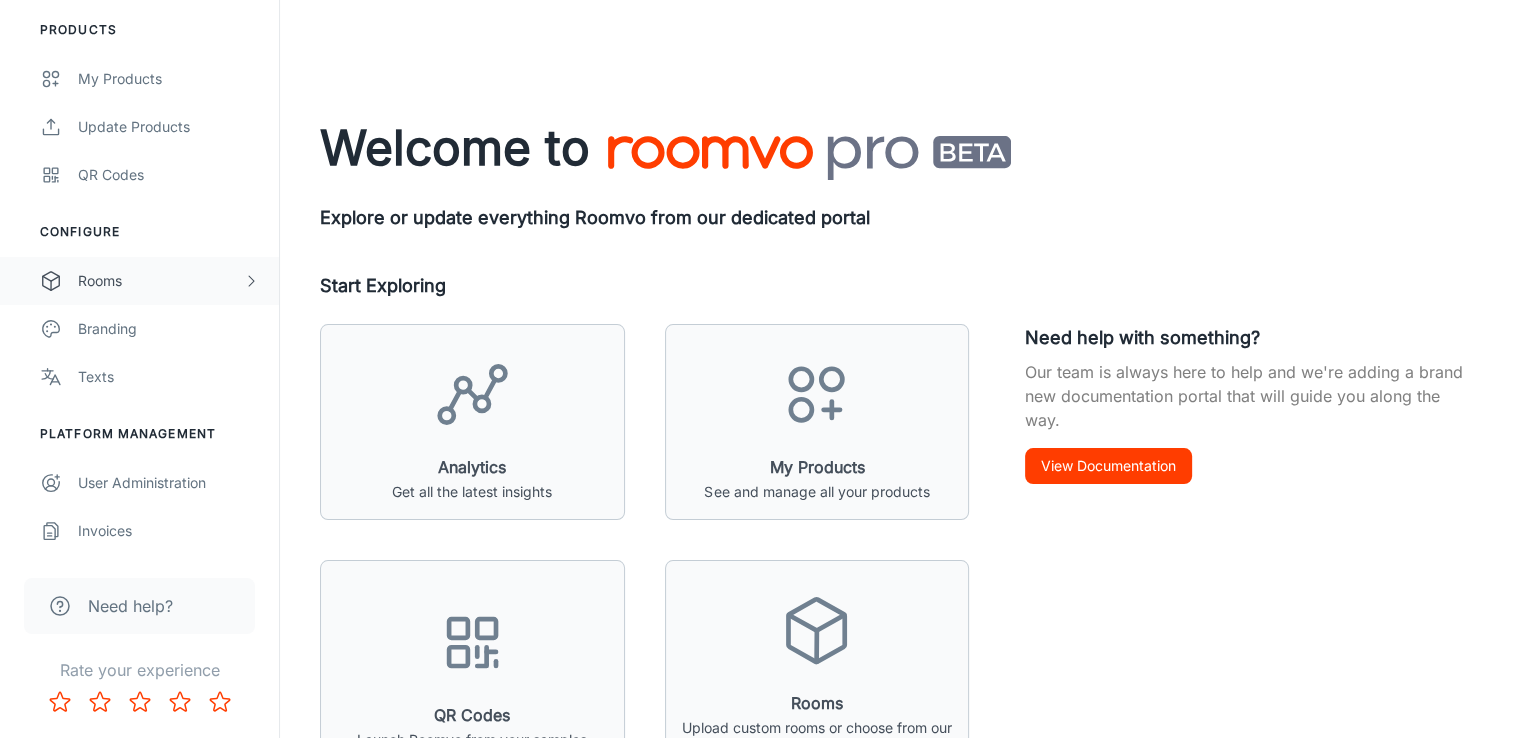 click on "Rooms" at bounding box center (160, 281) 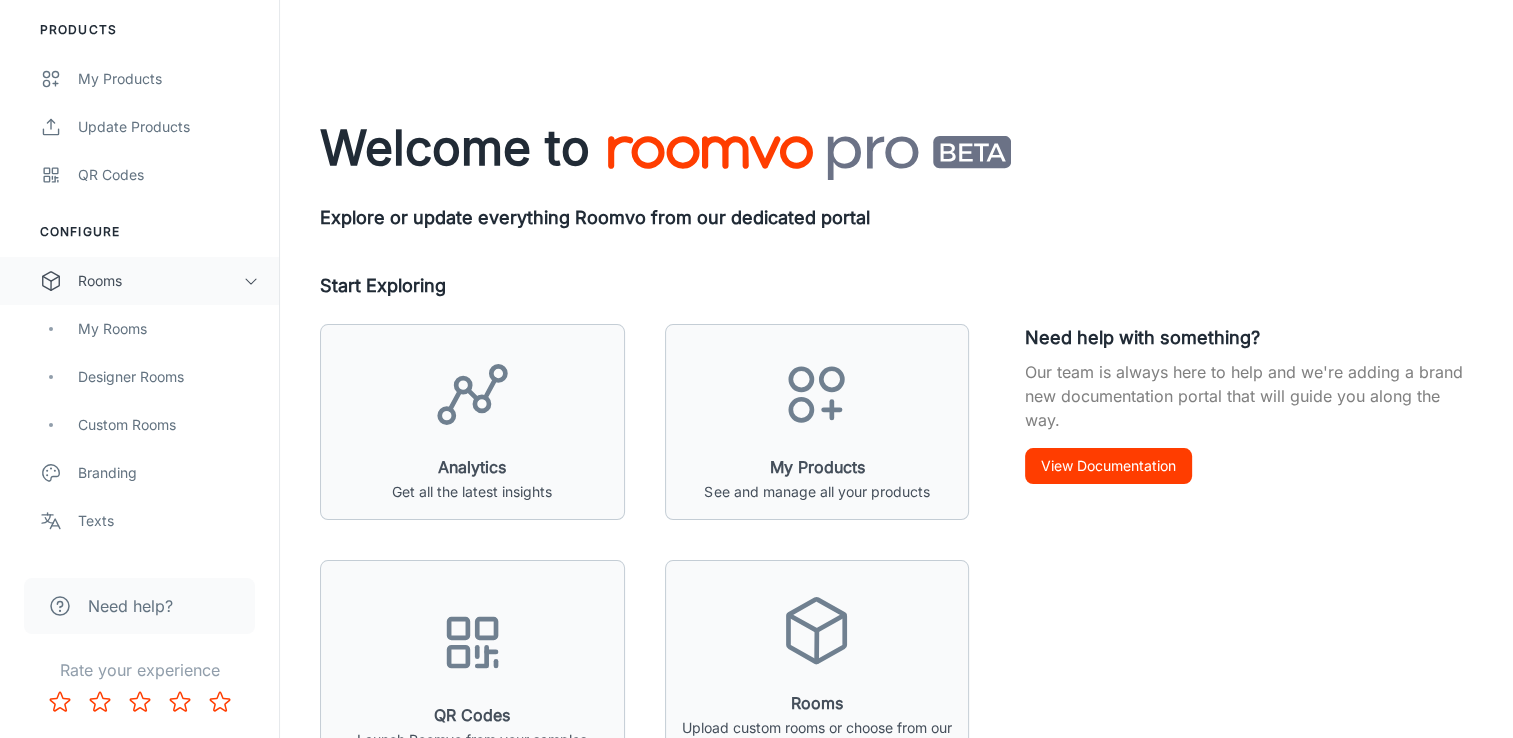 click on "Rooms" at bounding box center (160, 281) 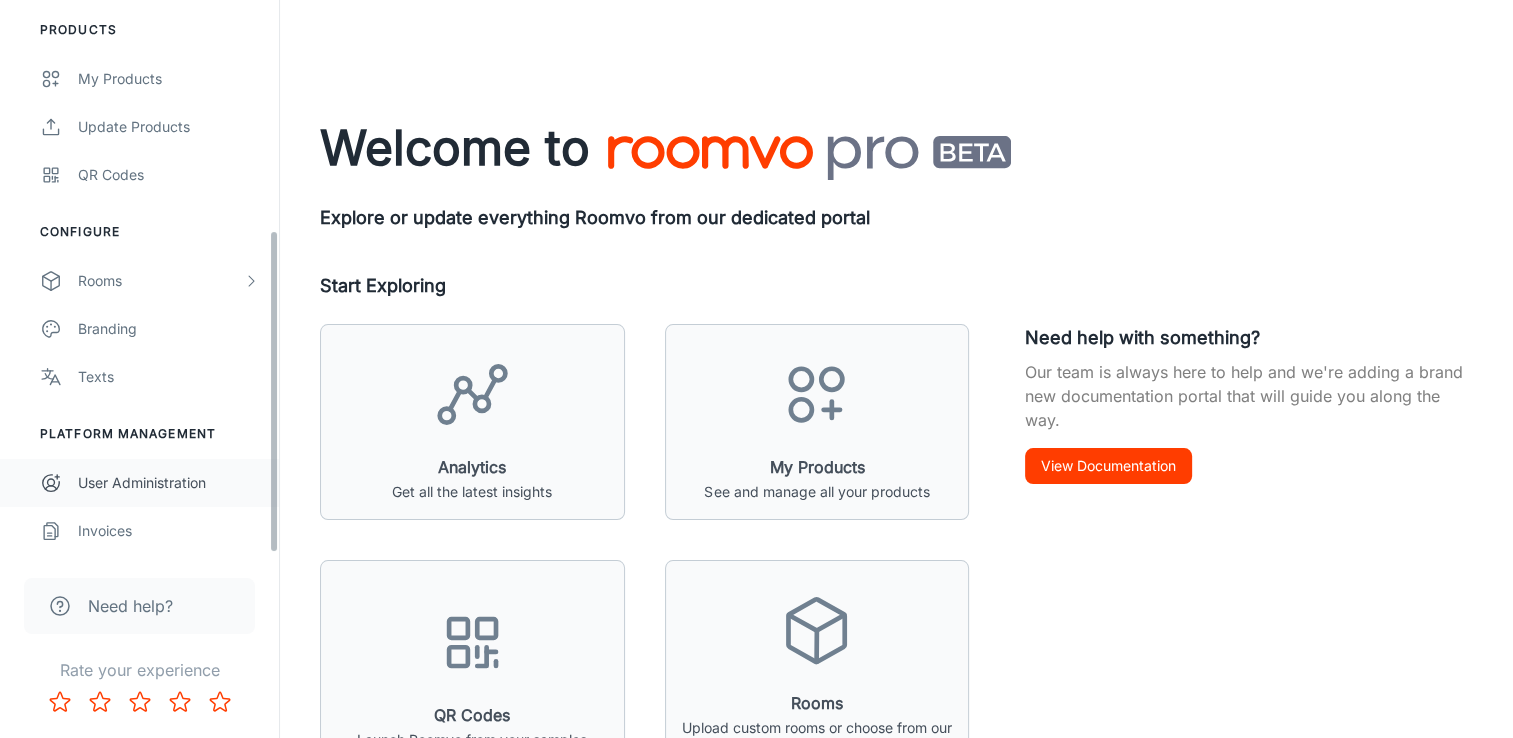 click on "User Administration" at bounding box center [168, 483] 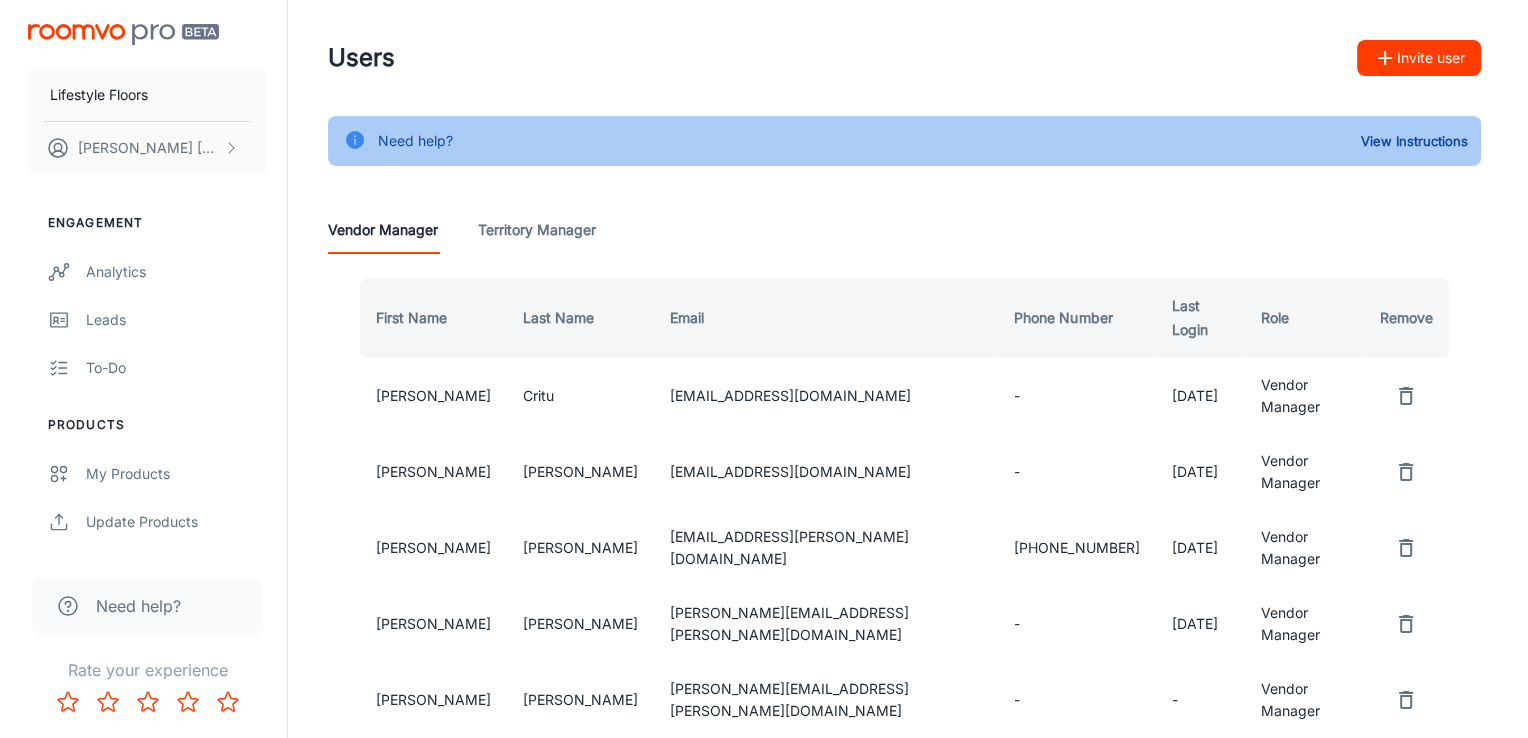 scroll, scrollTop: 124, scrollLeft: 0, axis: vertical 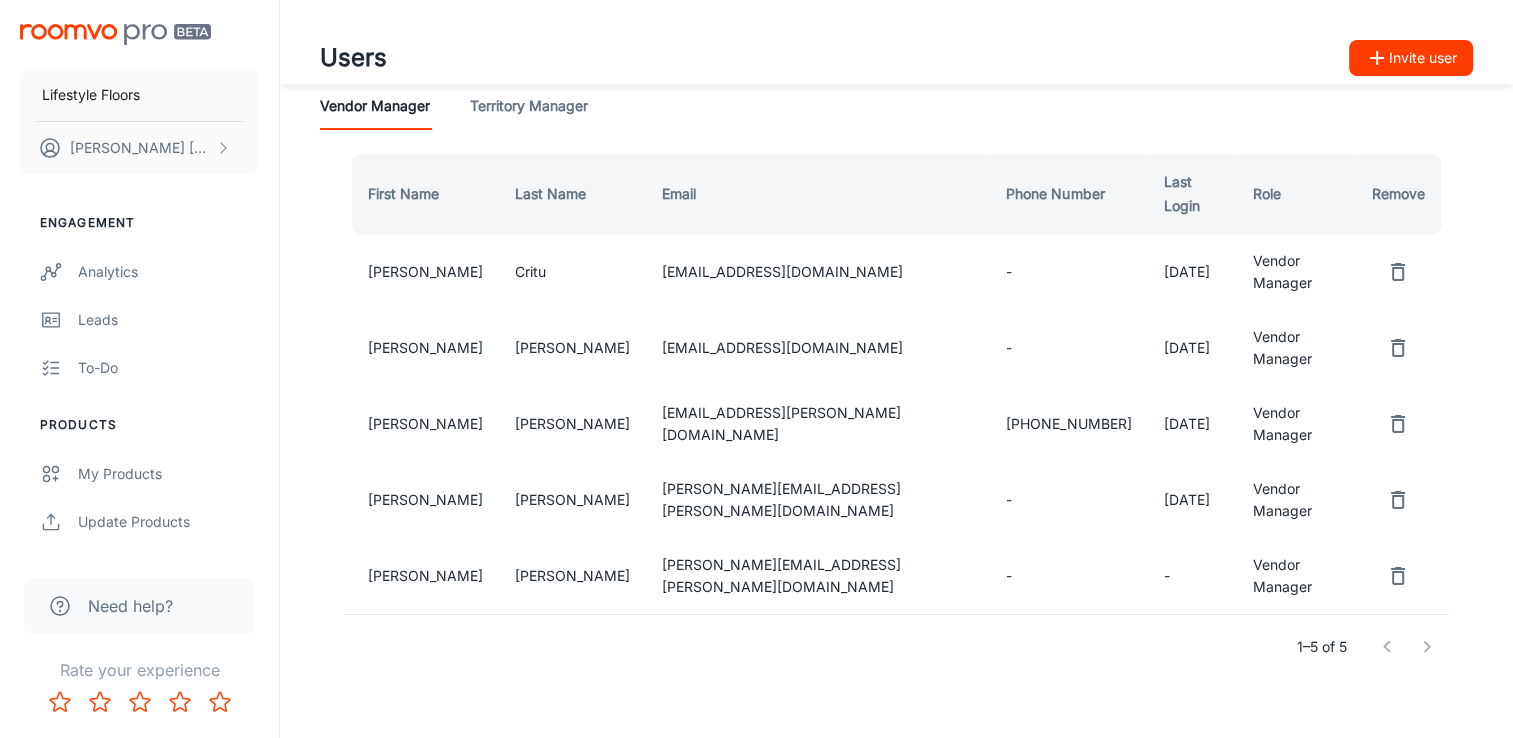 click on "Invite user" at bounding box center (1411, 58) 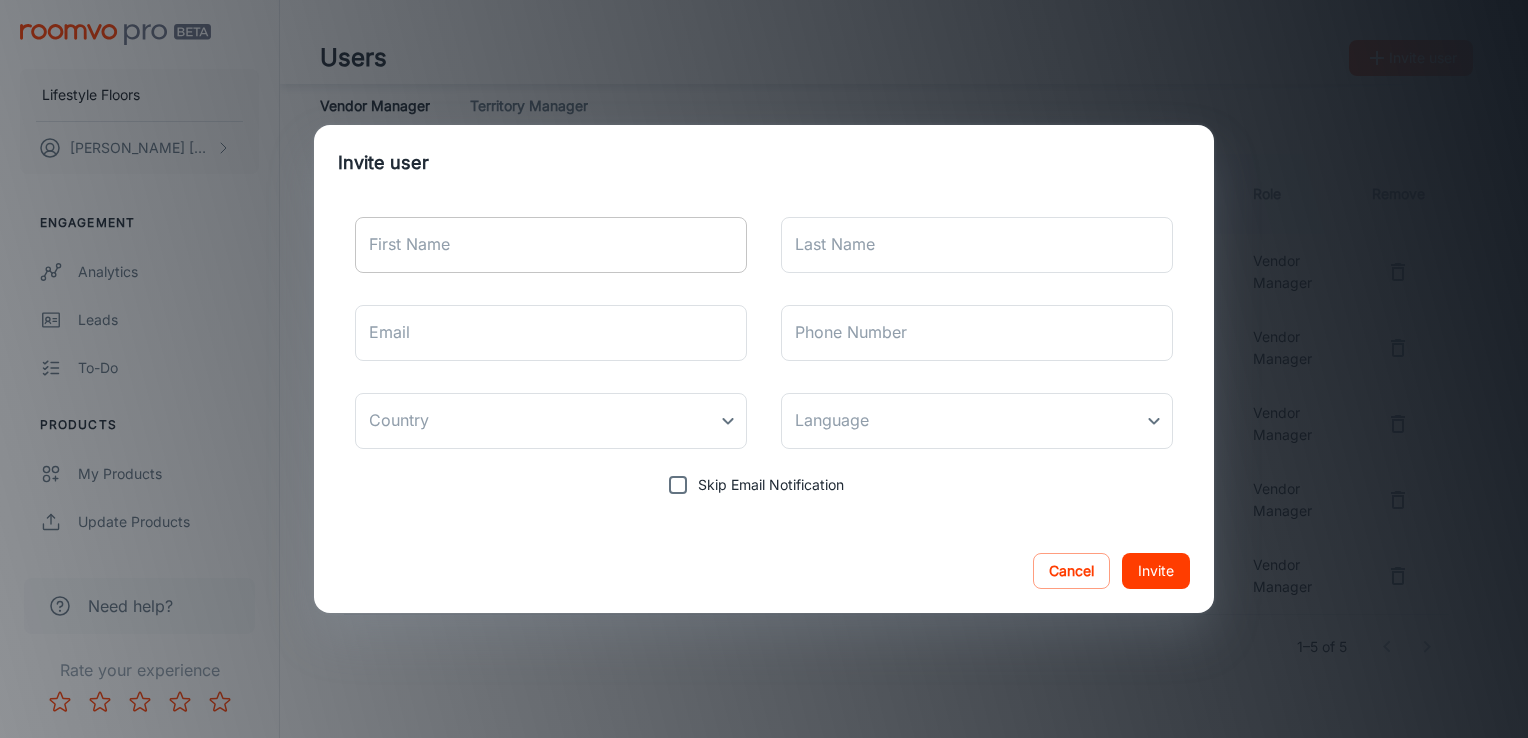 click on "First Name" at bounding box center (551, 245) 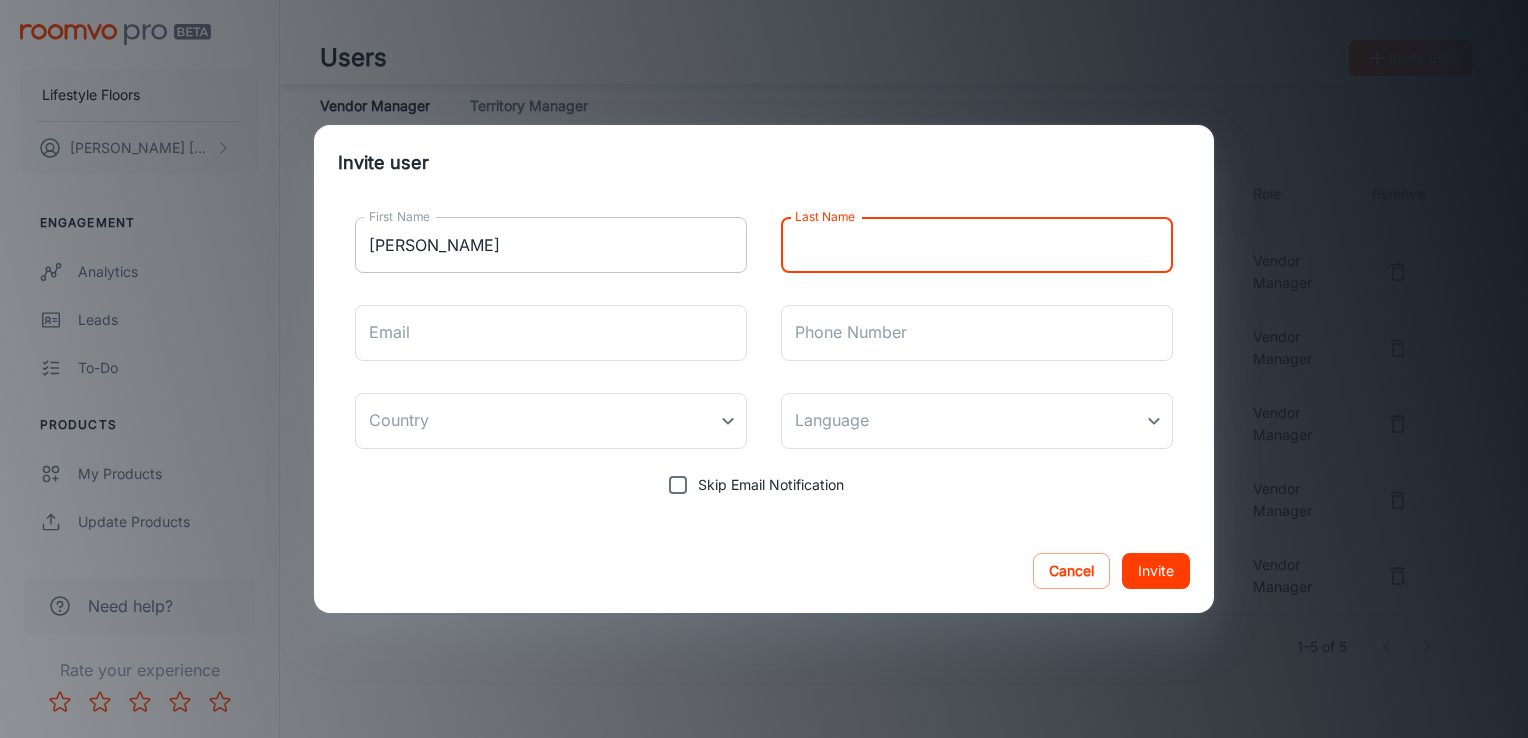 click on "Laura" at bounding box center (551, 245) 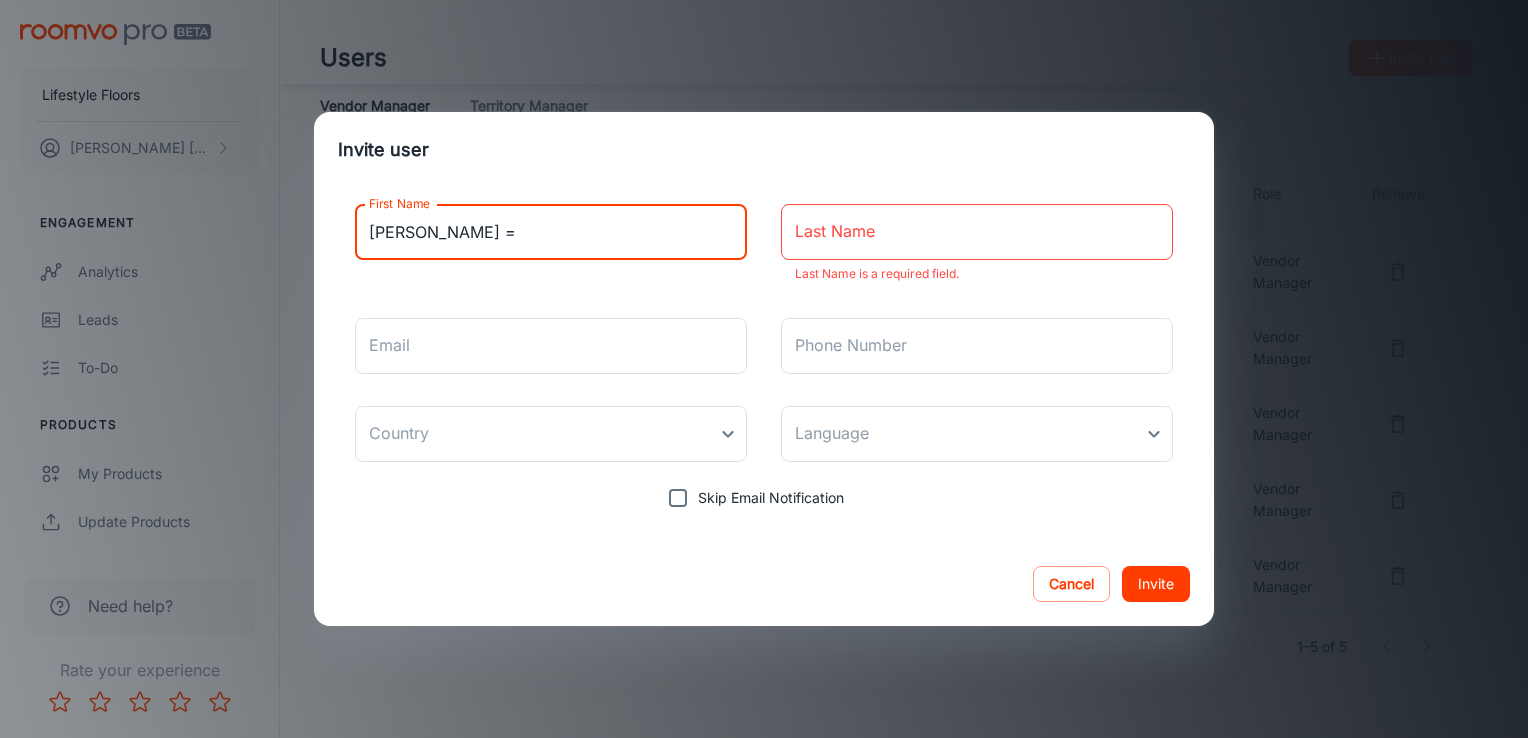 type on "Laura =" 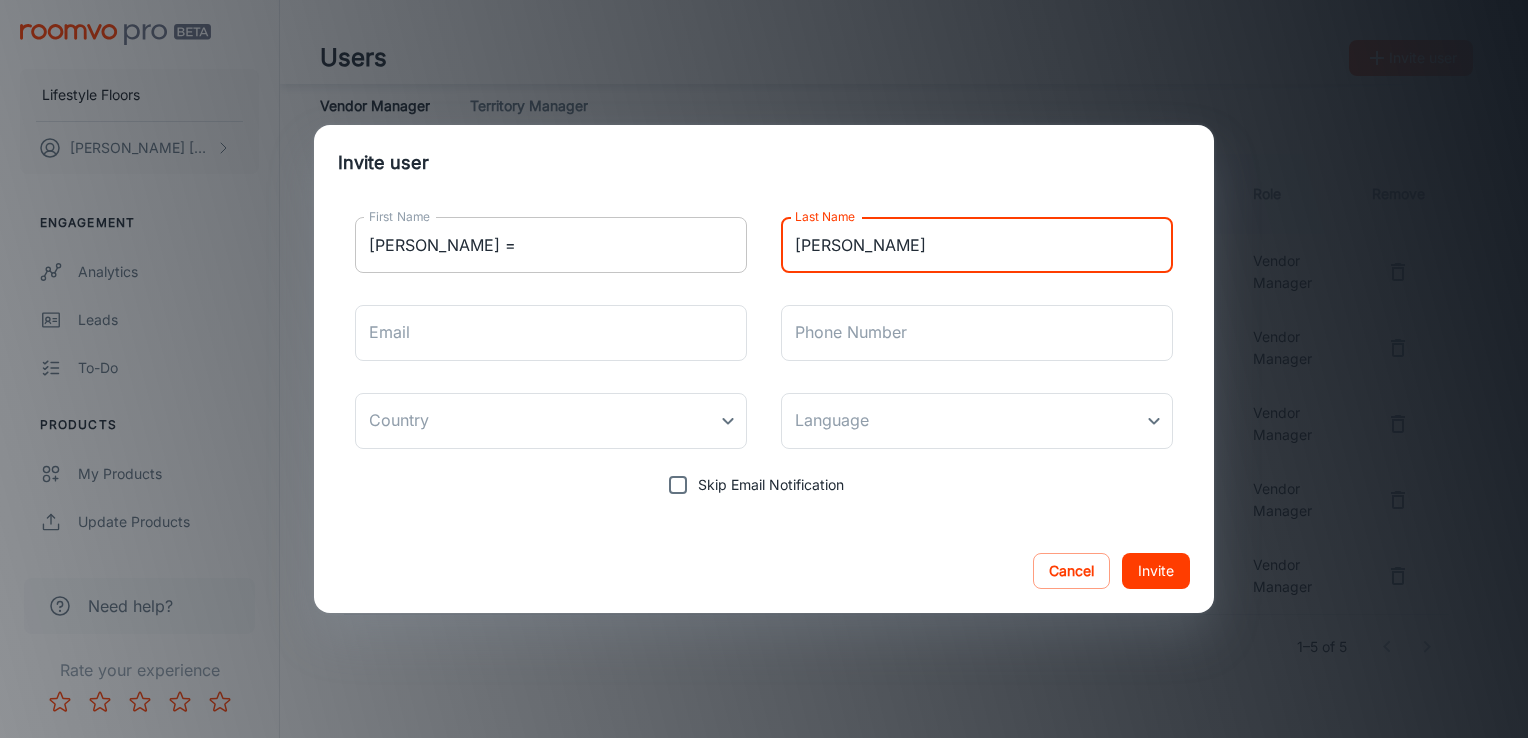 type on "Williams" 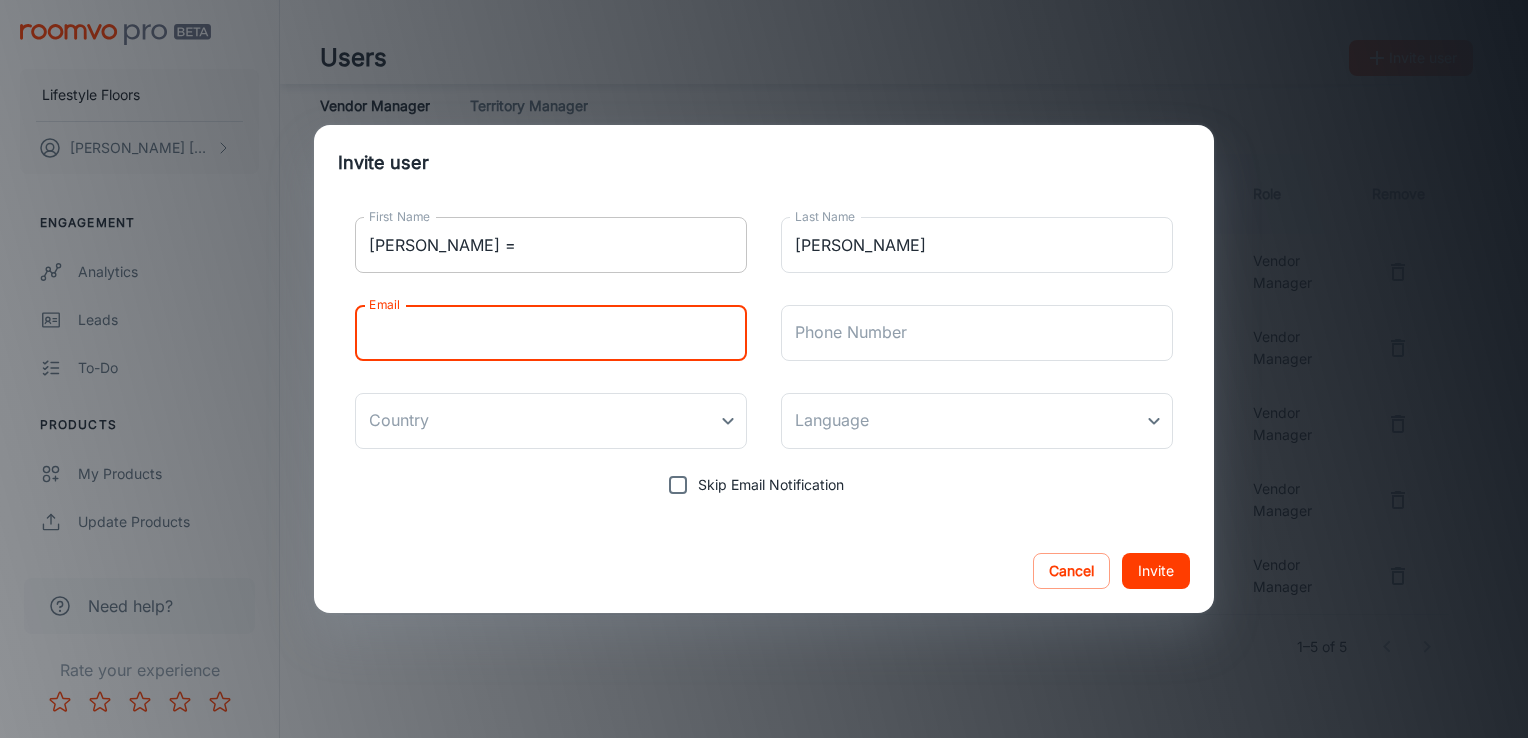 click on "Laura =" at bounding box center [551, 245] 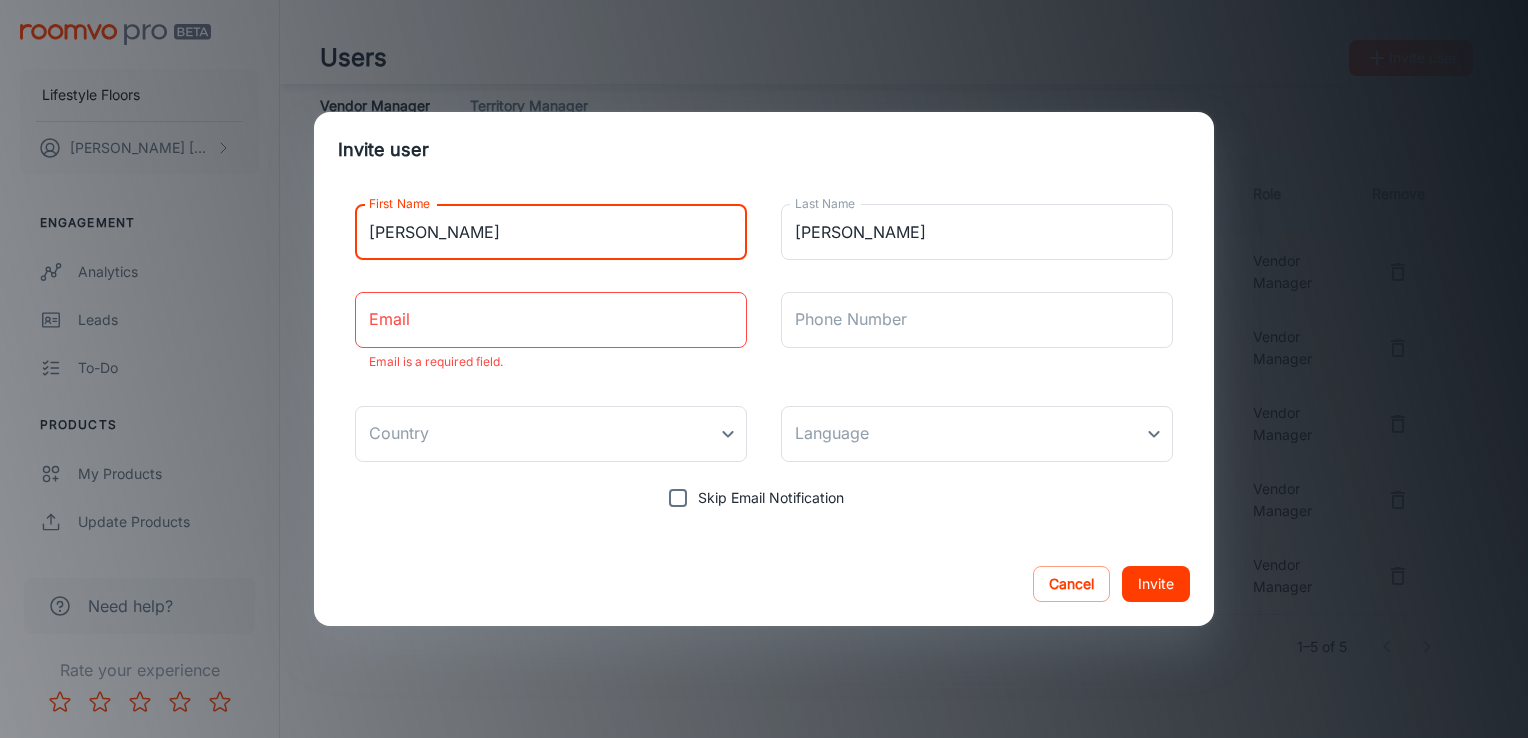 type on "Laura" 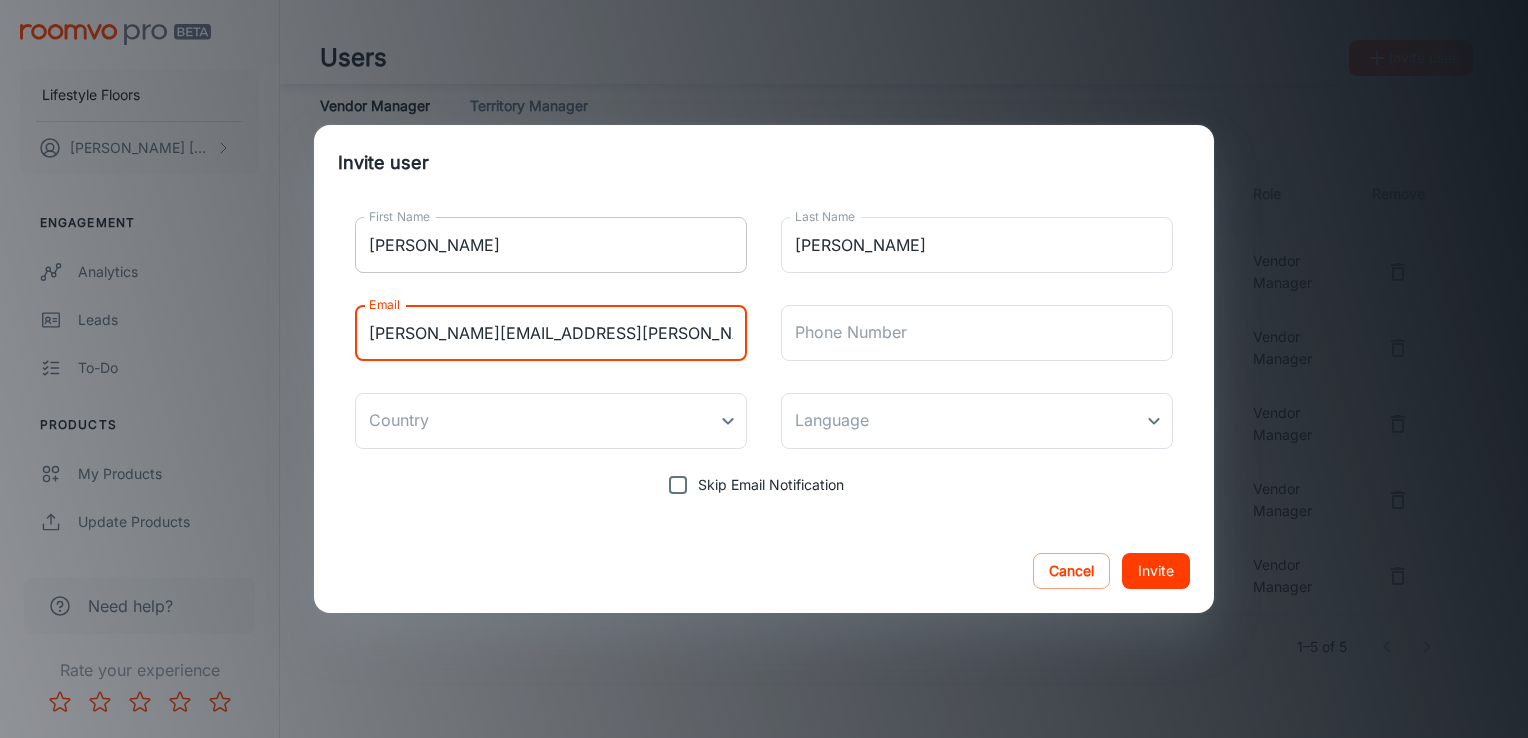 type on "laura.williams@hfdtamworth.com" 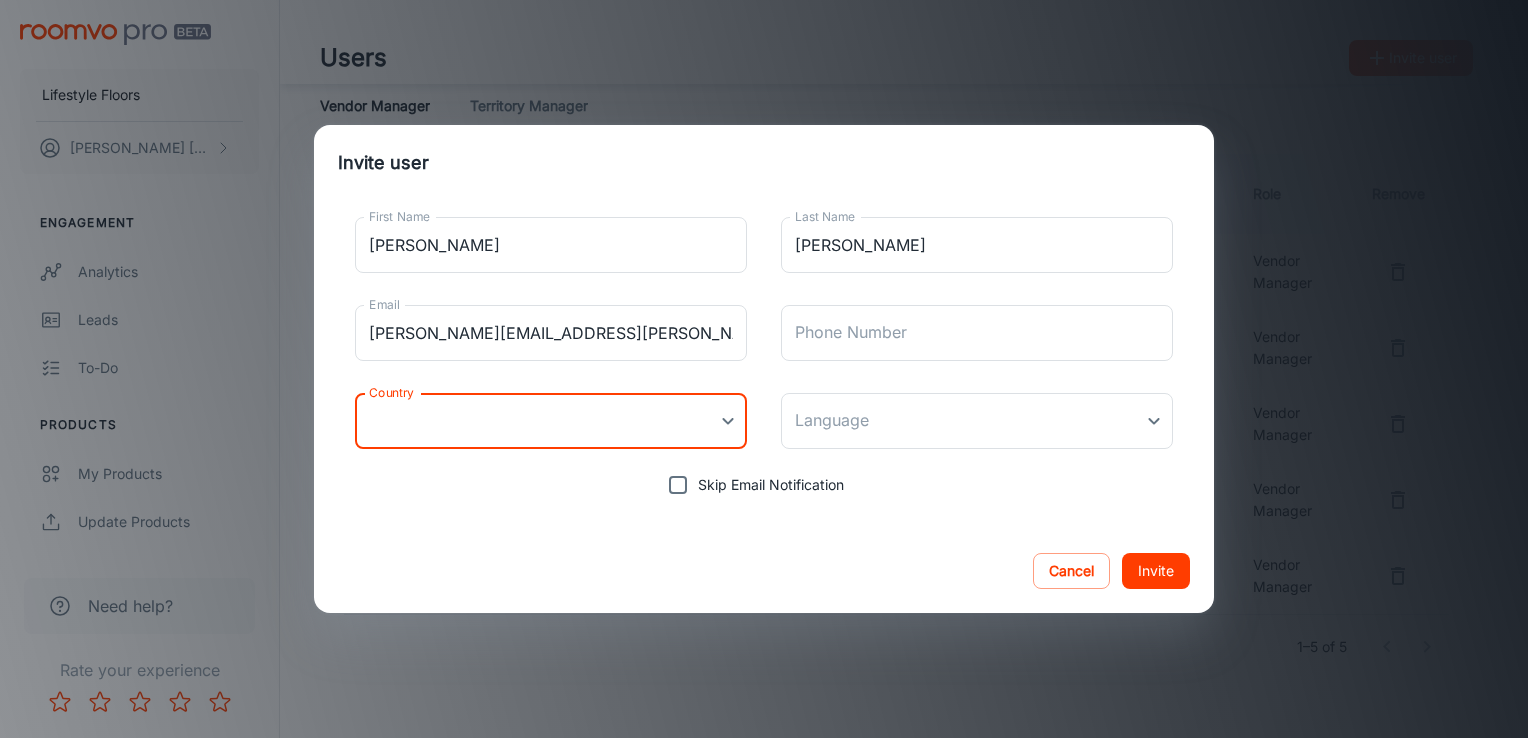 click on "First Name Laura First Name Last Name Williams Last Name Email laura.williams@hfdtamworth.com Email Phone Number Phone Number Country ​ Country Language ​ Language Skip Email Notification" at bounding box center [764, 365] 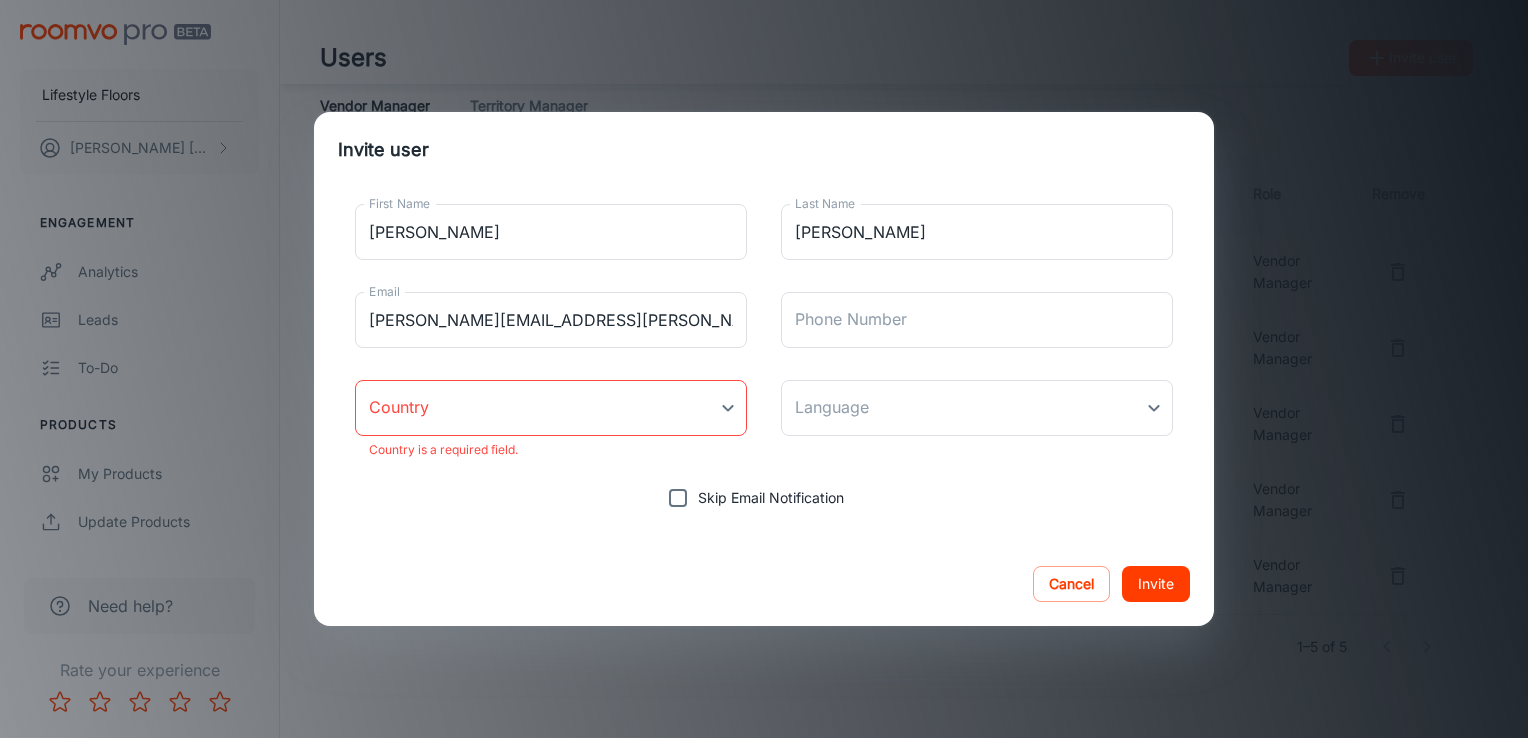 click on "Users Invite user Lifestyle Floors Matt   Barker Engagement Analytics Leads To-do Products My Products Update Products QR Codes Configure Rooms My Rooms Designer Rooms Custom Rooms Branding Texts Platform Management User Administration Invoices Need help? Rate your experience Need help? View Instructions Vendor Manager Territory Manager First Name Last Name Email Phone Number Last Login Role Remove Adrian Critu adriancritu@leaptools.com - 04 May 2022 Vendor Manager Samuel Gustin samuelgustin@leaptools.com - 08 Jul 2025 Vendor Manager Matt Barker matt.barker@hfdtamworth.com +44 7557759391 24 Dec 2024 Vendor Manager Lewis Caswell lewis.caswell@hfdtamworth.com - 09 Jul 2025 Vendor Manager Emma Stuart - Stephens emma.stuart-stephens@hfdtamworth.com - - Vendor Manager 1–5 of 5 Roomvo PRO | Users Invite user First Name Laura First Name Last Name Williams Last Name Email laura.williams@hfdtamworth.com Email Phone Number Phone Number Country ​ Country Country is a required field. Language ​ Language Cancel" at bounding box center (764, 245) 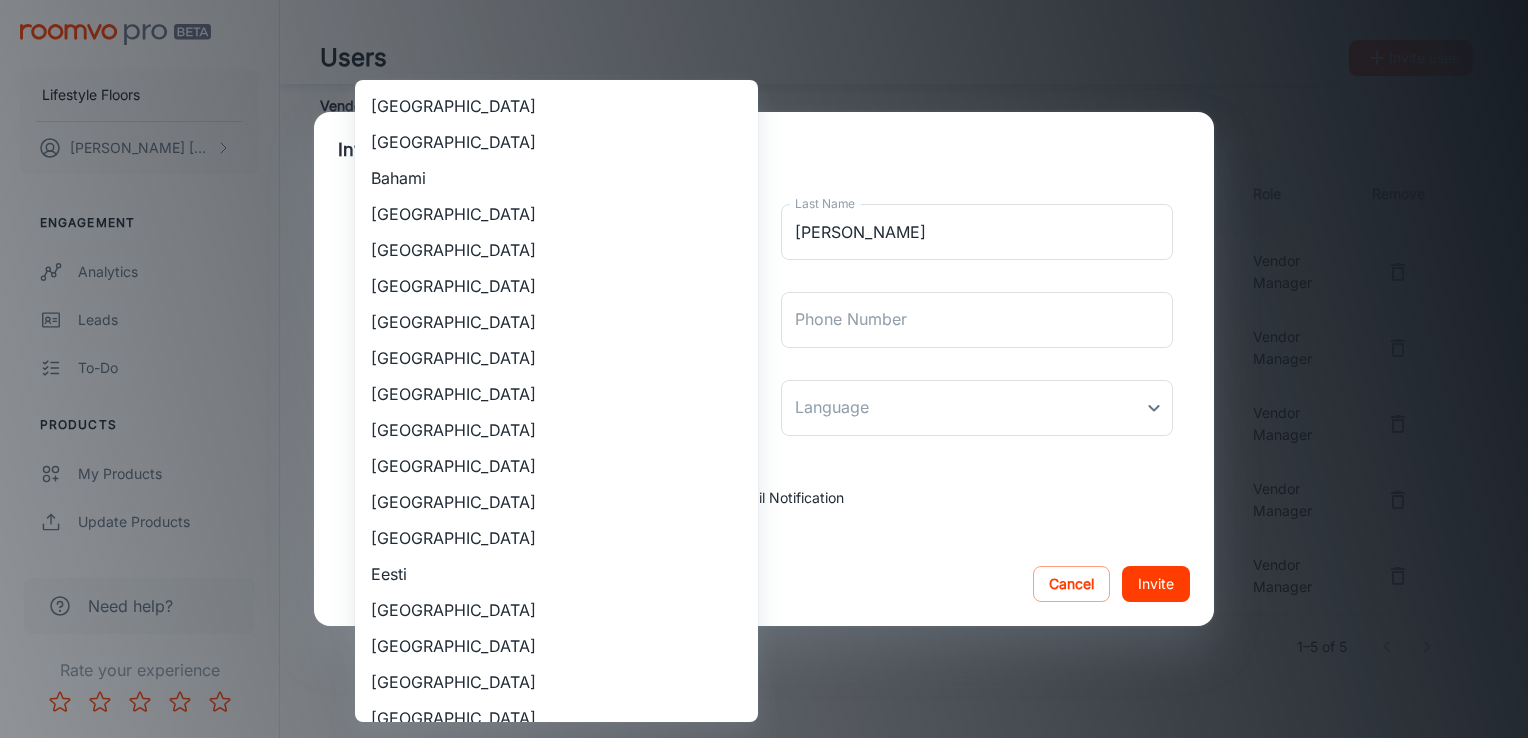 type 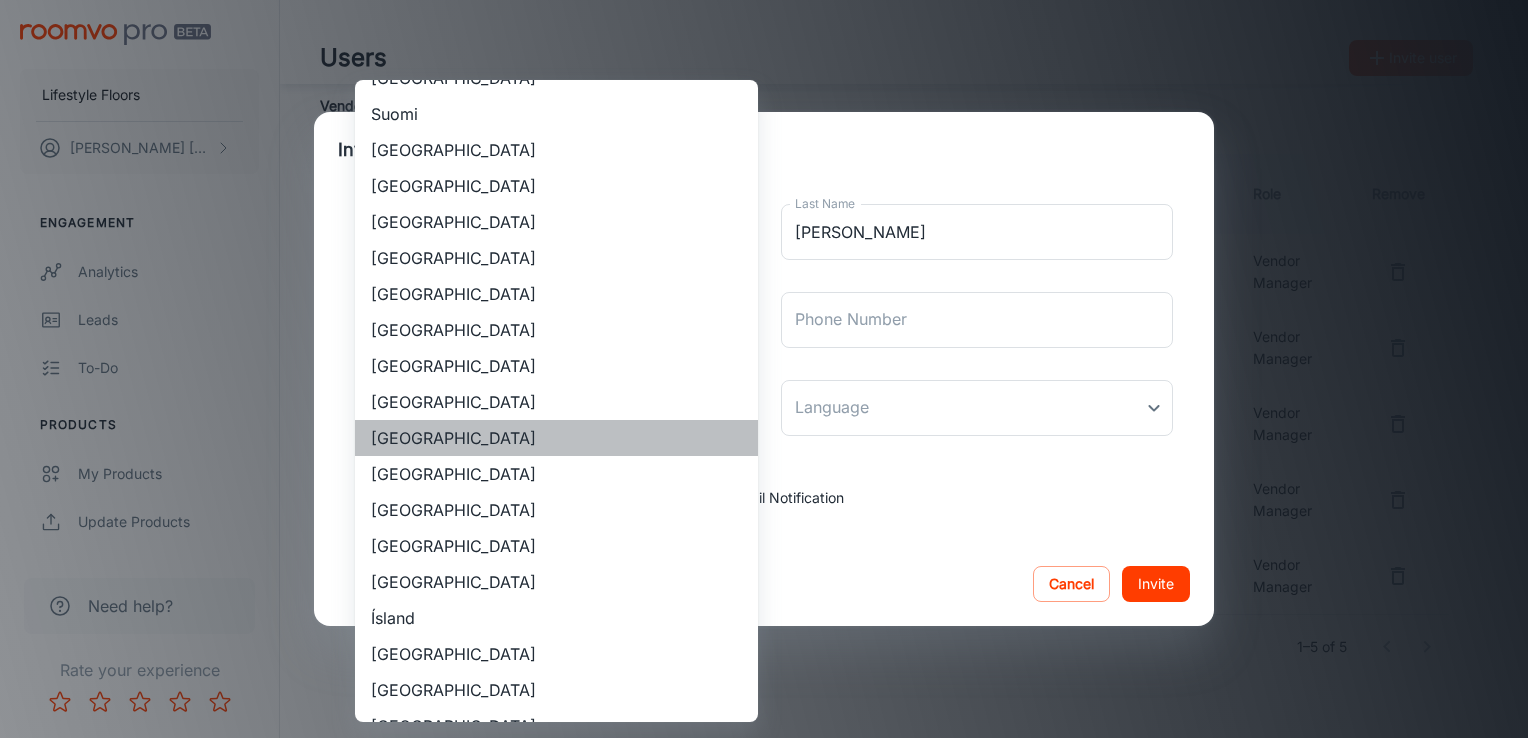 click on "[GEOGRAPHIC_DATA]" at bounding box center (556, 438) 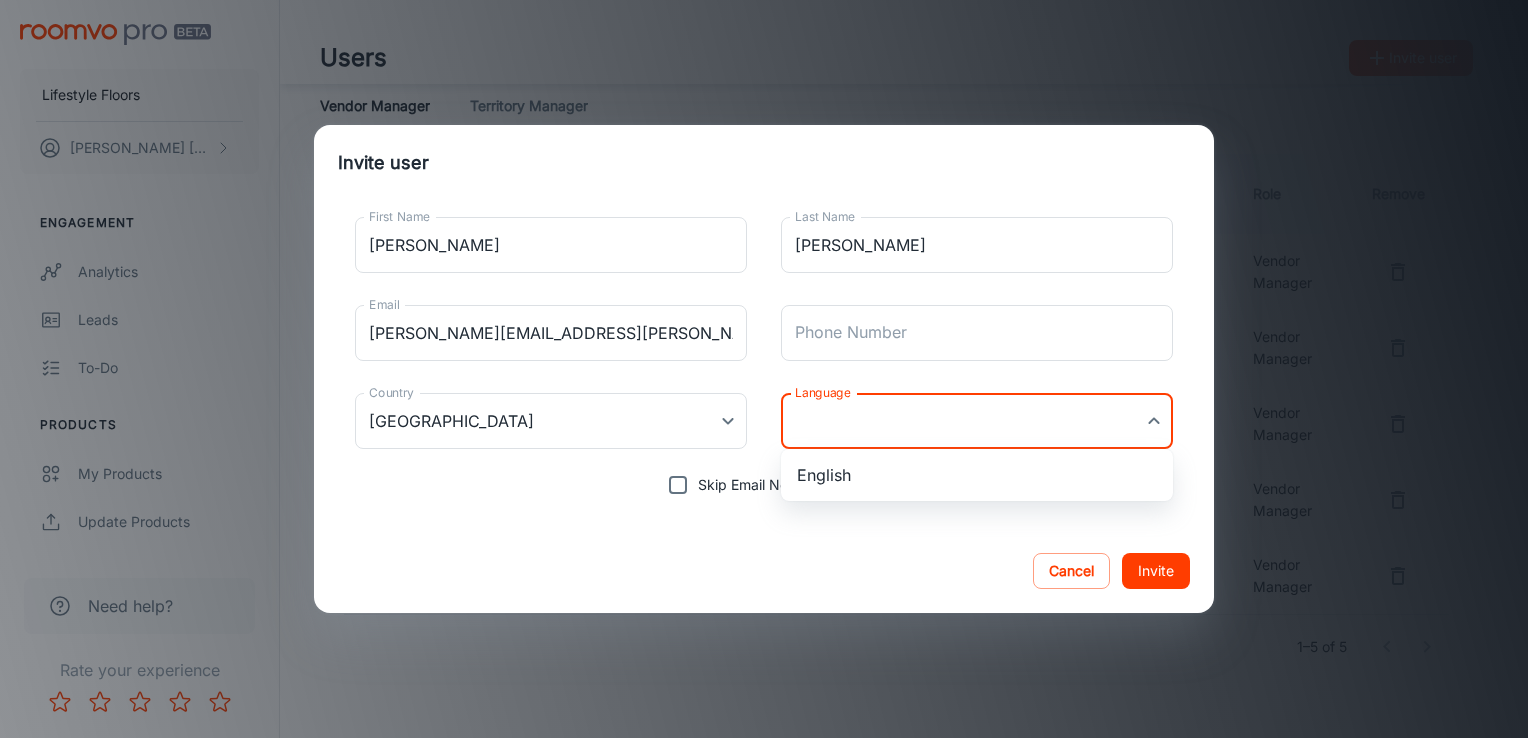 click on "Users Invite user Lifestyle Floors Matt   Barker Engagement Analytics Leads To-do Products My Products Update Products QR Codes Configure Rooms My Rooms Designer Rooms Custom Rooms Branding Texts Platform Management User Administration Invoices Need help? Rate your experience Need help? View Instructions Vendor Manager Territory Manager First Name Last Name Email Phone Number Last Login Role Remove Adrian Critu adriancritu@leaptools.com - 04 May 2022 Vendor Manager Samuel Gustin samuelgustin@leaptools.com - 08 Jul 2025 Vendor Manager Matt Barker matt.barker@hfdtamworth.com +44 7557759391 24 Dec 2024 Vendor Manager Lewis Caswell lewis.caswell@hfdtamworth.com - 09 Jul 2025 Vendor Manager Emma Stuart - Stephens emma.stuart-stephens@hfdtamworth.com - - Vendor Manager 1–5 of 5 Roomvo PRO | Users Invite user First Name Laura First Name Last Name Williams Last Name Email laura.williams@hfdtamworth.com Email Phone Number Phone Number Country United Kingdom United Kingdom Country Language ​ Language Cancel Invite" at bounding box center (764, 245) 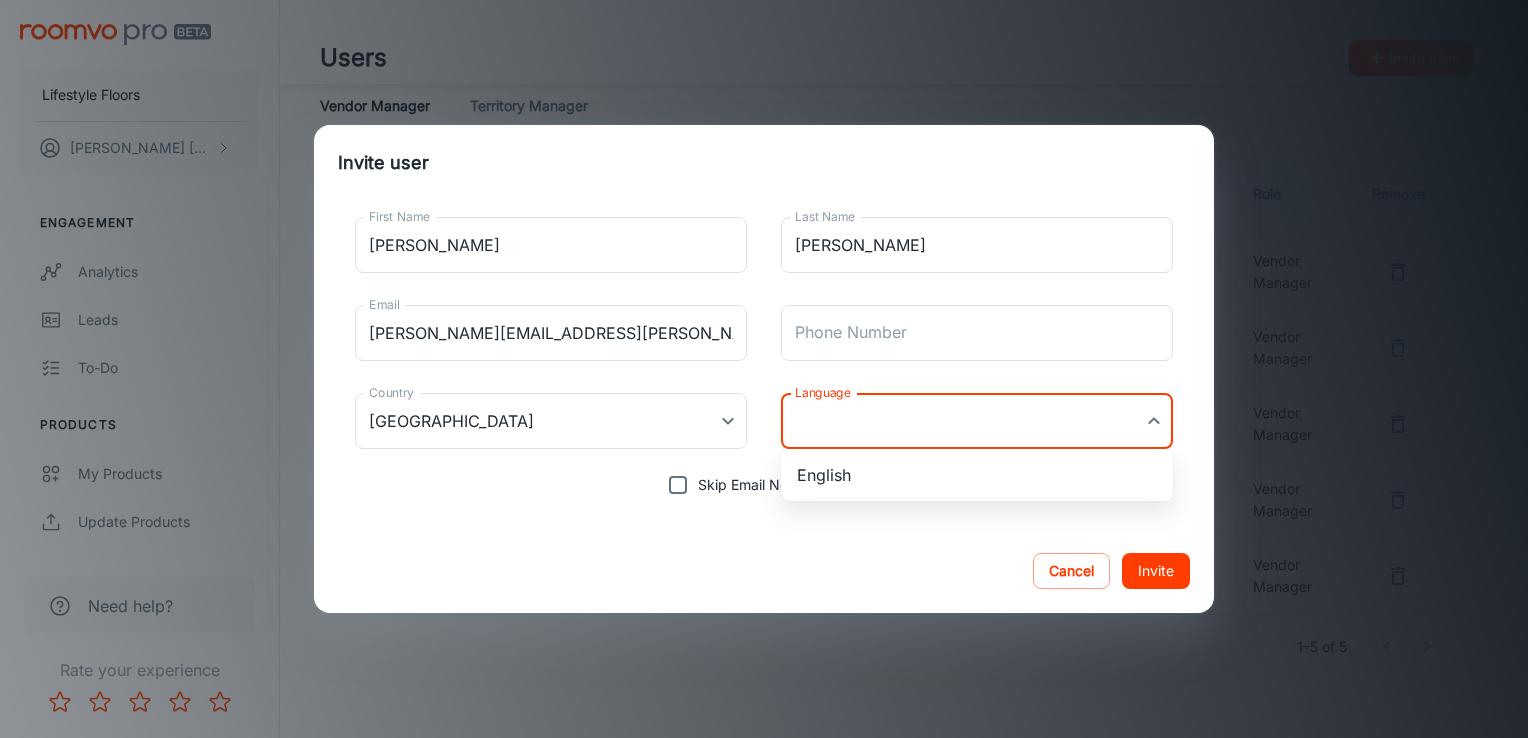 click on "English" at bounding box center (977, 475) 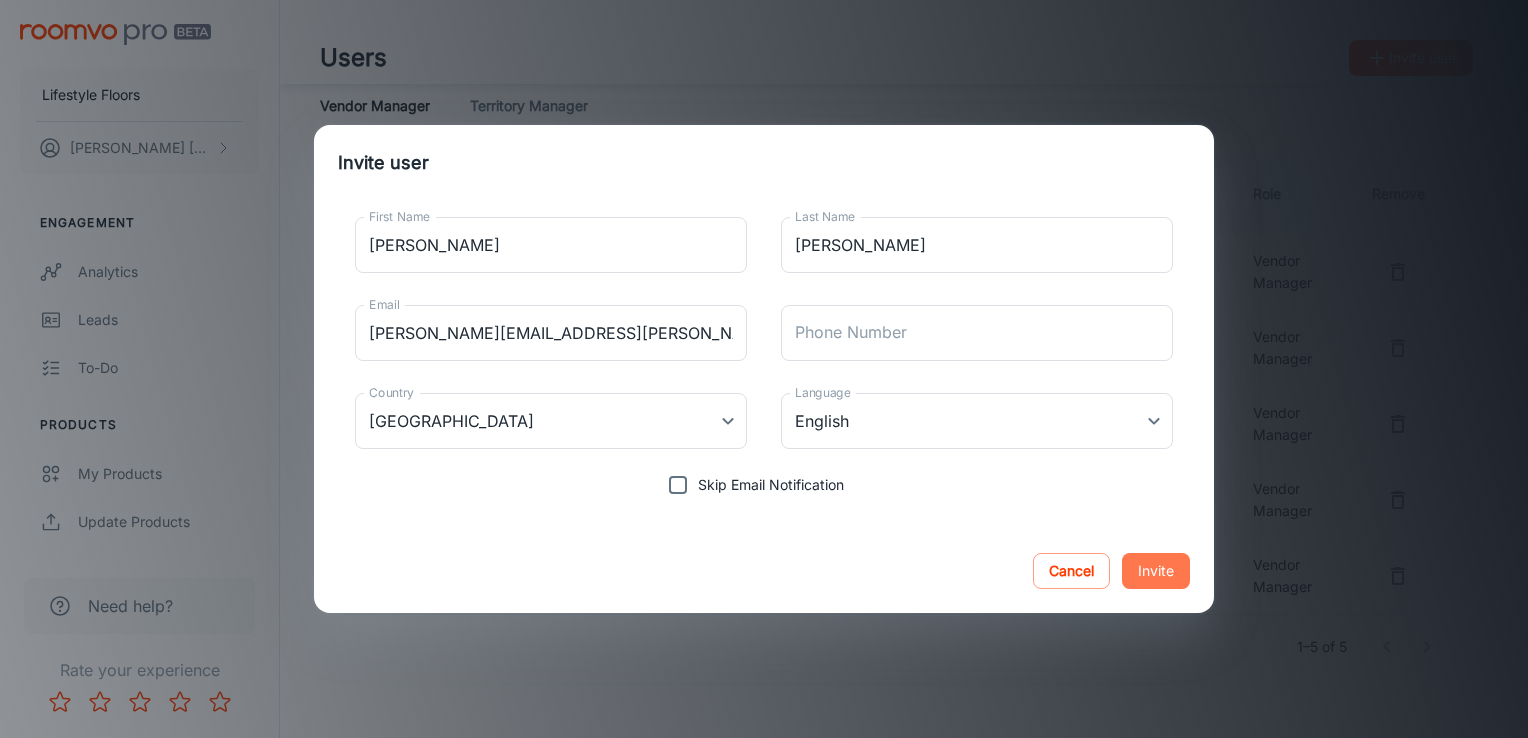 click on "Invite" at bounding box center [1156, 571] 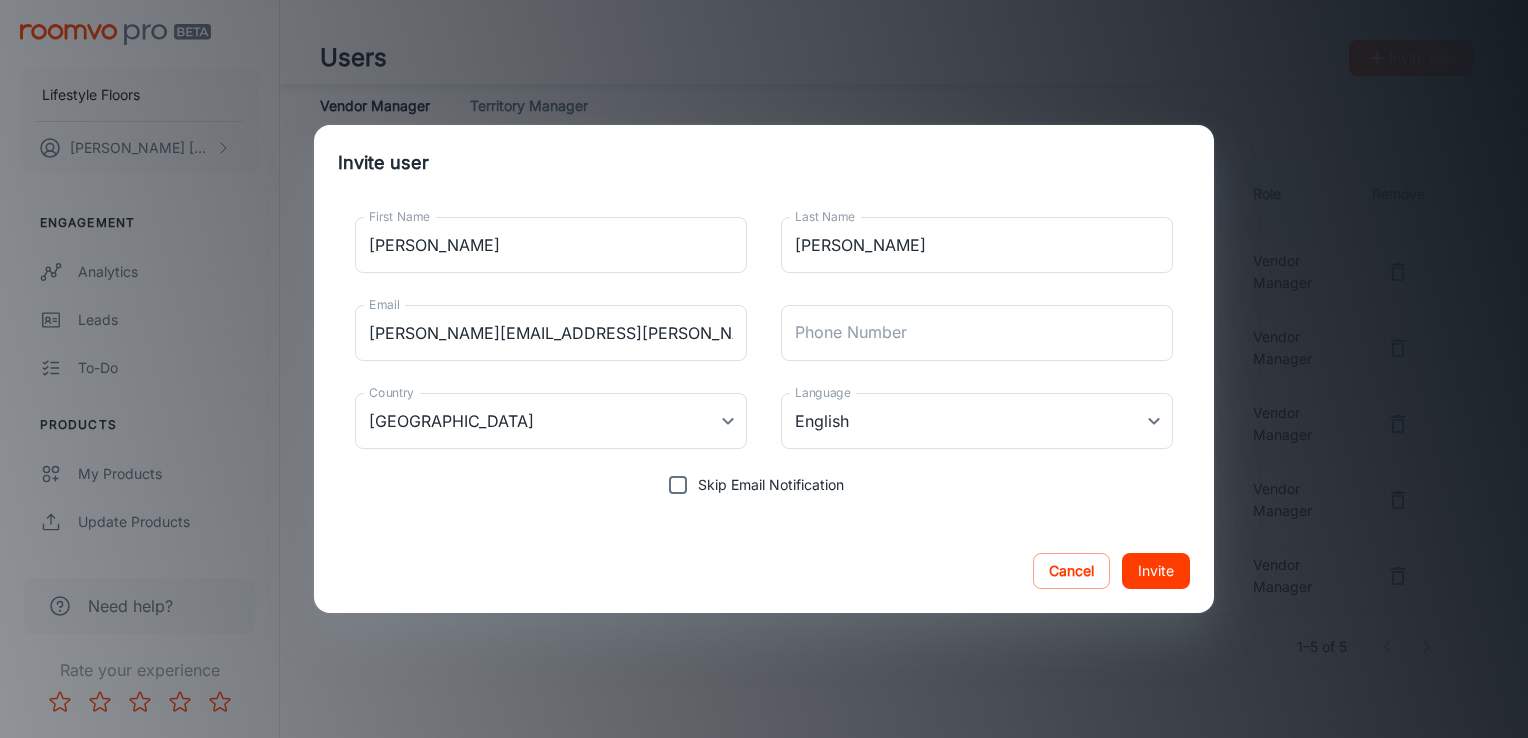 type 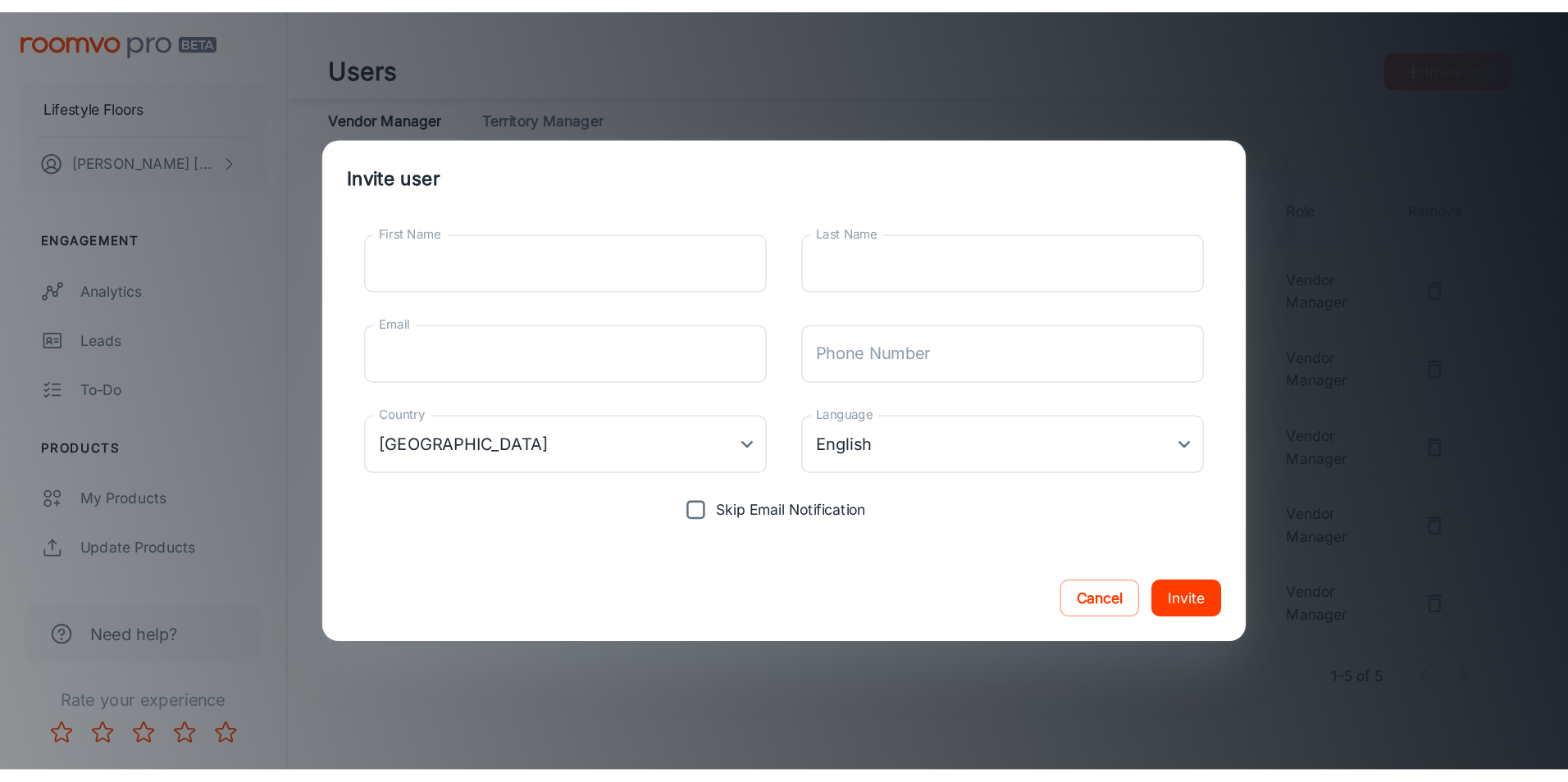 scroll, scrollTop: 0, scrollLeft: 0, axis: both 